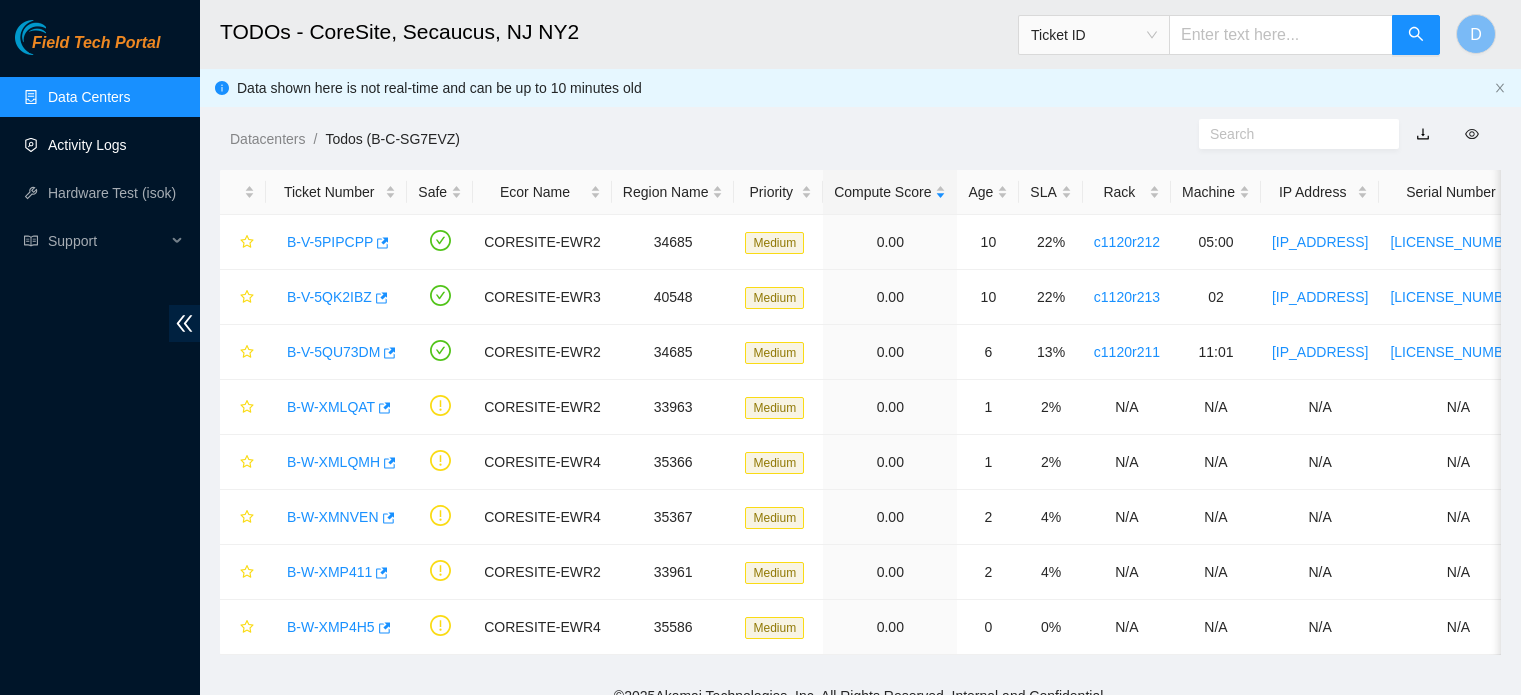 scroll, scrollTop: 35, scrollLeft: 0, axis: vertical 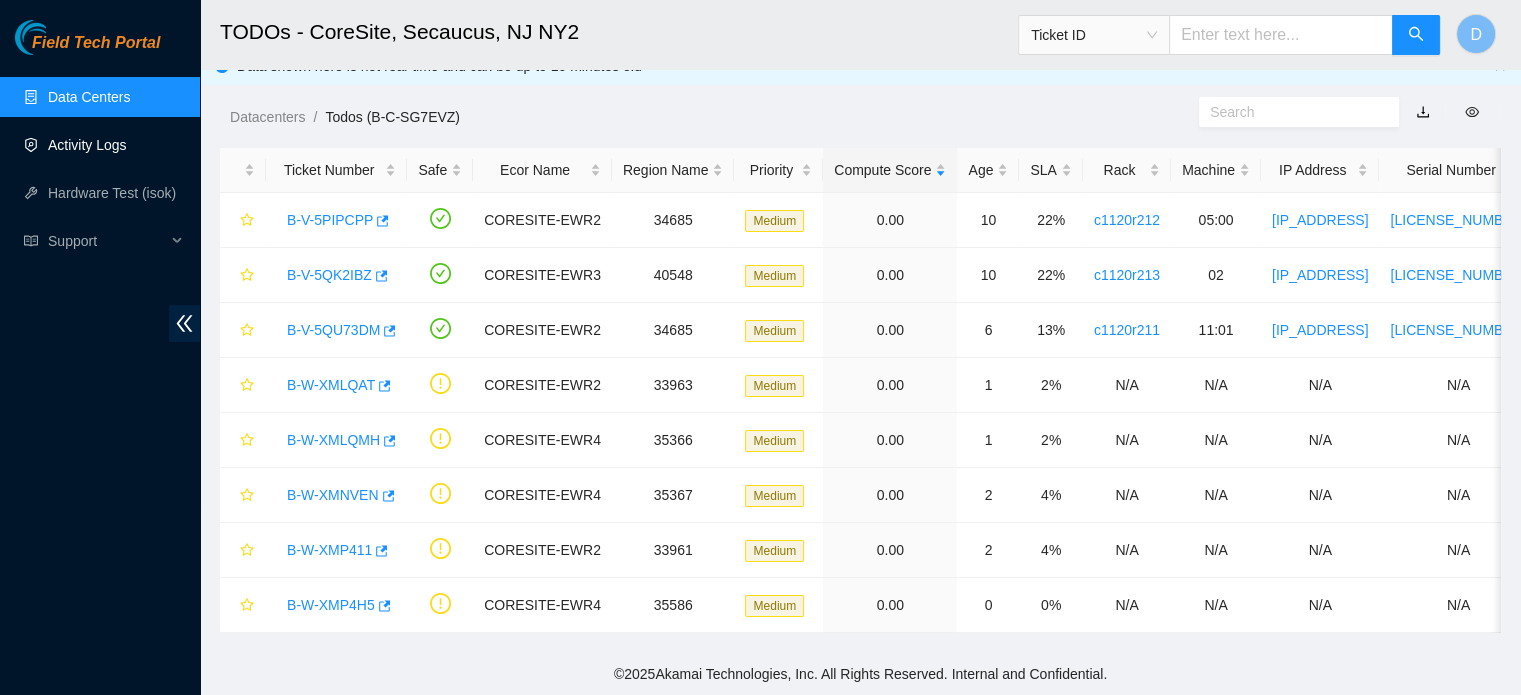 click on "Activity Logs" at bounding box center (87, 145) 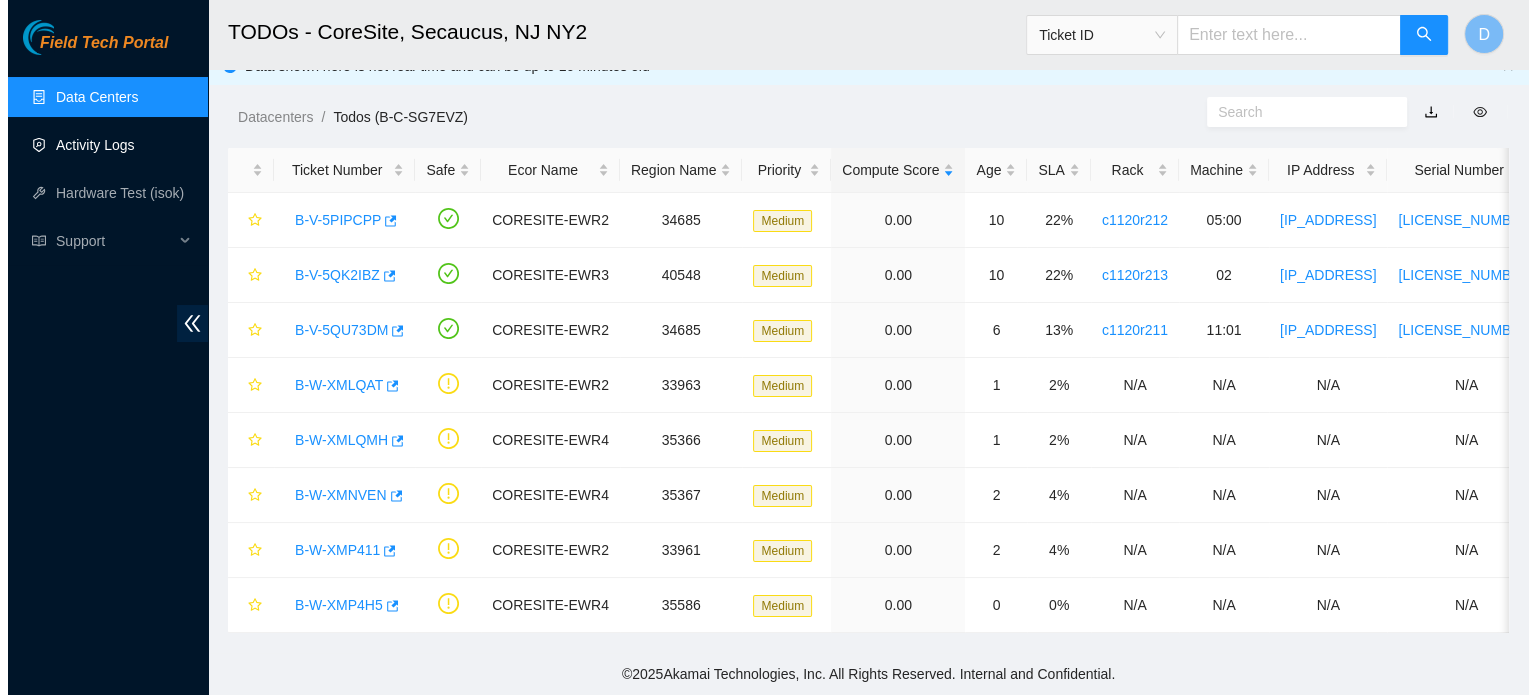 scroll, scrollTop: 0, scrollLeft: 0, axis: both 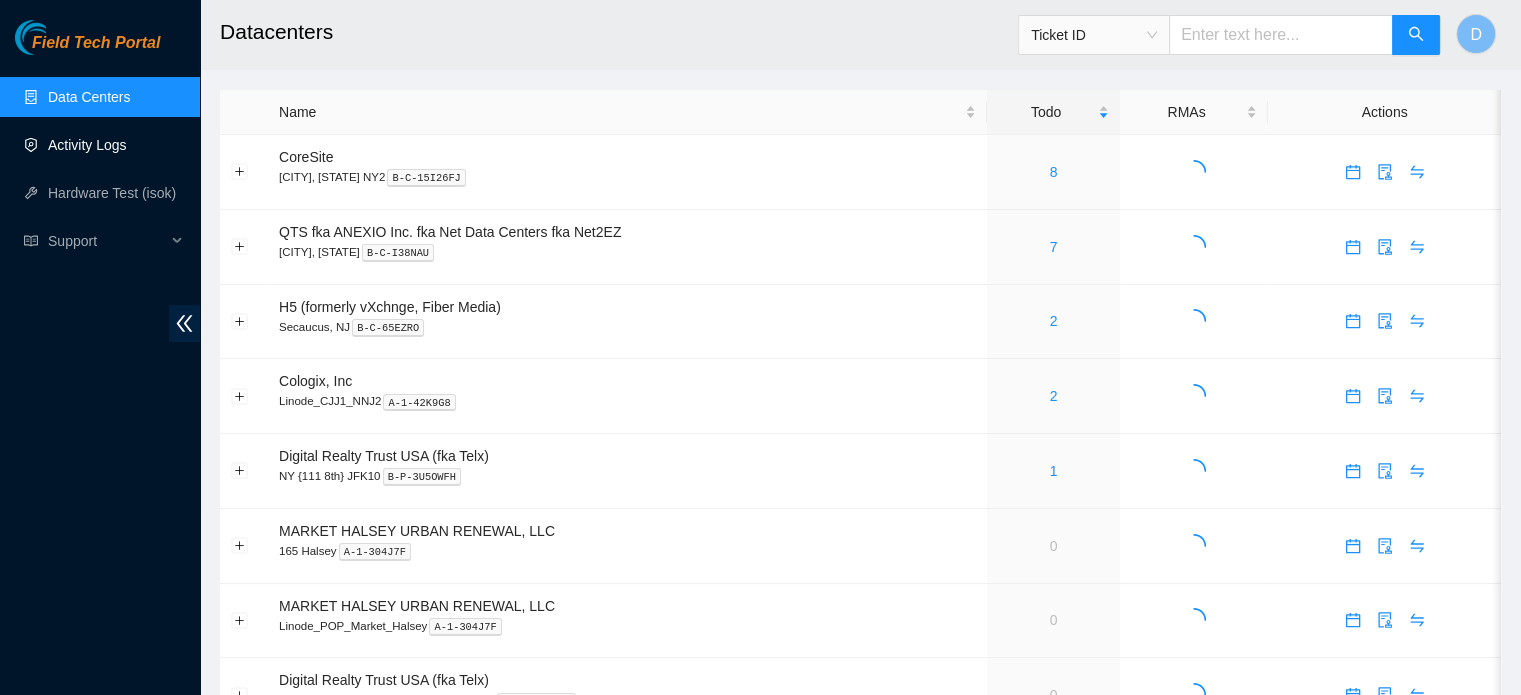 click on "Activity Logs" at bounding box center (87, 145) 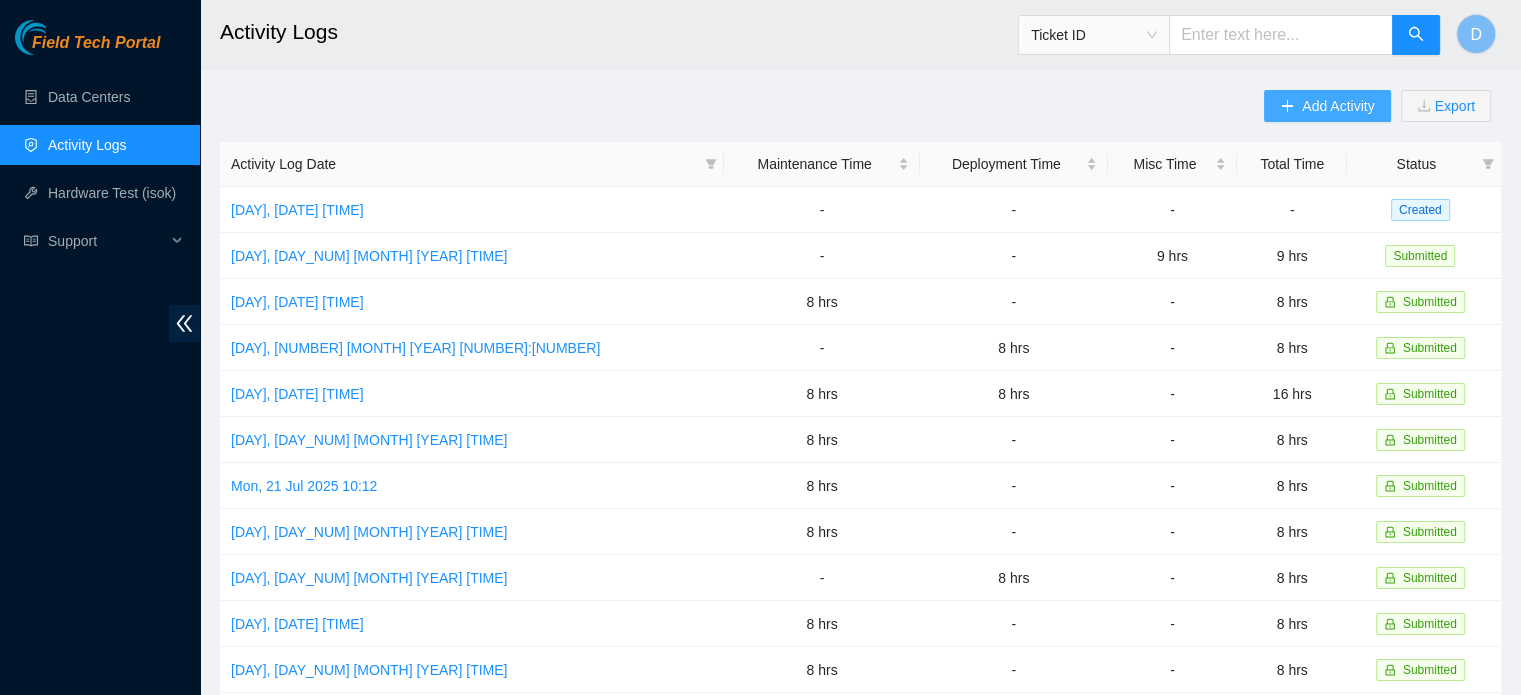 click on "Add Activity" at bounding box center [1338, 106] 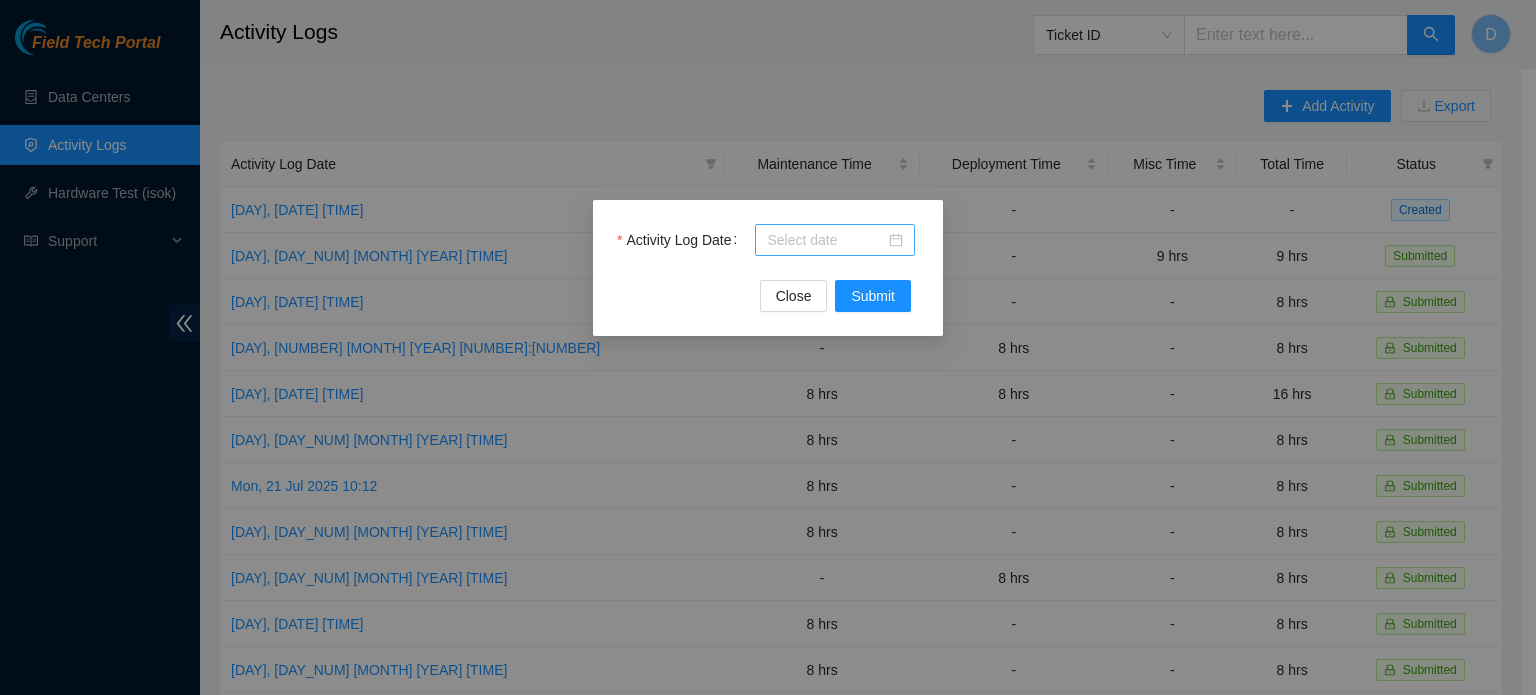 click at bounding box center [835, 240] 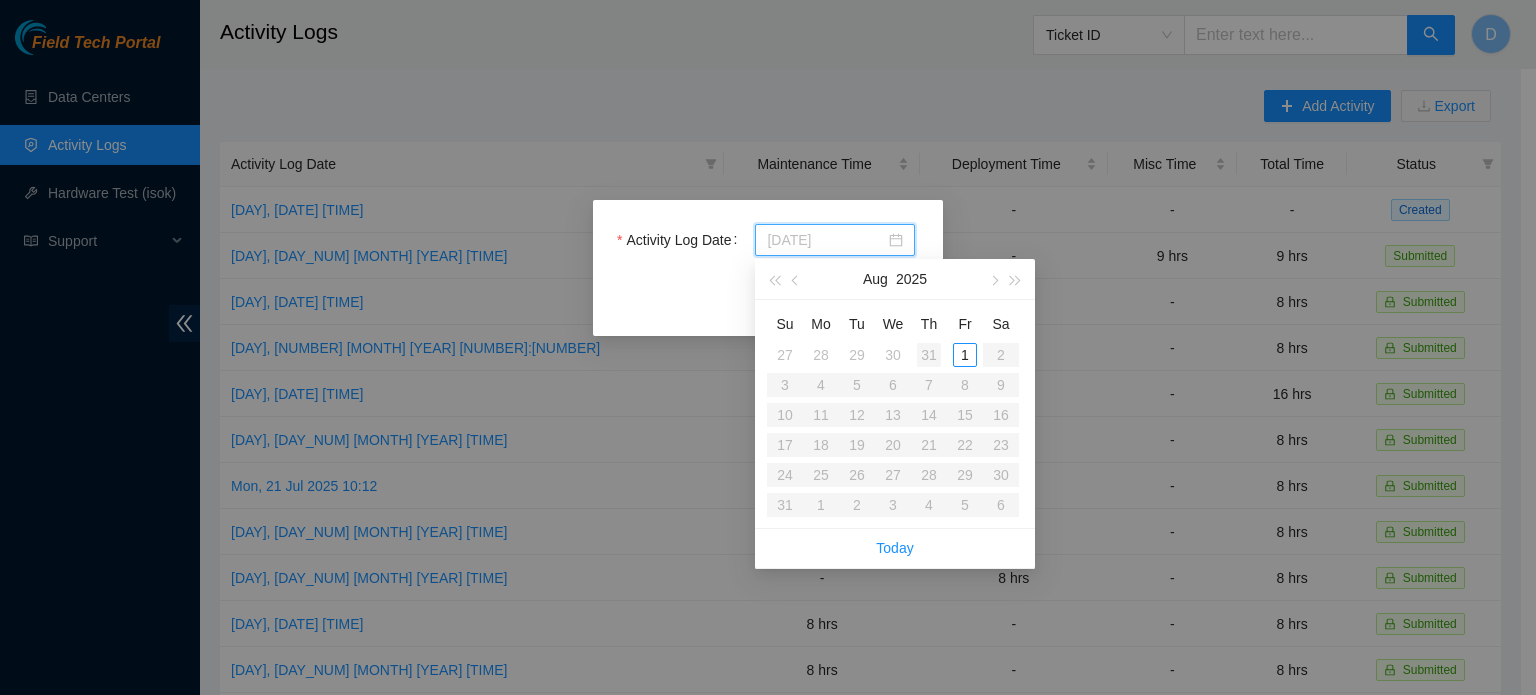 type on "[YEAR]-[MONTH]-[DAY]" 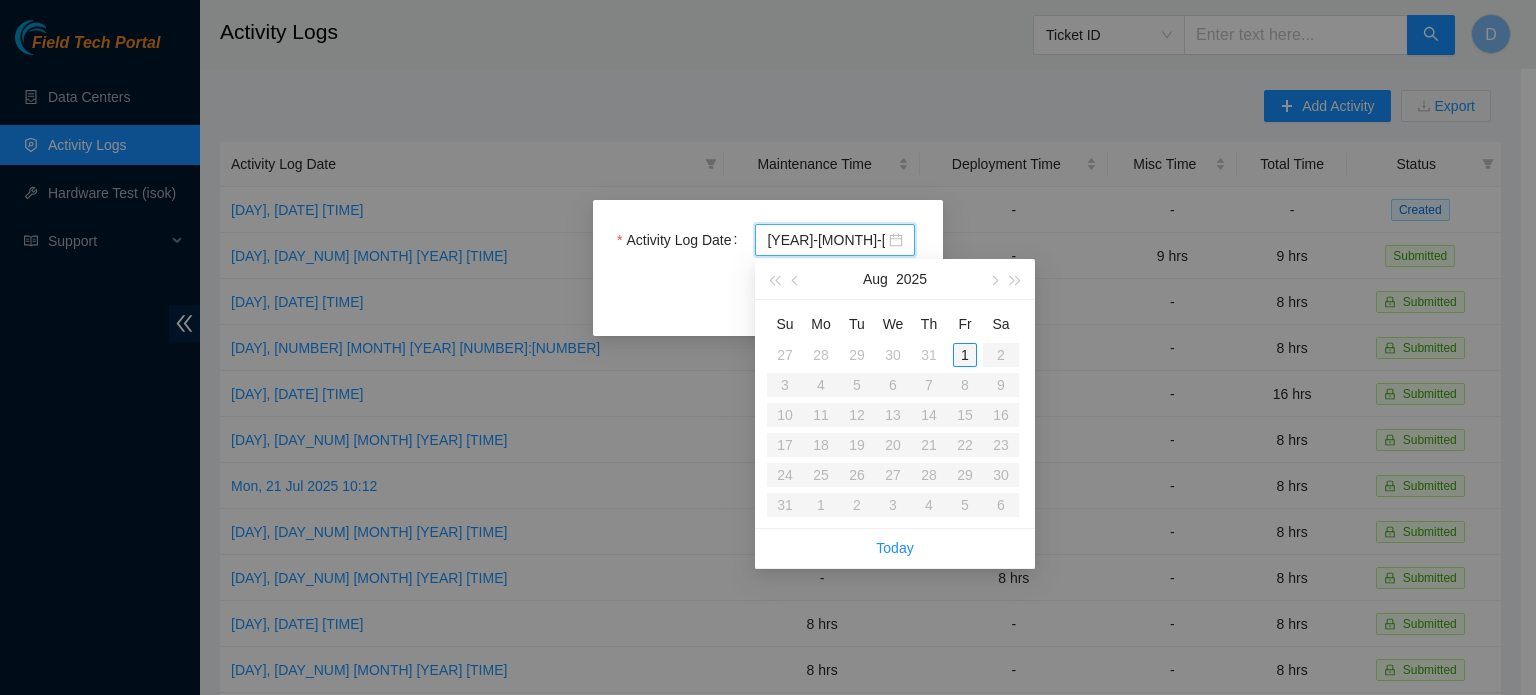 type on "[YEAR]-[MONTH]-[DAY]" 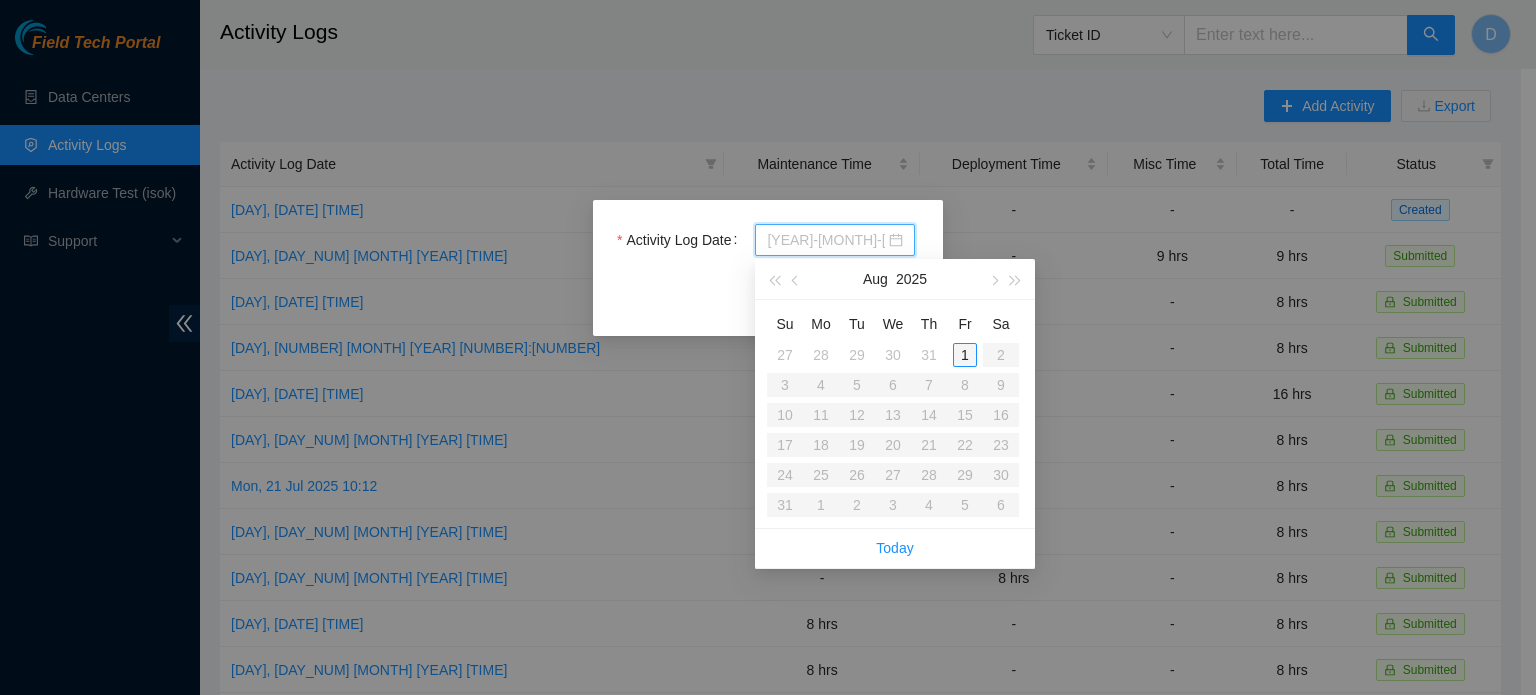 click on "1" at bounding box center (965, 355) 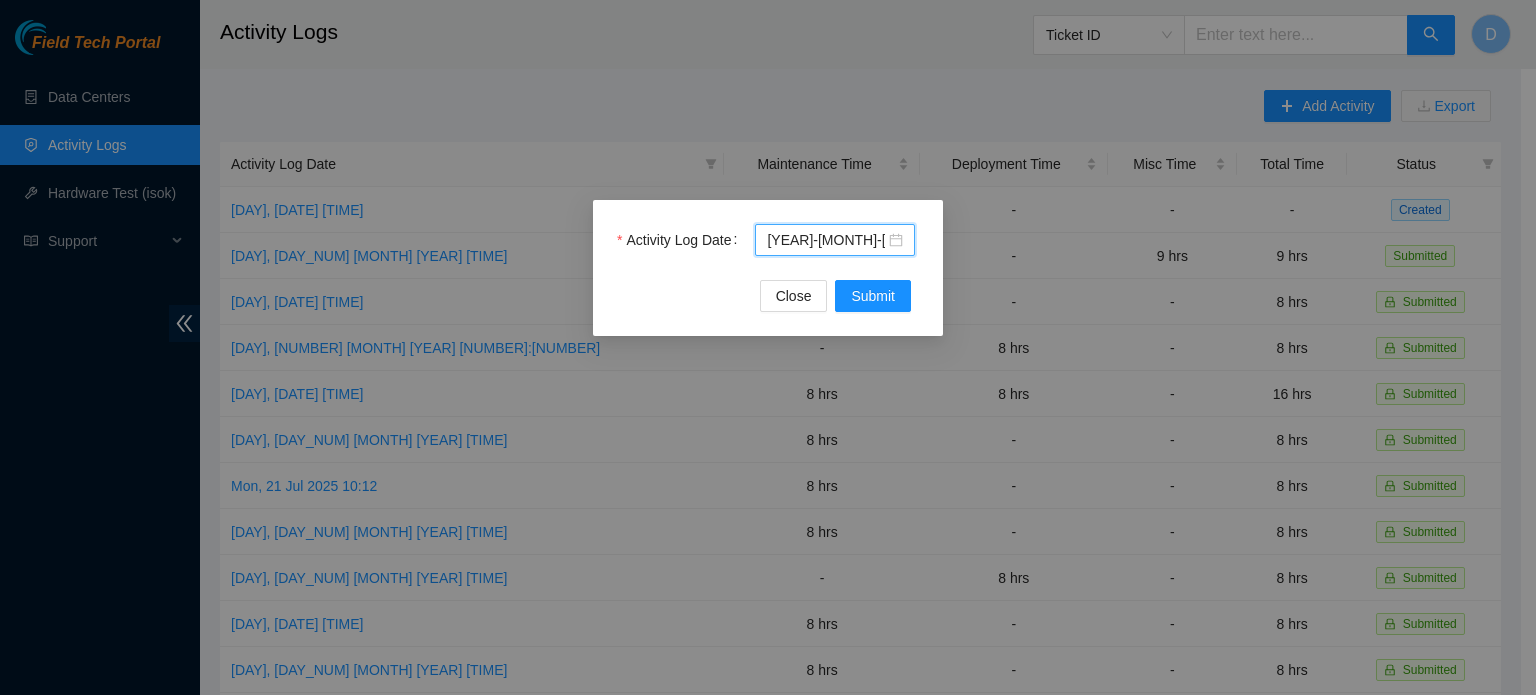 click on "Activity Log Date 2025-08-01 Close Submit" at bounding box center [768, 268] 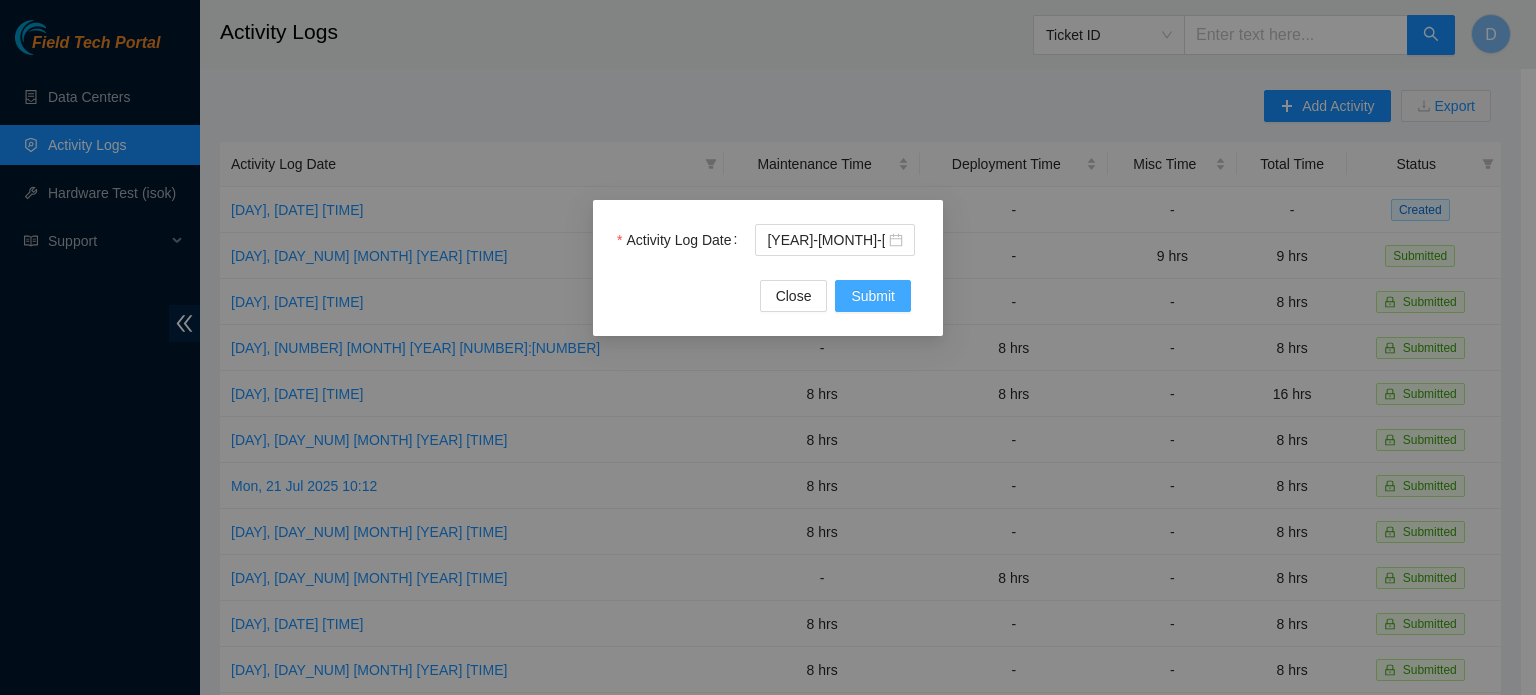 click on "Submit" at bounding box center [873, 296] 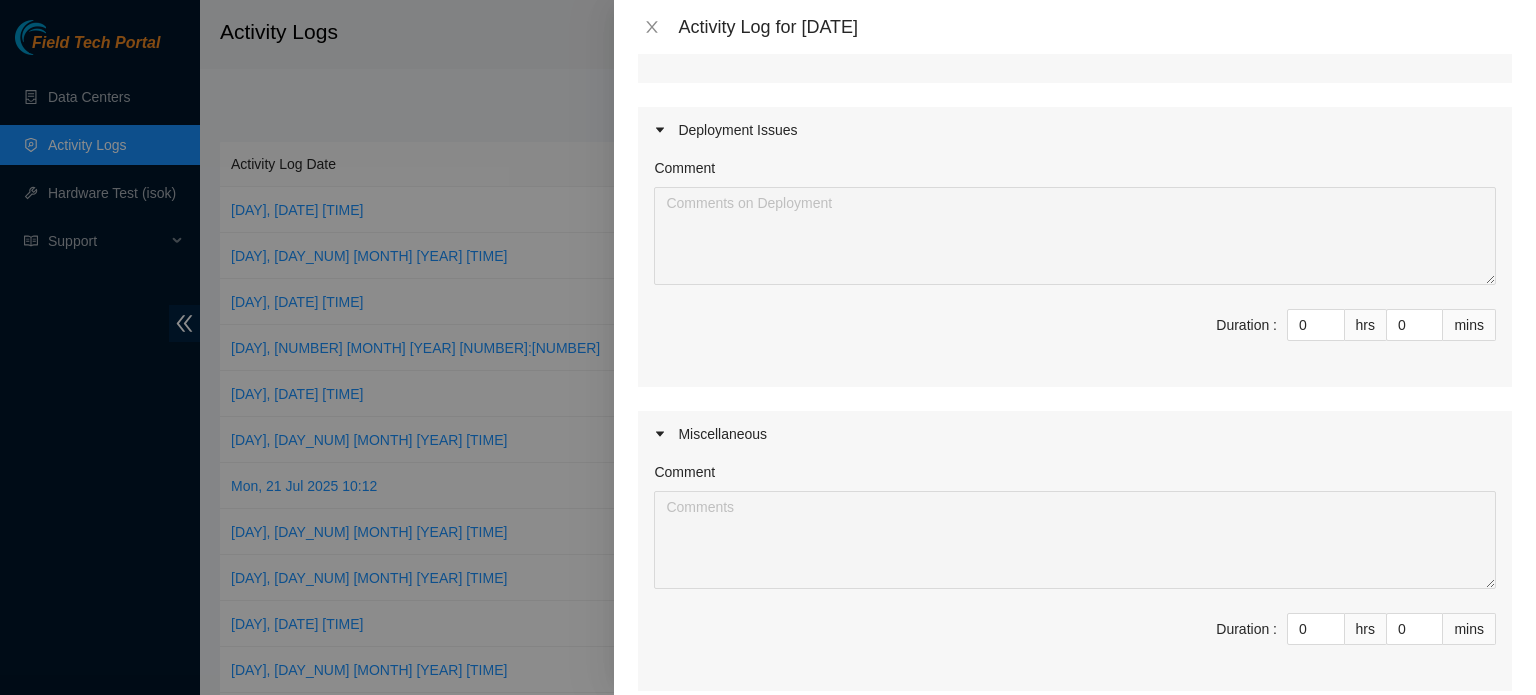 scroll, scrollTop: 500, scrollLeft: 0, axis: vertical 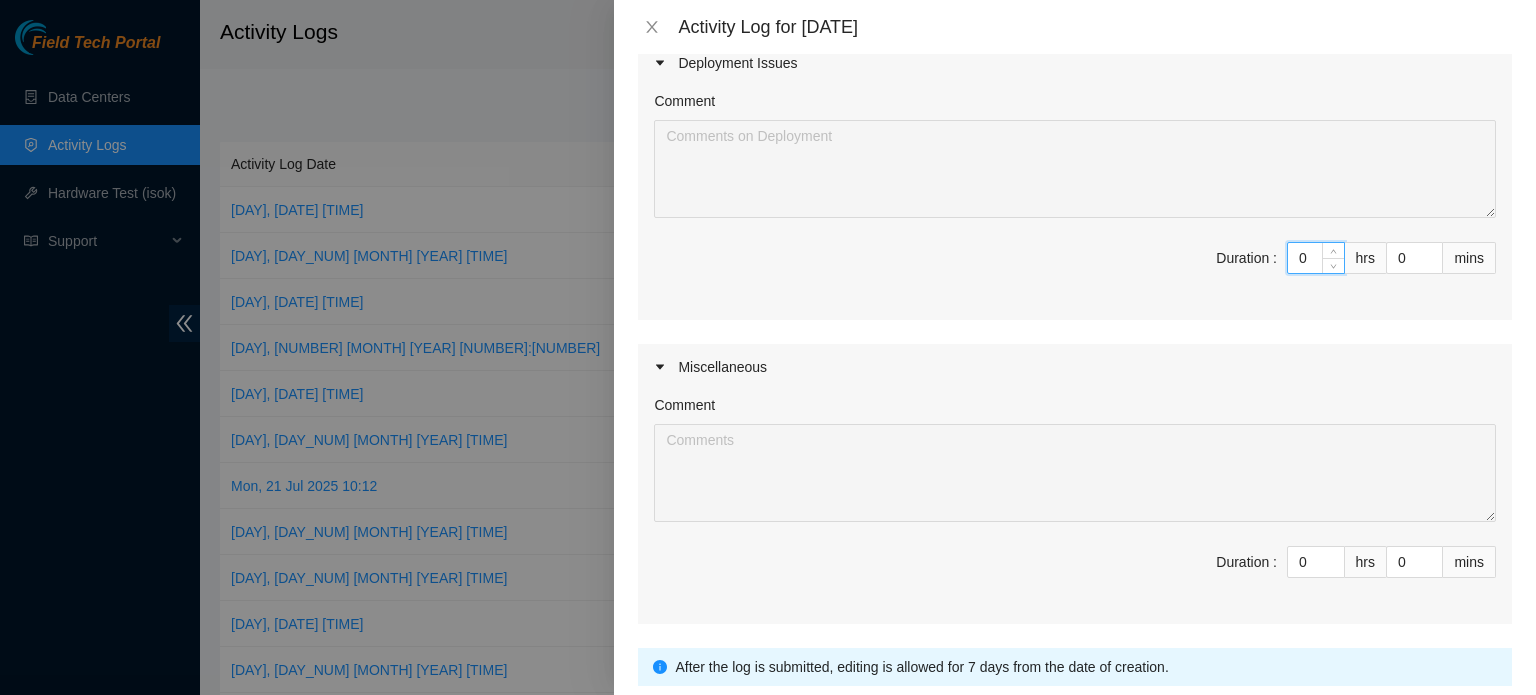 drag, startPoint x: 1293, startPoint y: 254, endPoint x: 1213, endPoint y: 245, distance: 80.50466 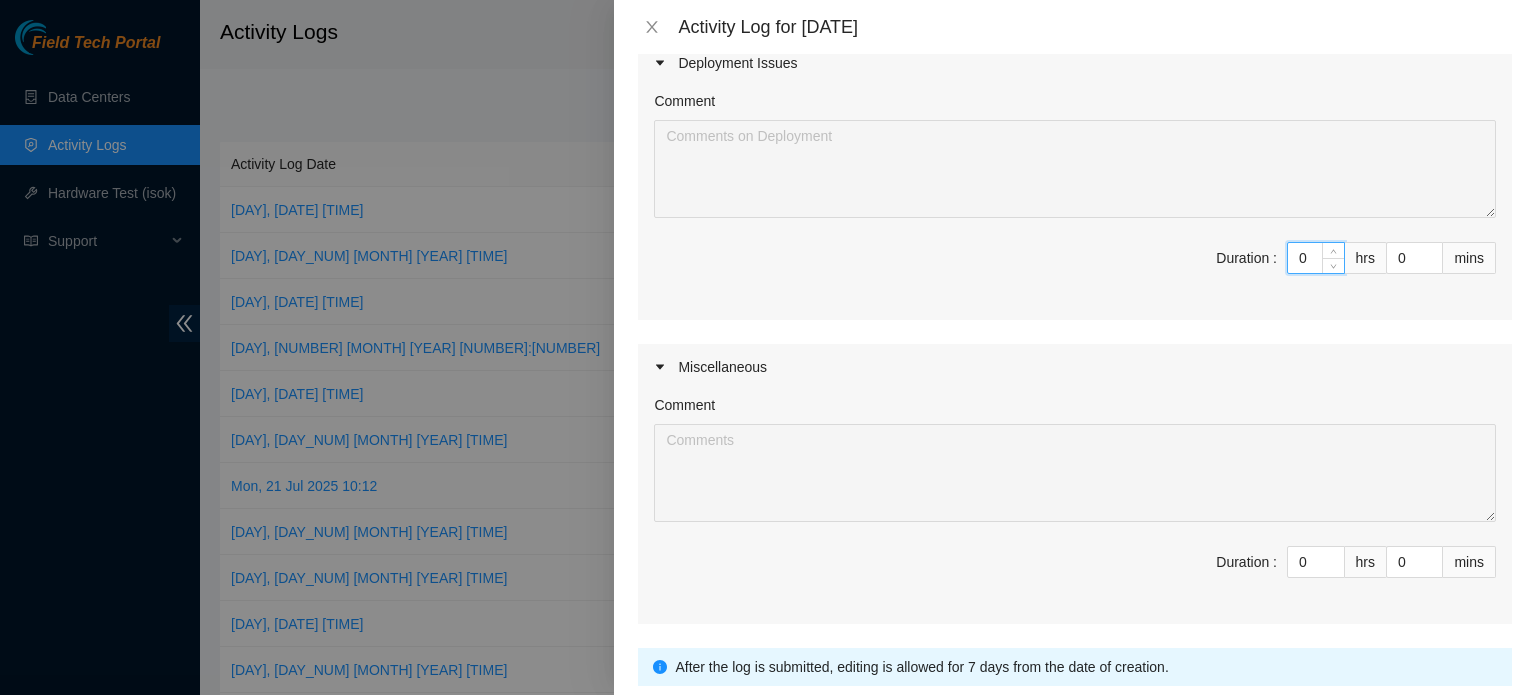 click on "Duration : 0 hrs 0 mins" at bounding box center (1075, 270) 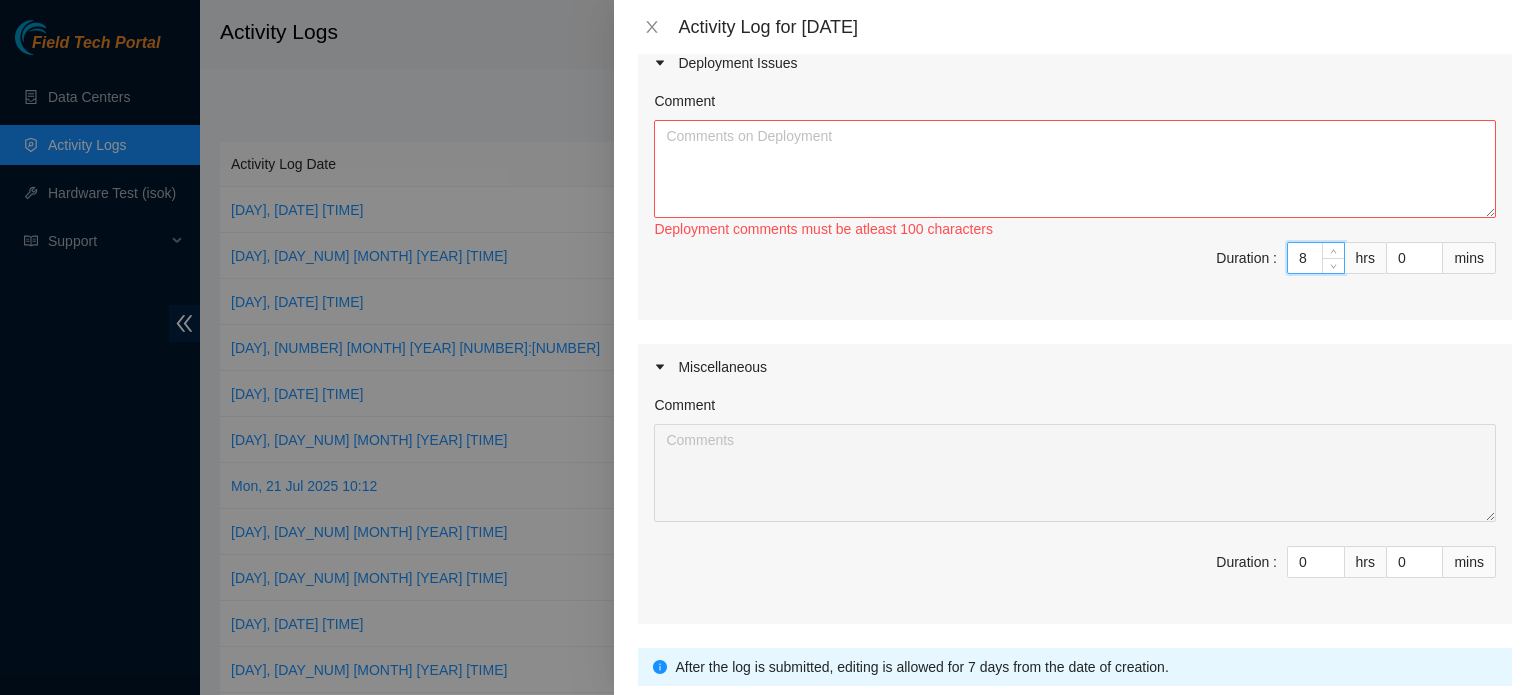 type on "8" 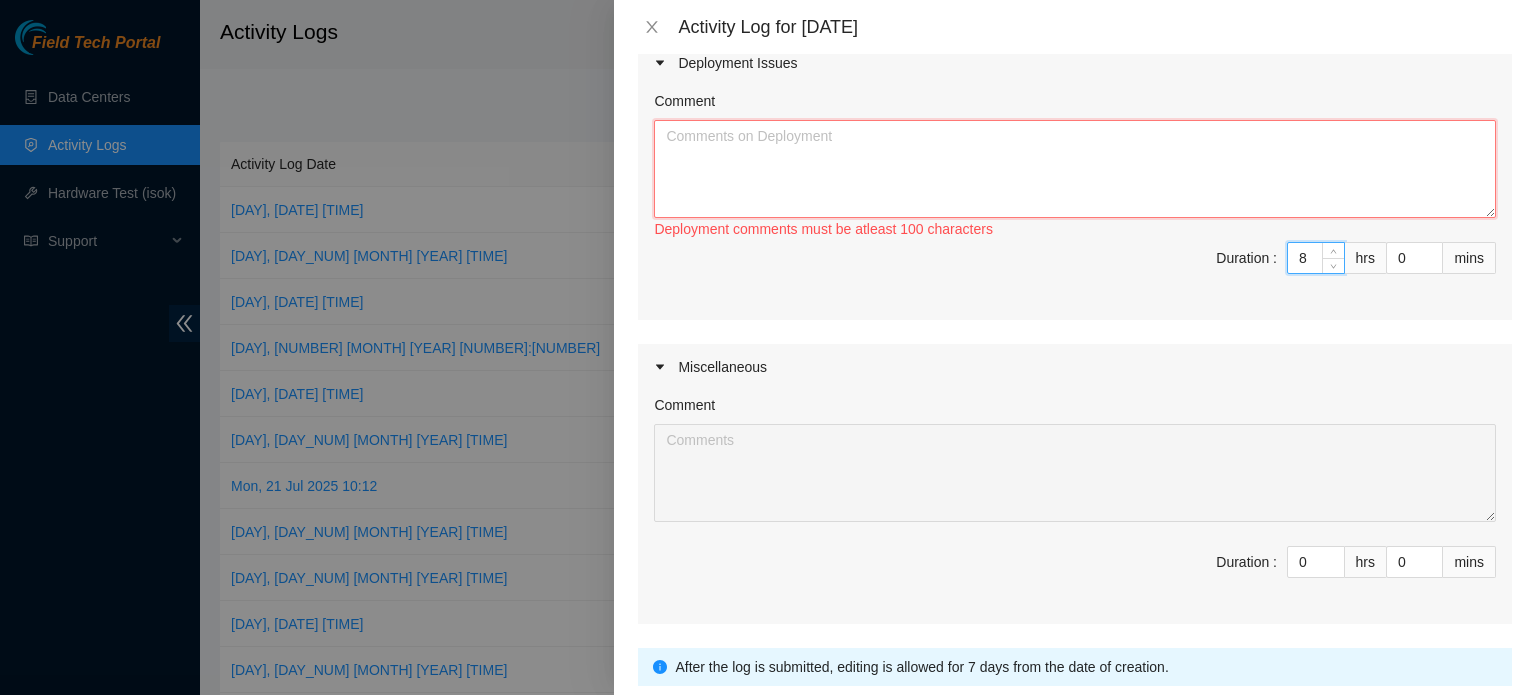 click on "Comment" at bounding box center [1075, 169] 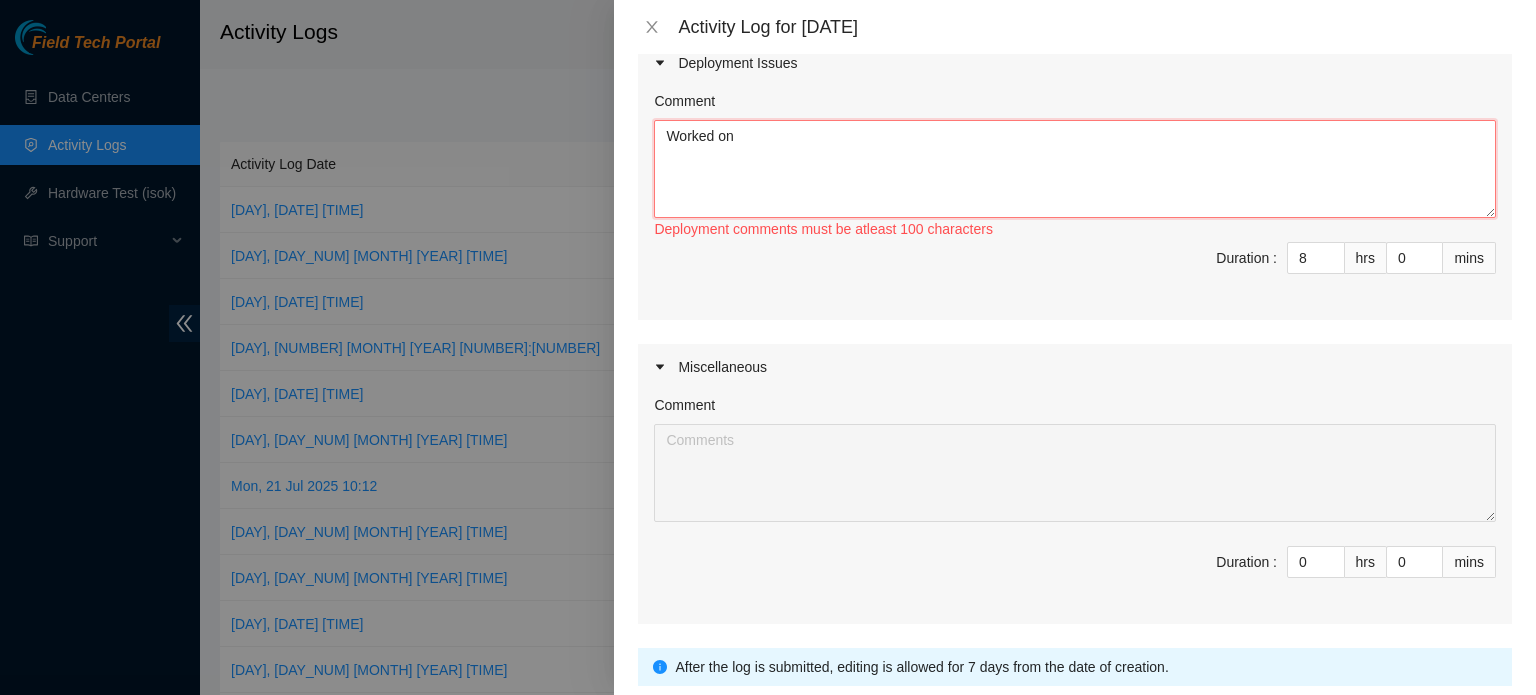 paste on "DP80354 DP81382 DP72432" 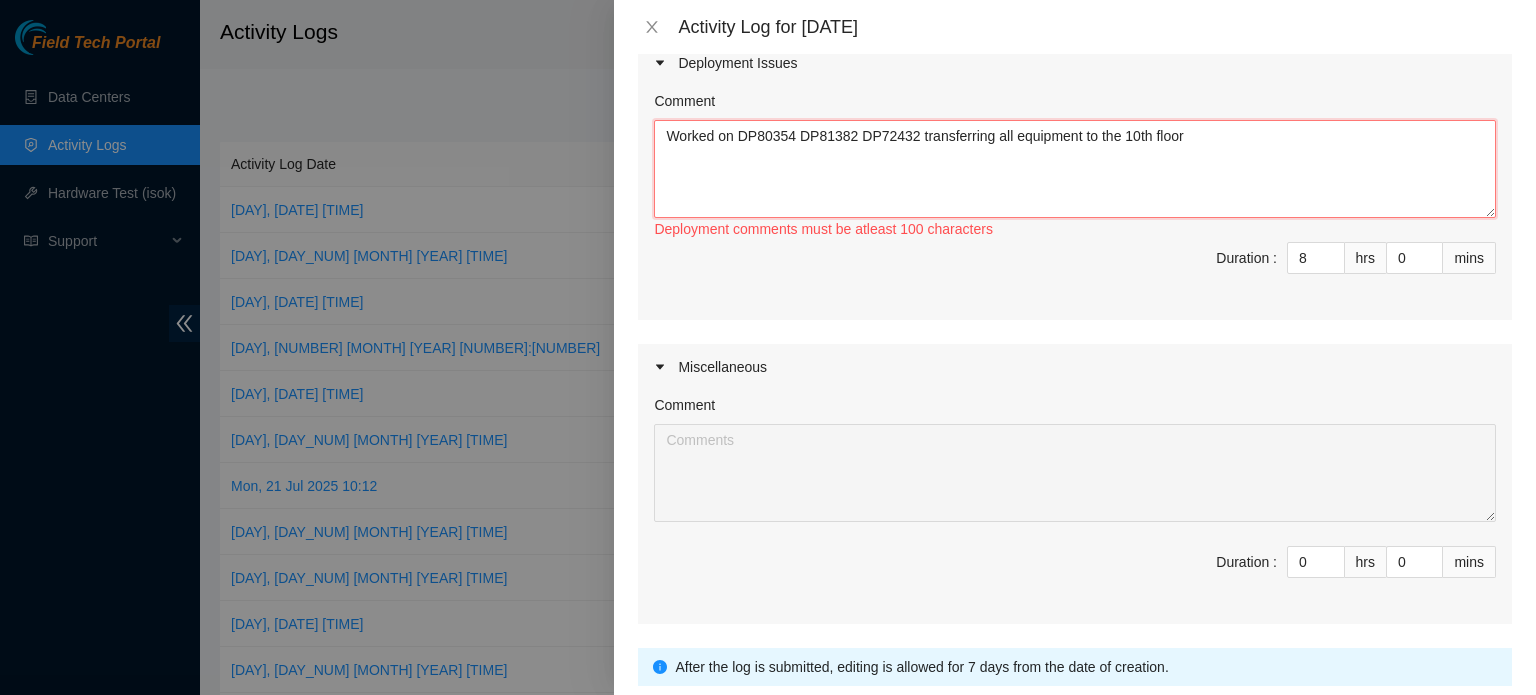click on "Worked on DP80354 DP81382 DP72432 transferring all equipment to the 10th floor" at bounding box center (1075, 169) 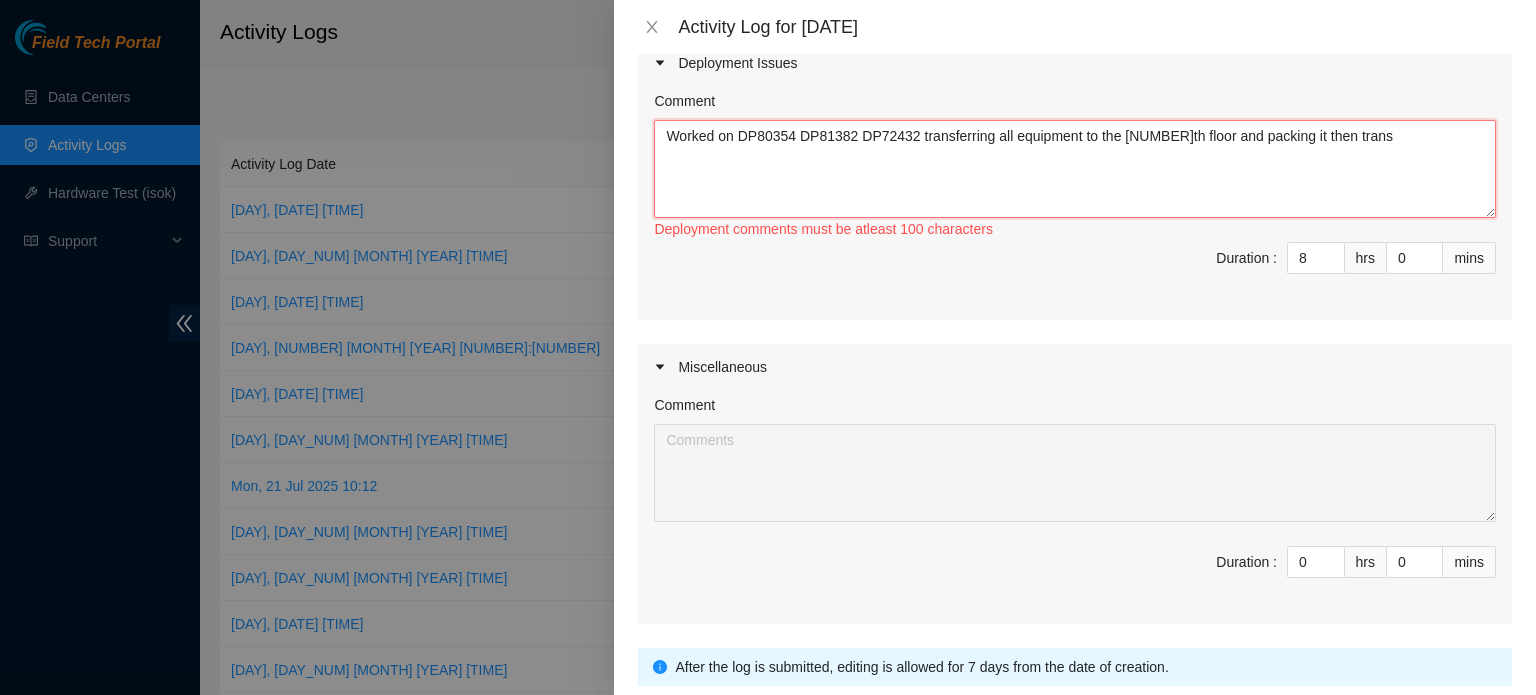 click on "Worked on DP80354 DP81382 DP72432 transferring all equipment to the [NUMBER]th floor and packing it then trans" at bounding box center [1075, 169] 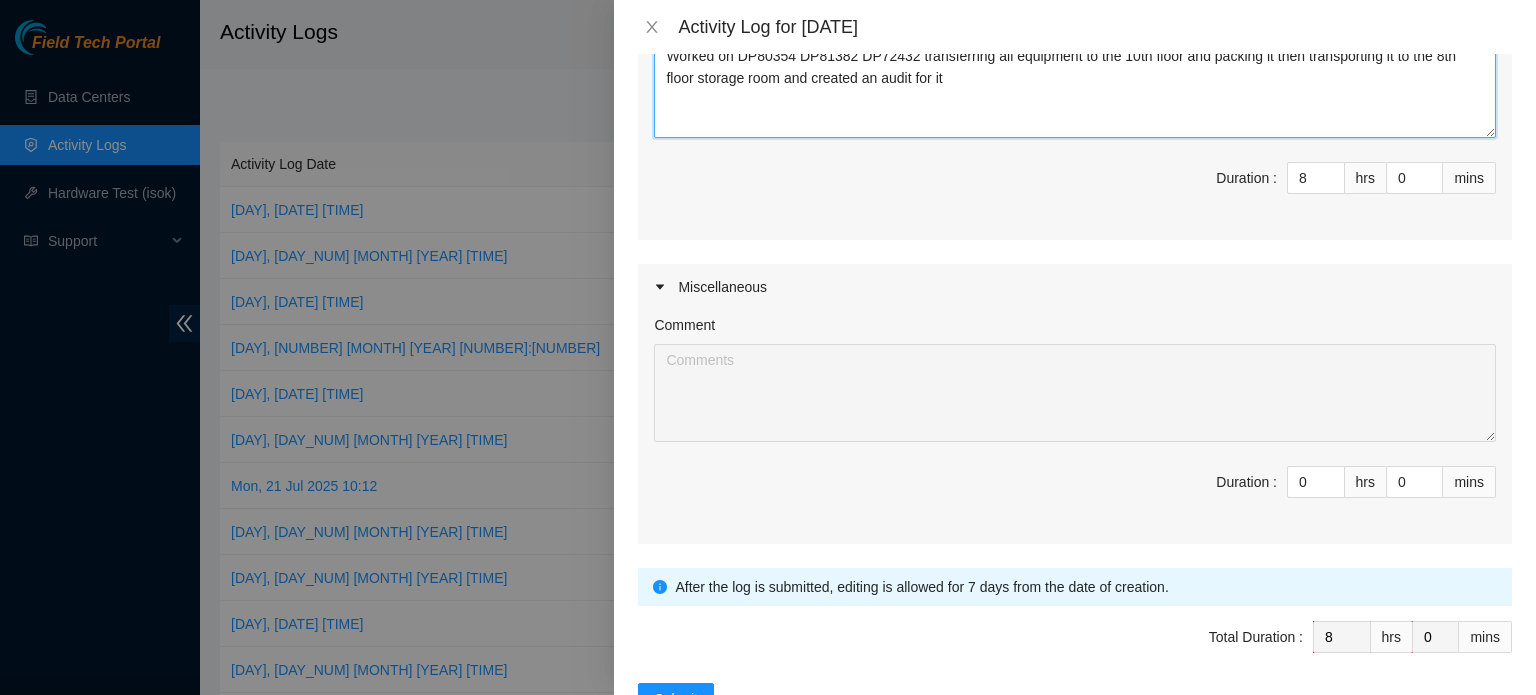 scroll, scrollTop: 643, scrollLeft: 0, axis: vertical 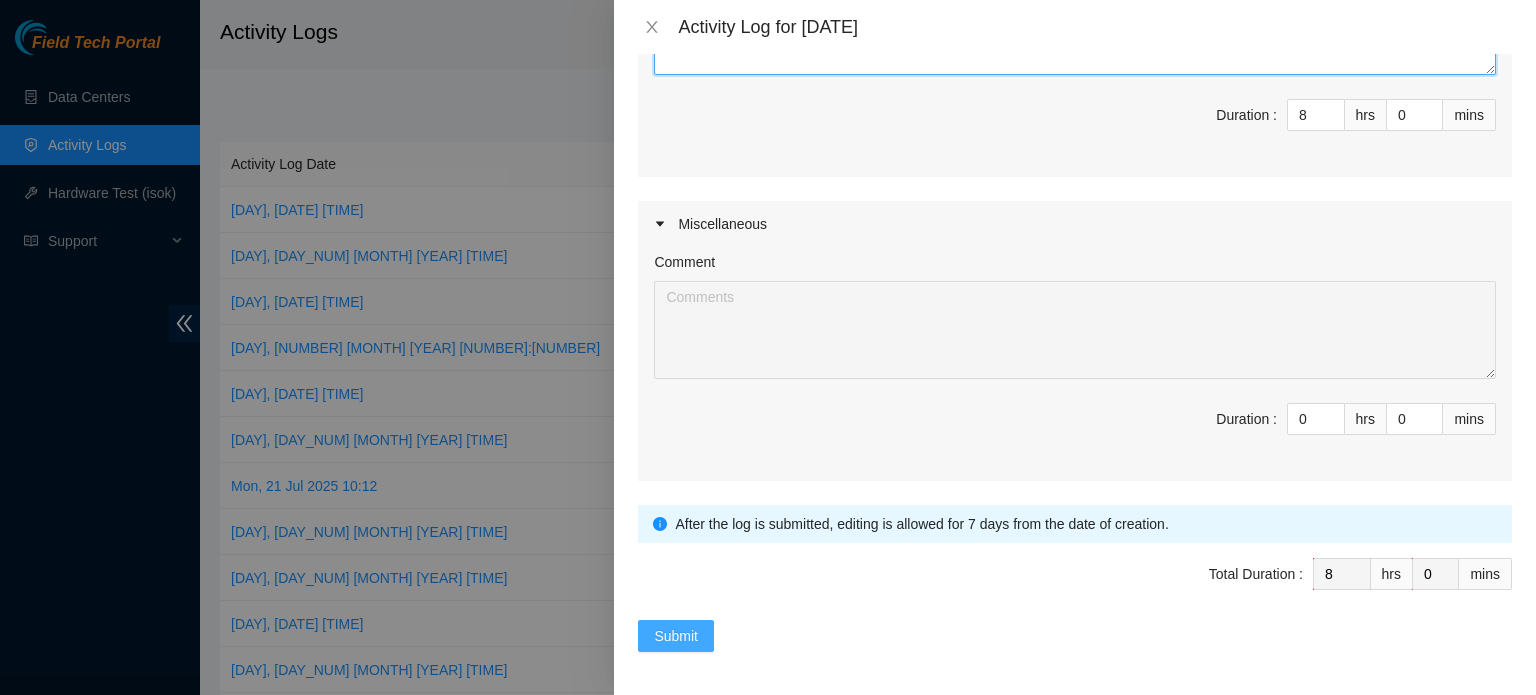 type on "Worked on DP80354 DP81382 DP72432 transferring all equipment to the 10th floor and packing it then transporting it to the 8th floor storage room and created an audit for it" 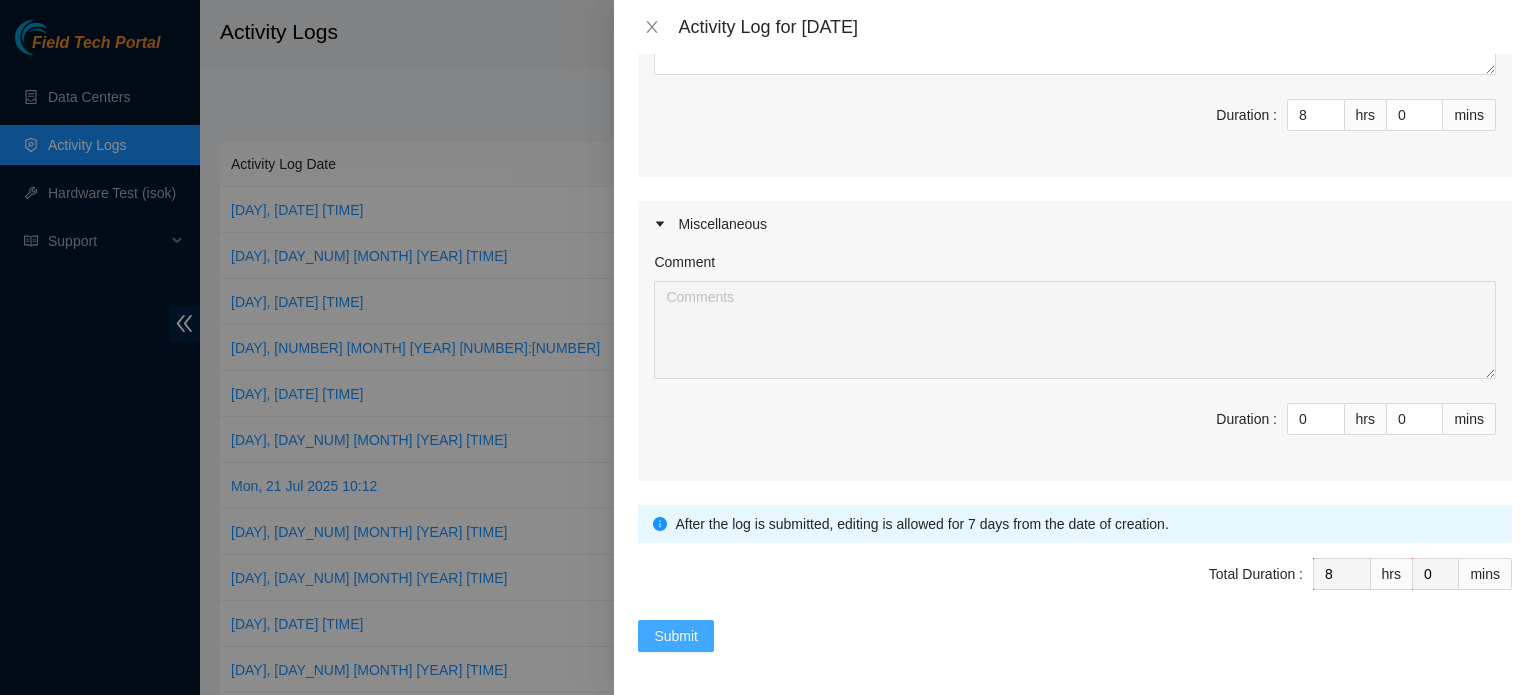 click on "Submit" at bounding box center [676, 636] 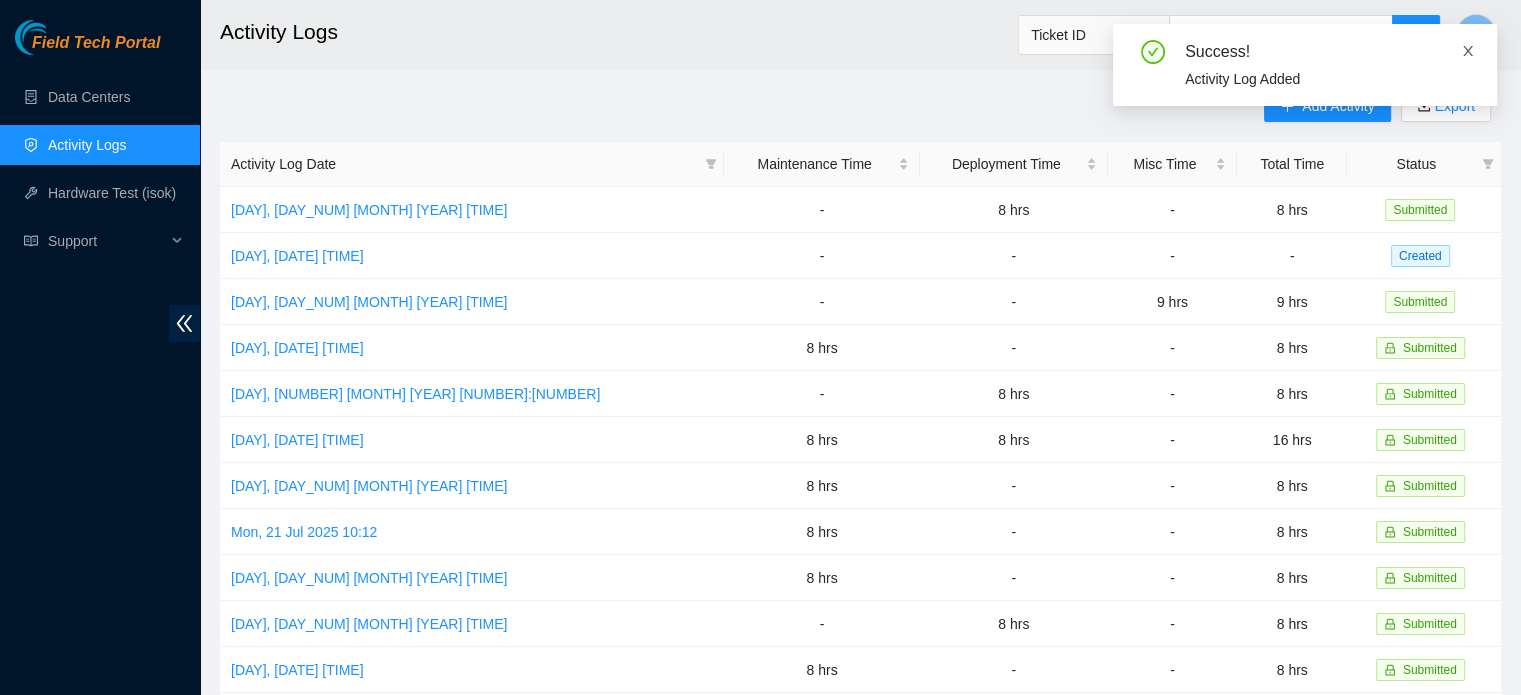 click 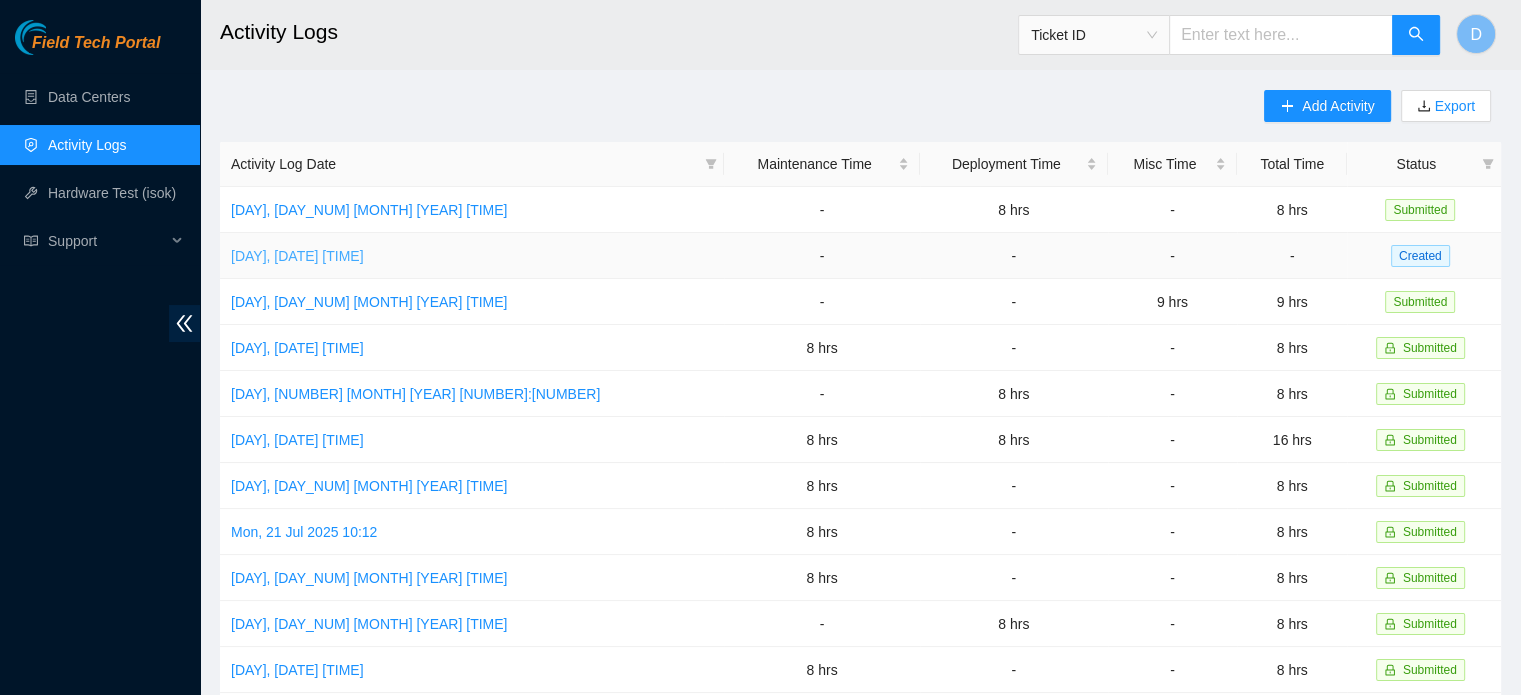 click on "[DAY], [DATE] [TIME]" at bounding box center (297, 256) 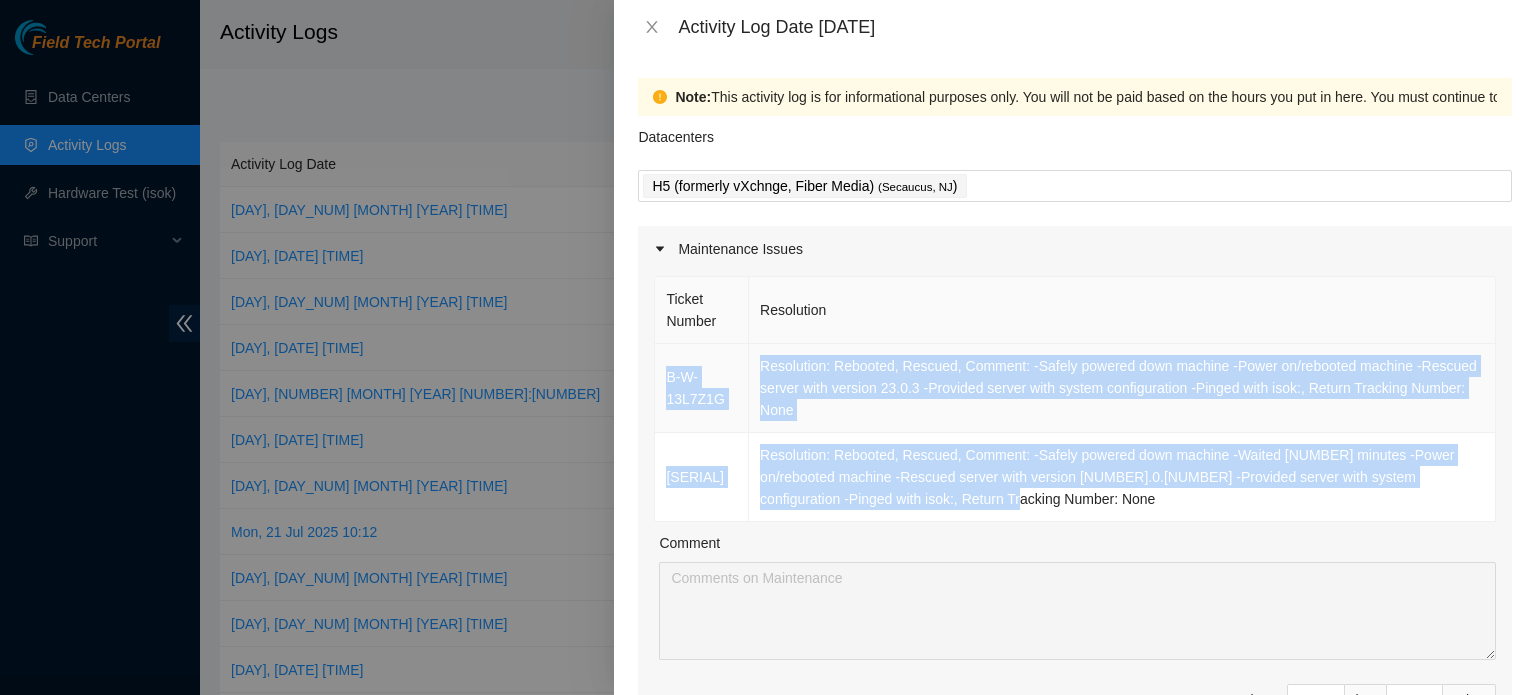 drag, startPoint x: 1000, startPoint y: 498, endPoint x: 661, endPoint y: 378, distance: 359.6123 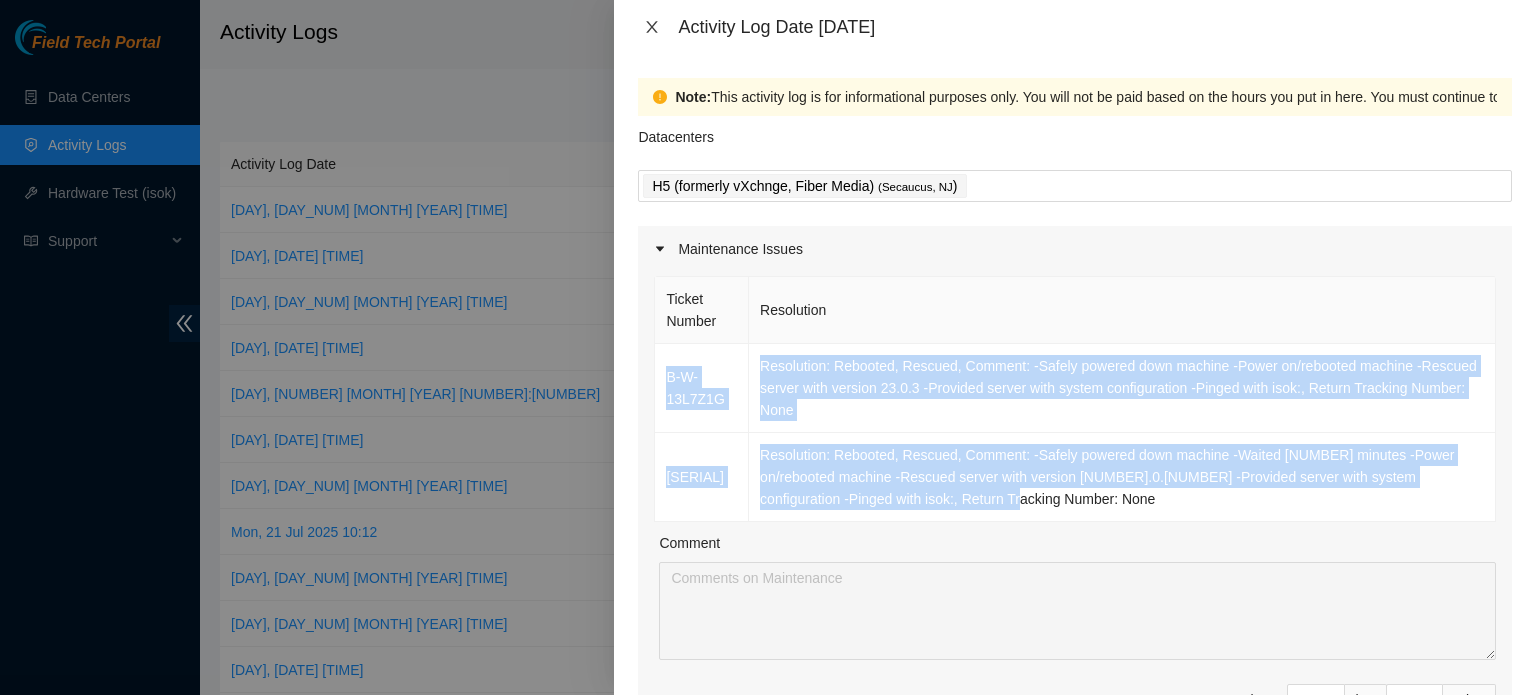 click 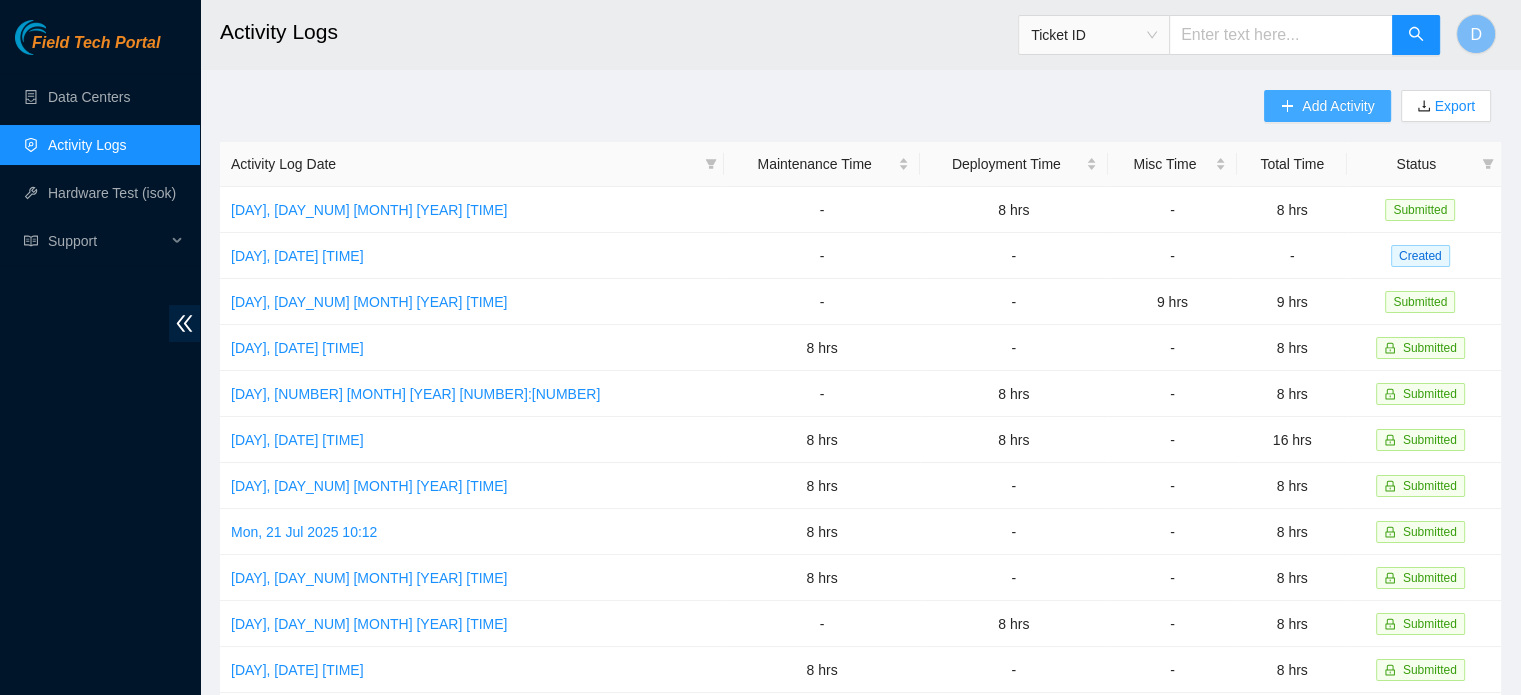 click on "Add Activity" at bounding box center (1338, 106) 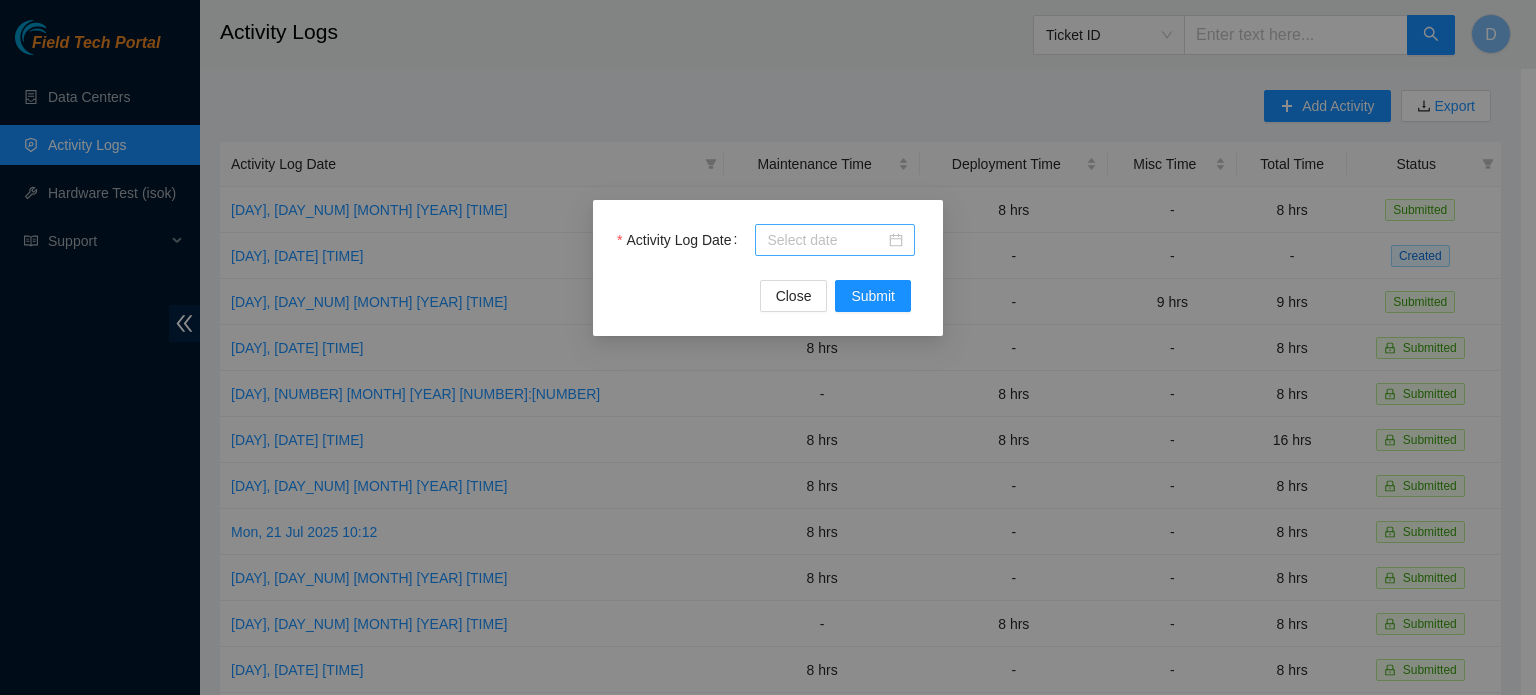 click at bounding box center [835, 240] 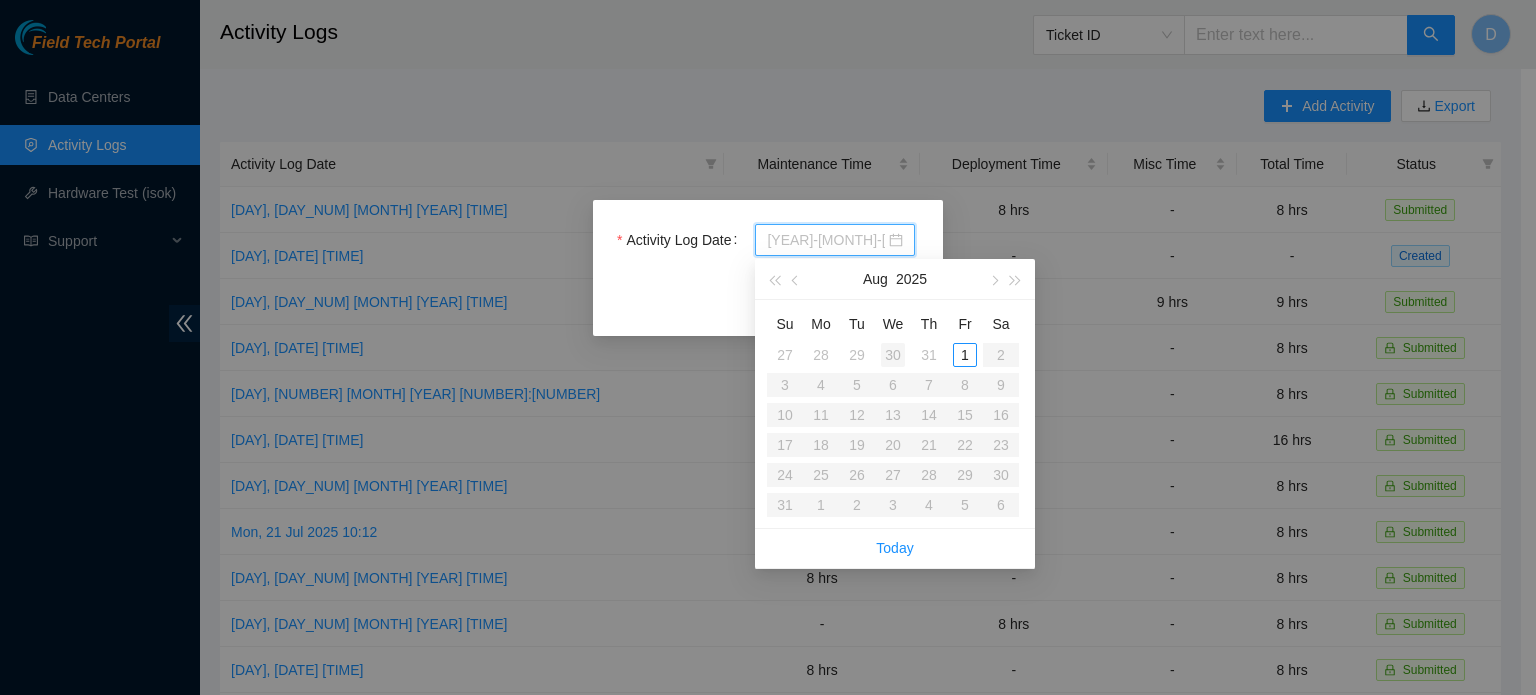 type on "[DATE]" 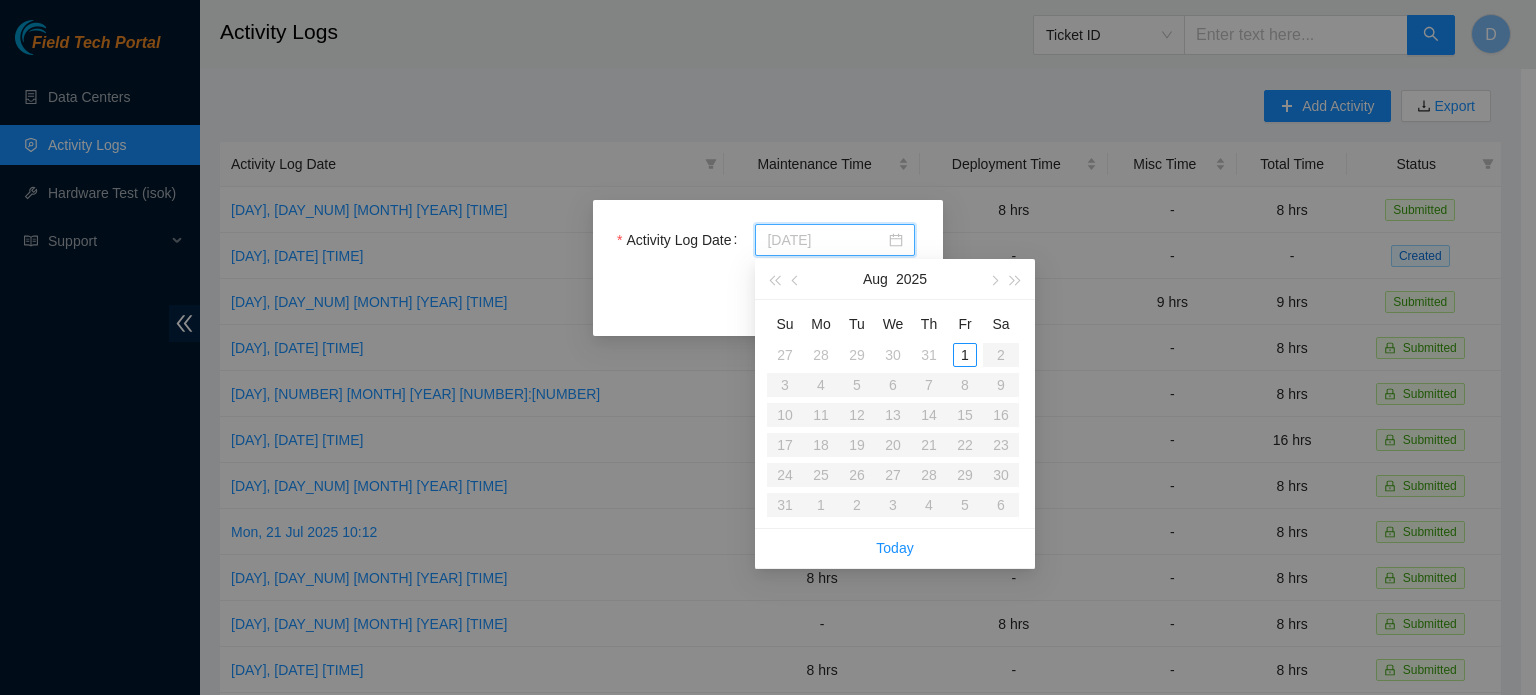 type 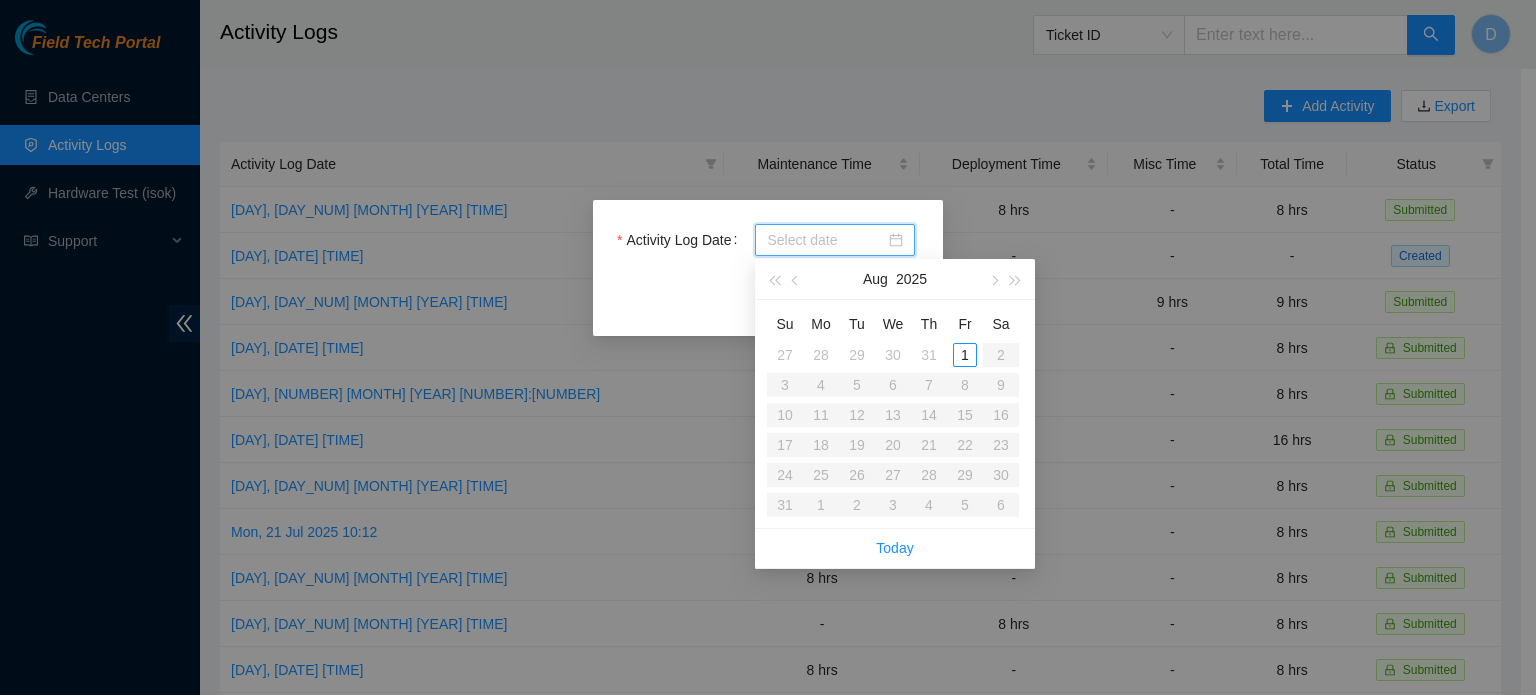 click on "Activity Log Date Close Submit" at bounding box center (768, 347) 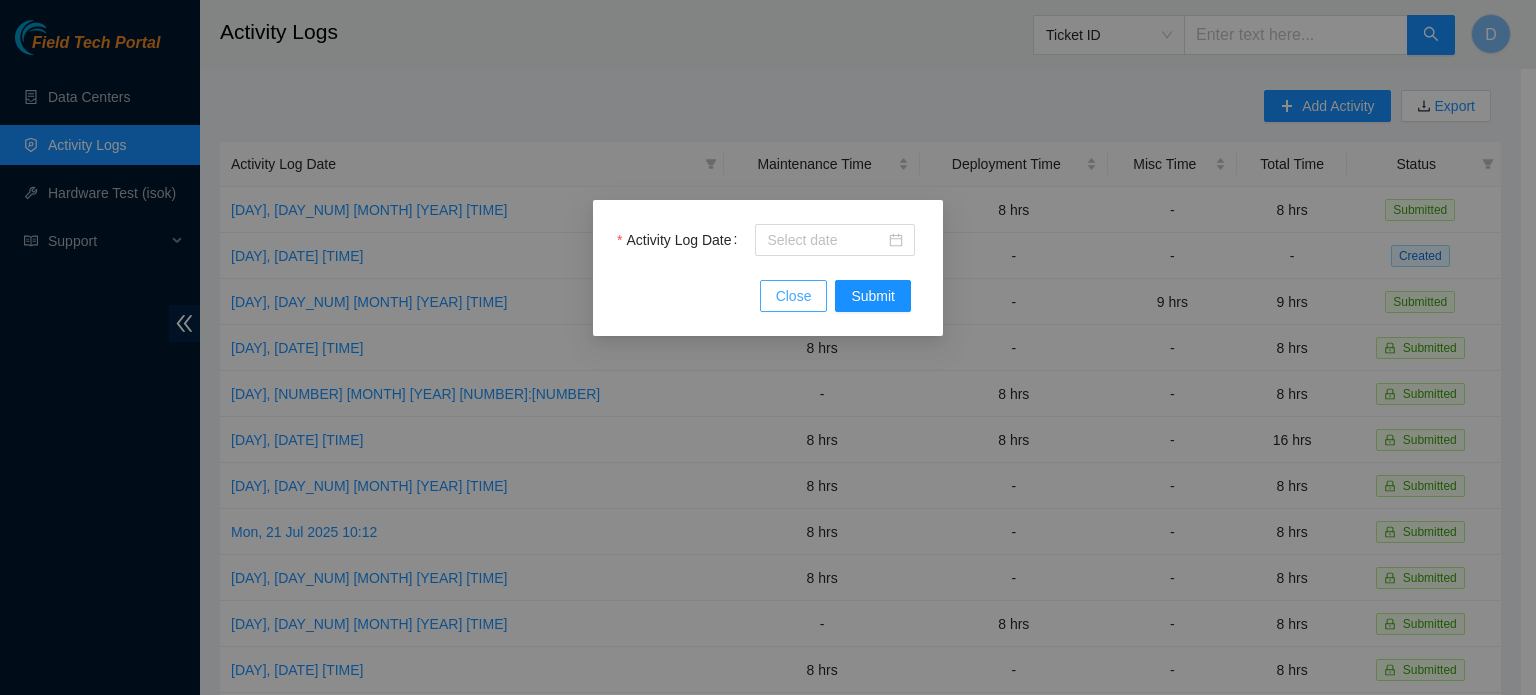 click on "Close" at bounding box center (794, 296) 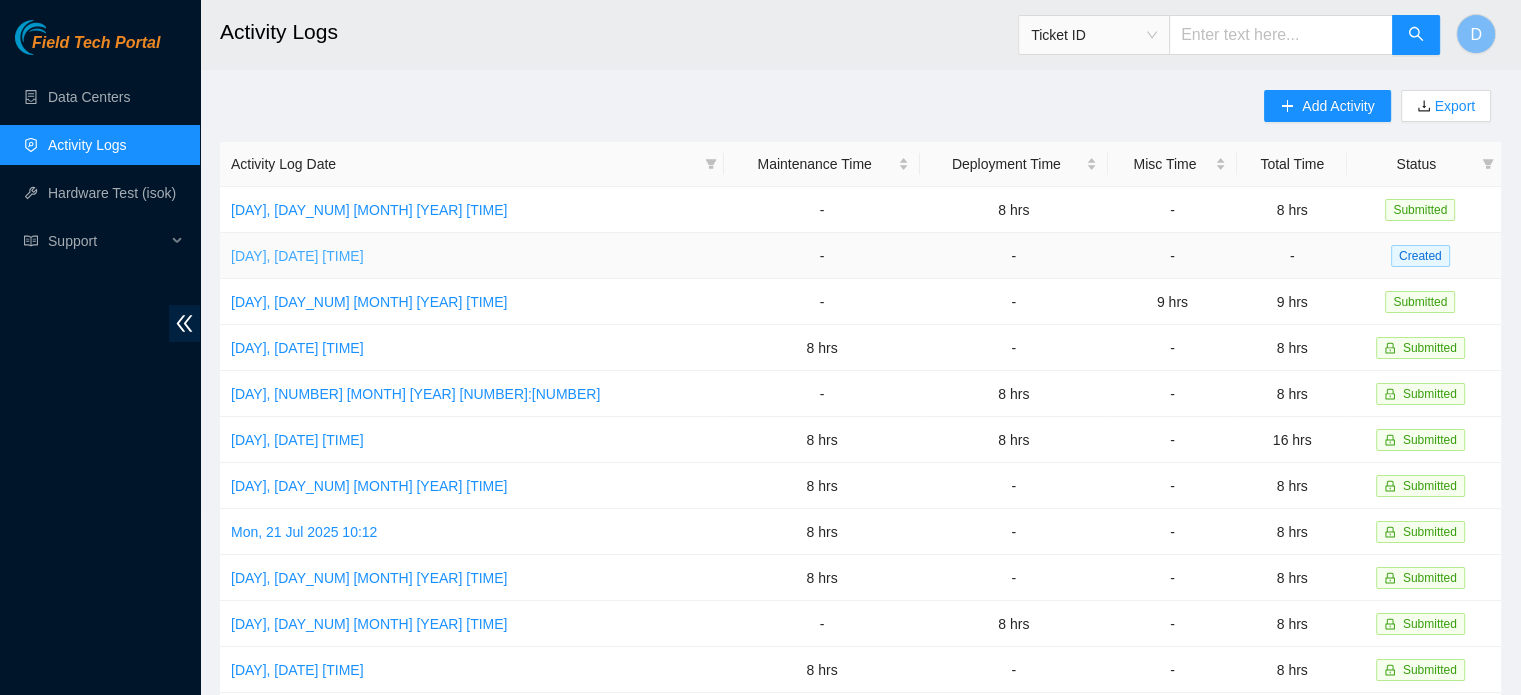 click on "[DAY], [DATE] [TIME]" at bounding box center [297, 256] 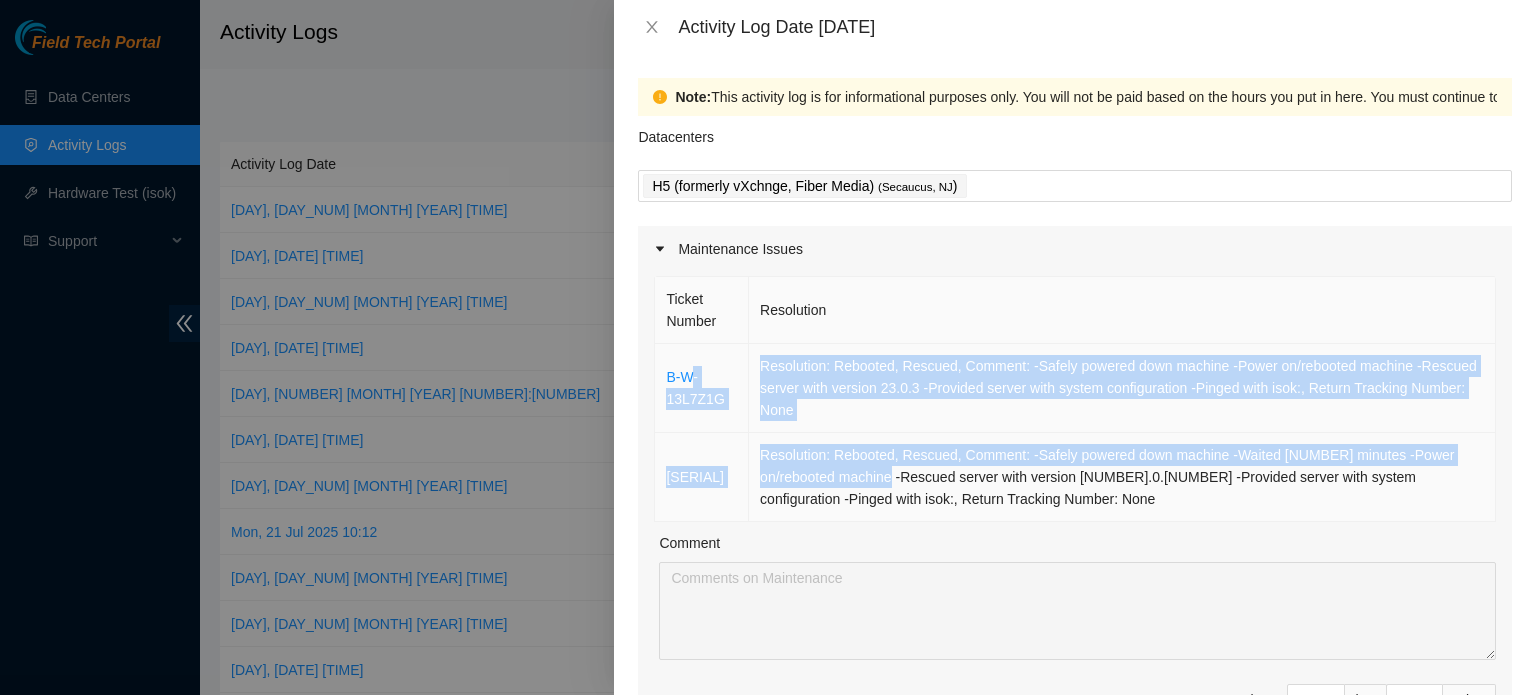 drag, startPoint x: 935, startPoint y: 475, endPoint x: 880, endPoint y: 483, distance: 55.578773 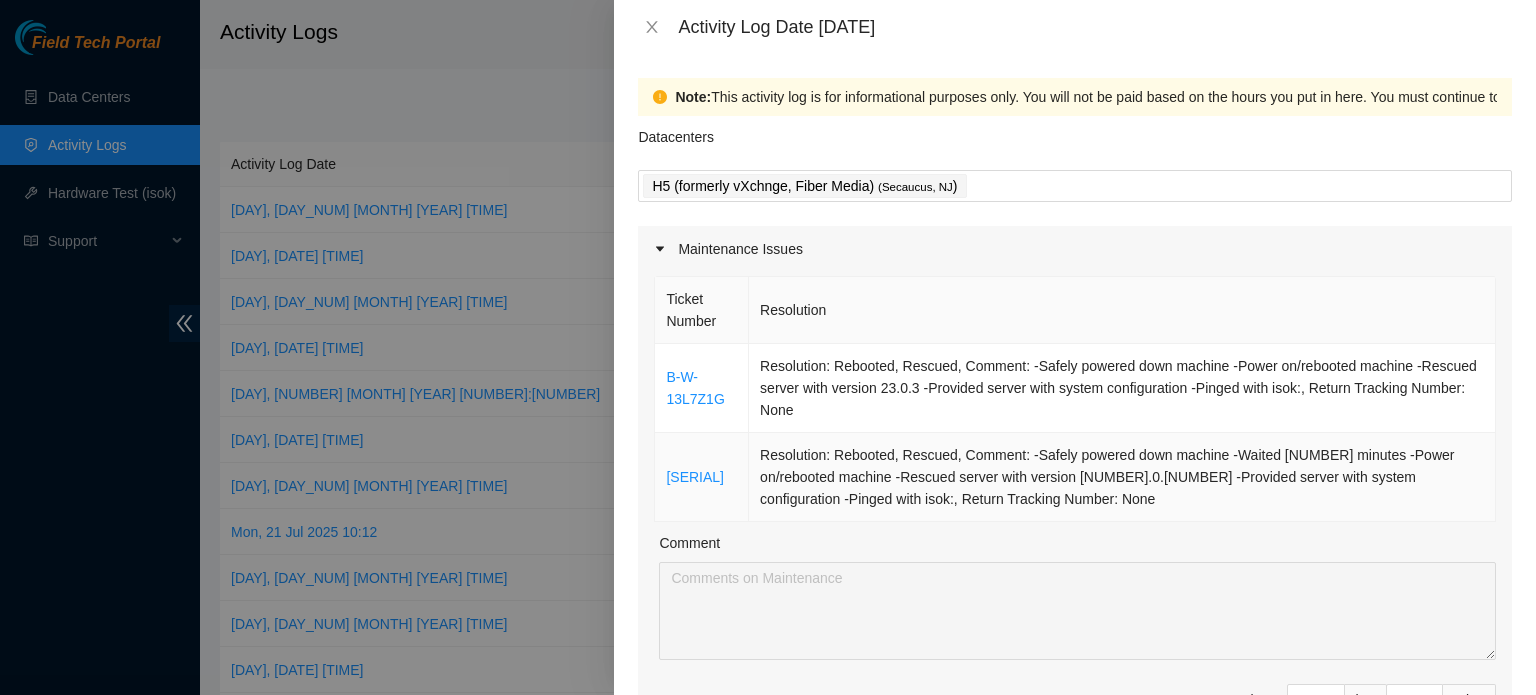 click on "Resolution: Rebooted, Rescued, Comment: -Safely powered down machine
-Waited [NUMBER] minutes
-Power on/rebooted machine
-Rescued server with version [NUMBER].0.[NUMBER]
-Provided server with system configuration
-Pinged with isok:, Return Tracking Number: None" at bounding box center [1122, 477] 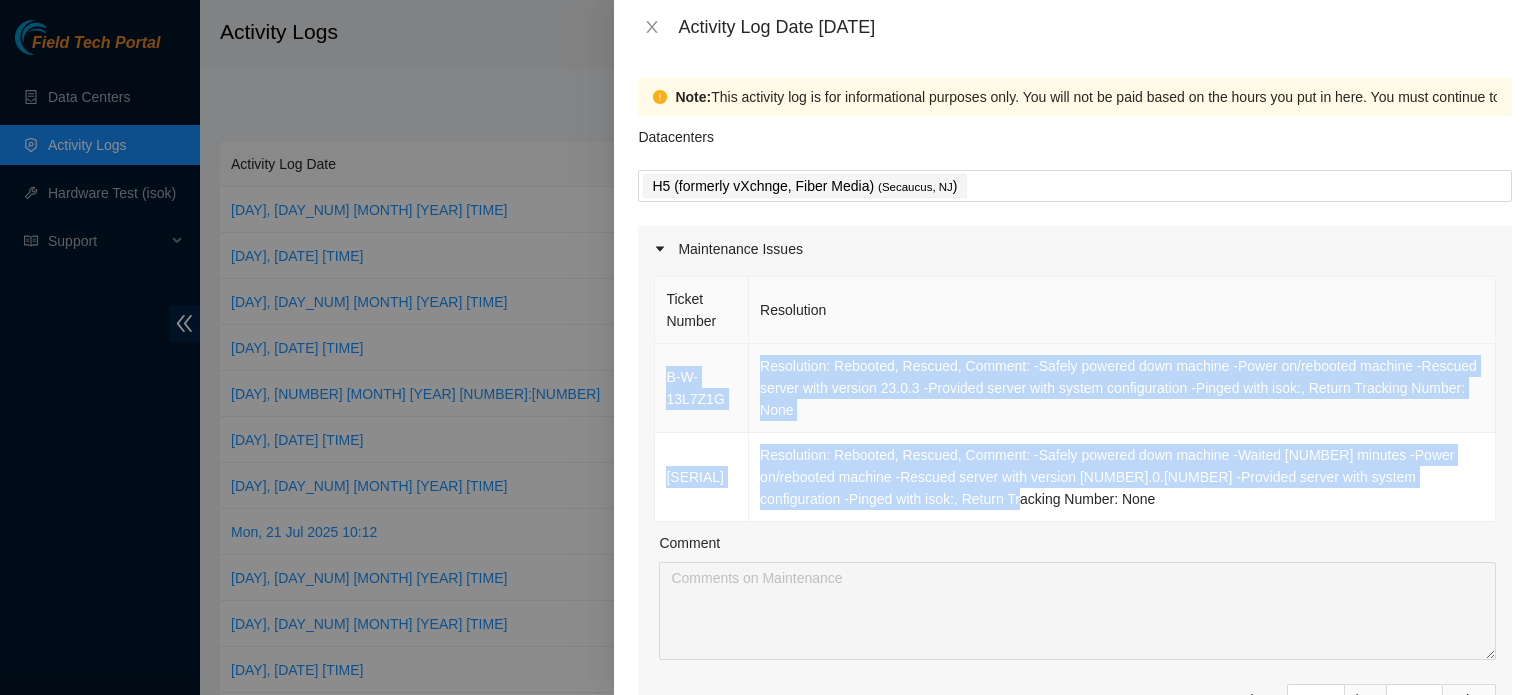 drag, startPoint x: 952, startPoint y: 497, endPoint x: 665, endPoint y: 367, distance: 315.06982 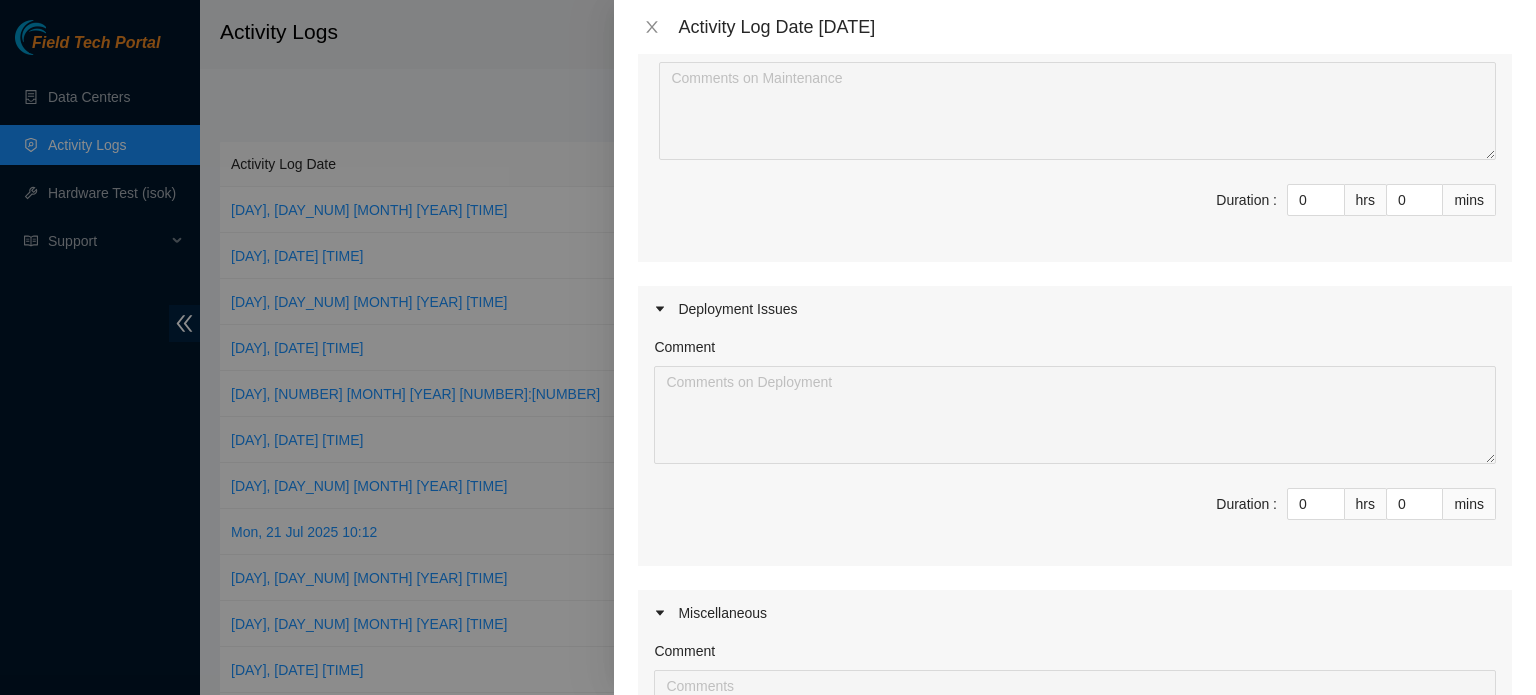 scroll, scrollTop: 300, scrollLeft: 0, axis: vertical 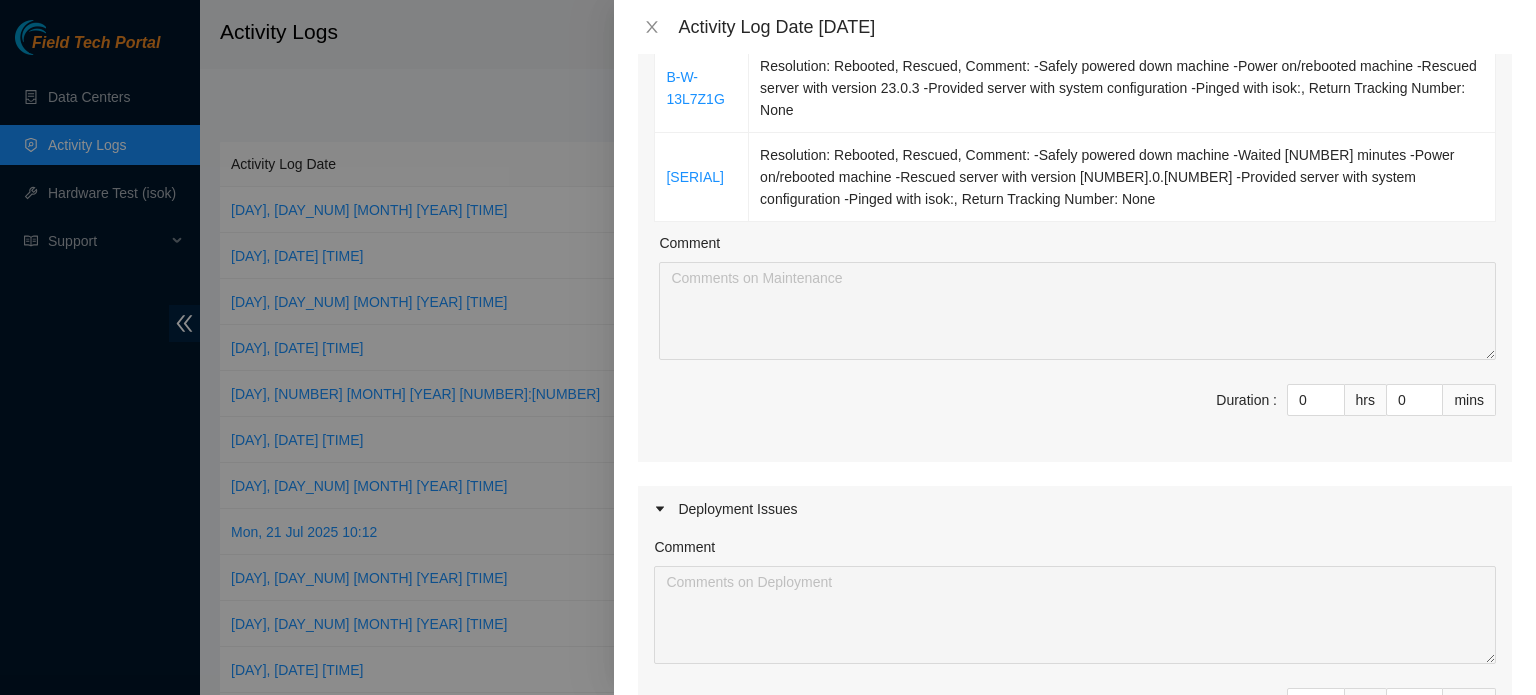 drag, startPoint x: 1257, startPoint y: 395, endPoint x: 1161, endPoint y: 382, distance: 96.87621 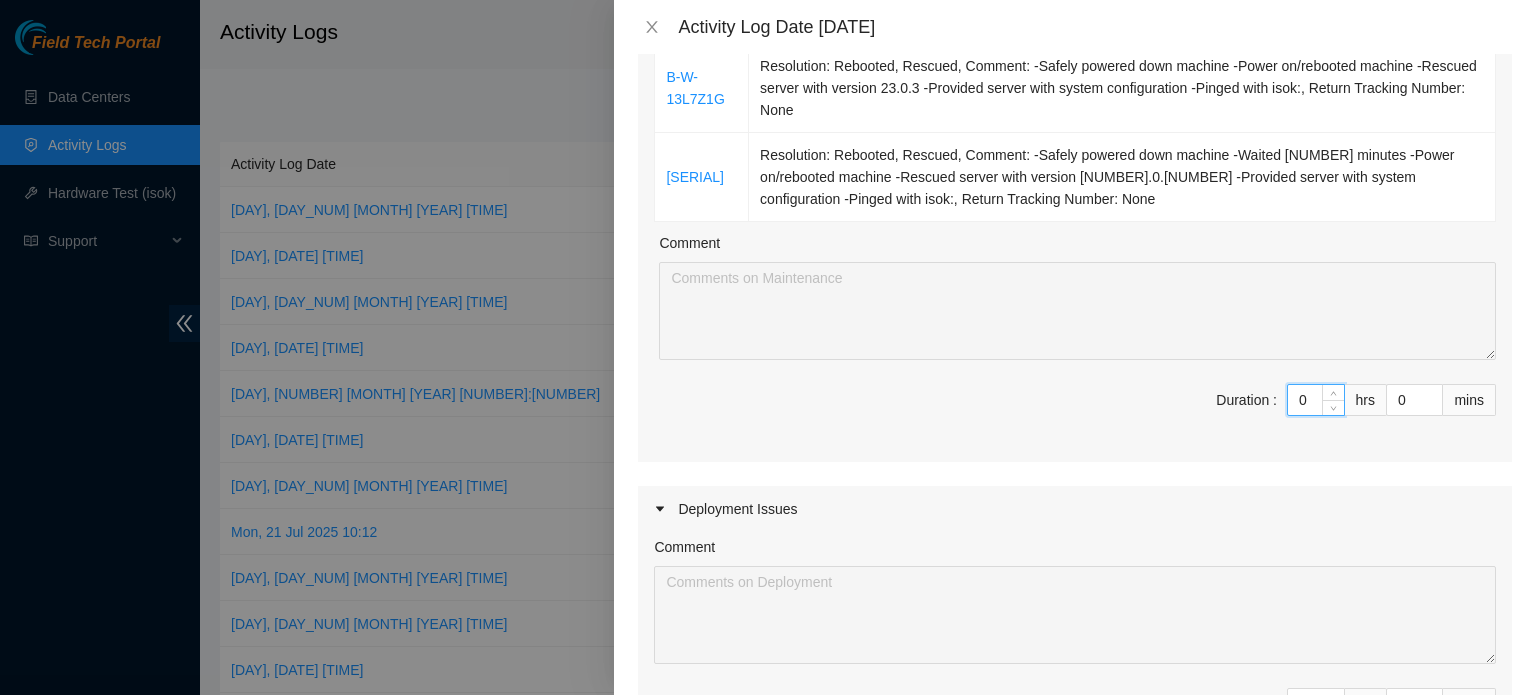 type on "7" 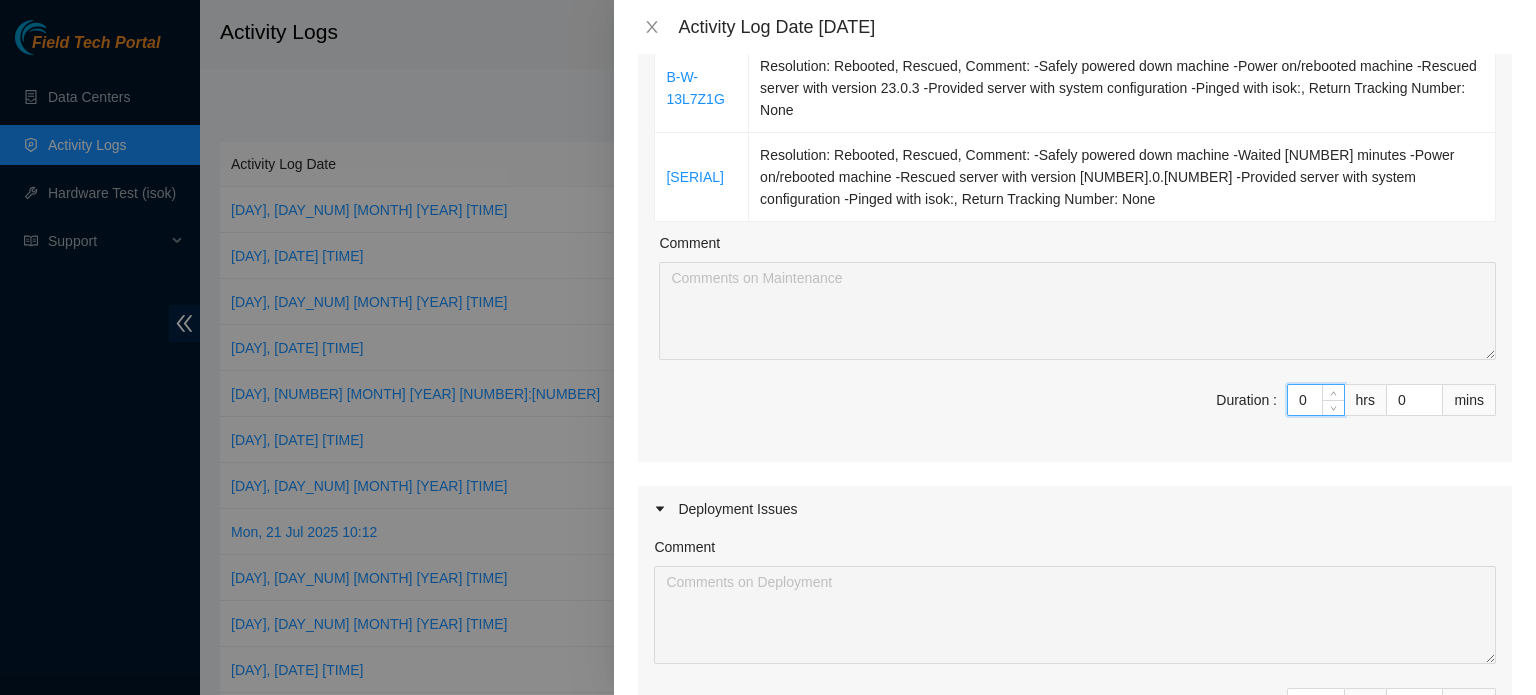 type on "7" 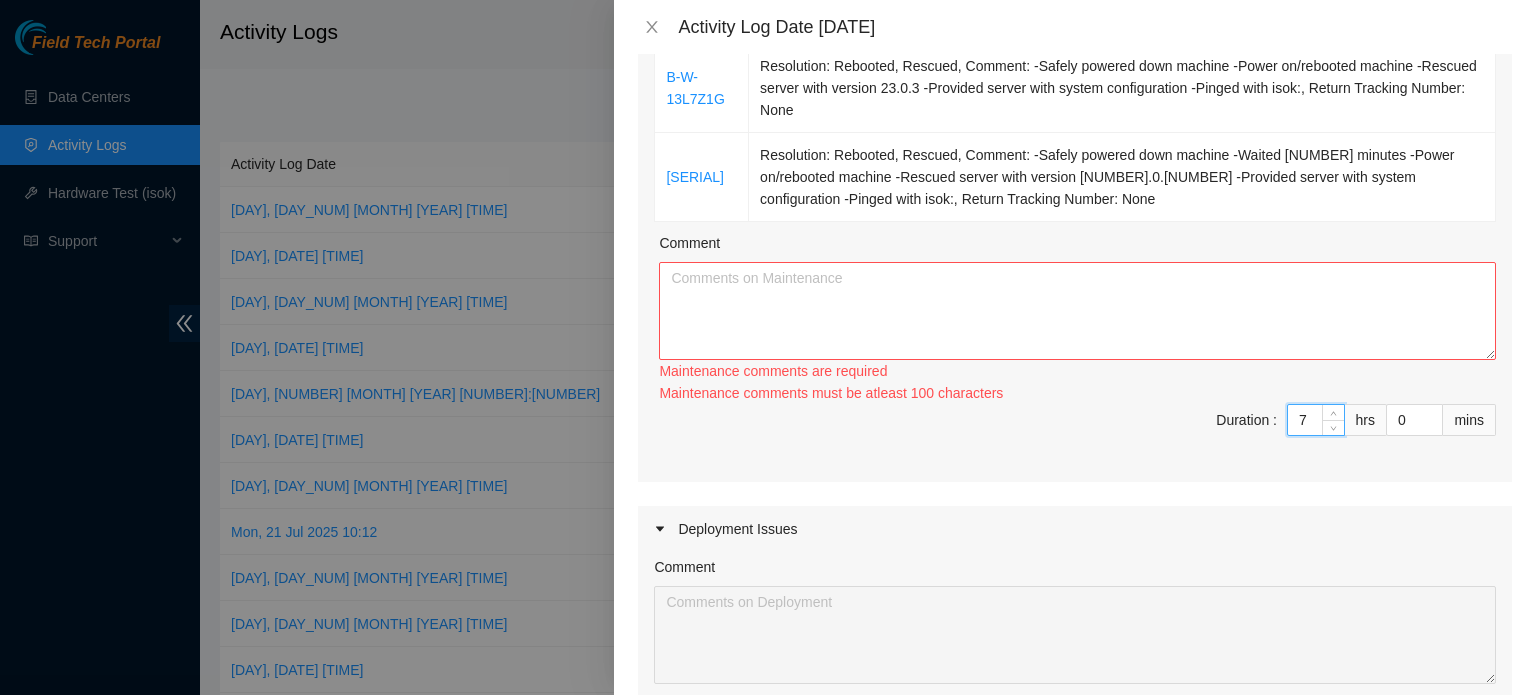 type 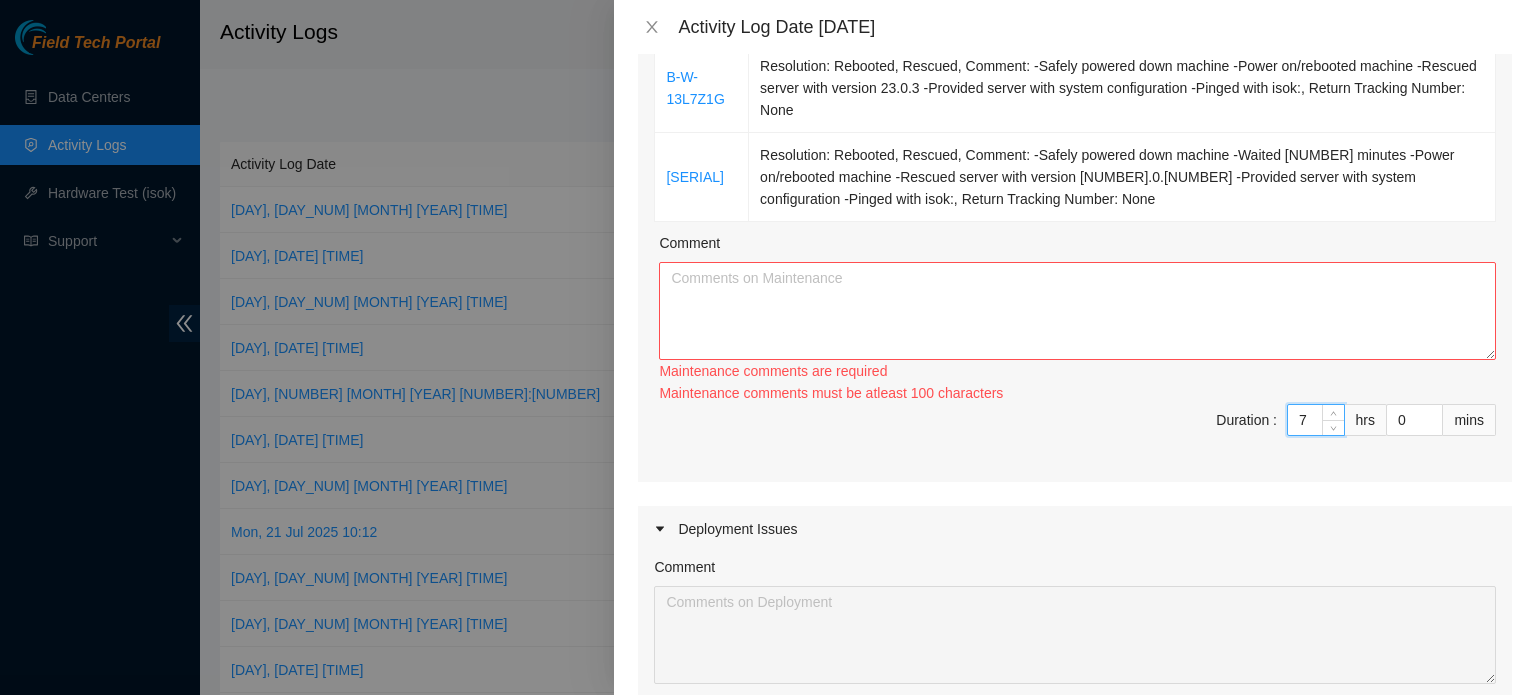 type on "0" 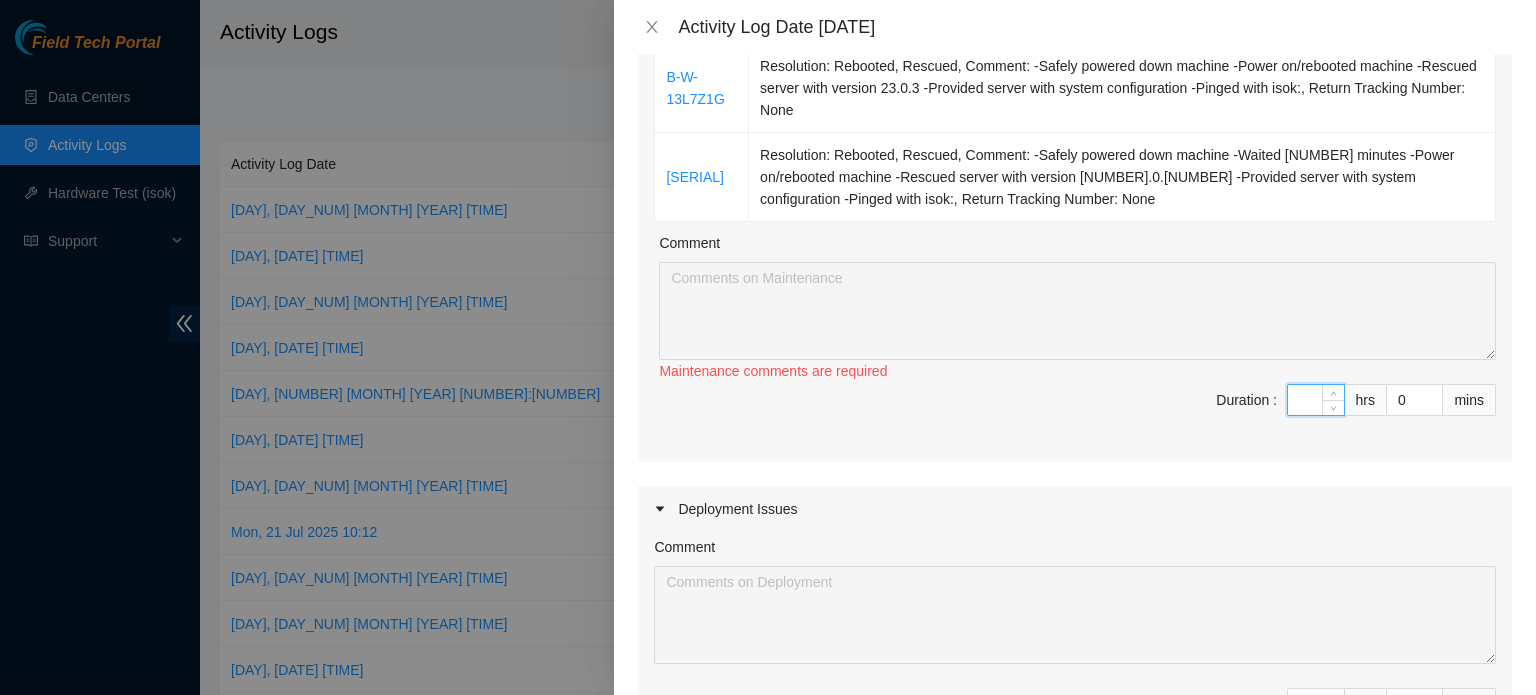type on "8" 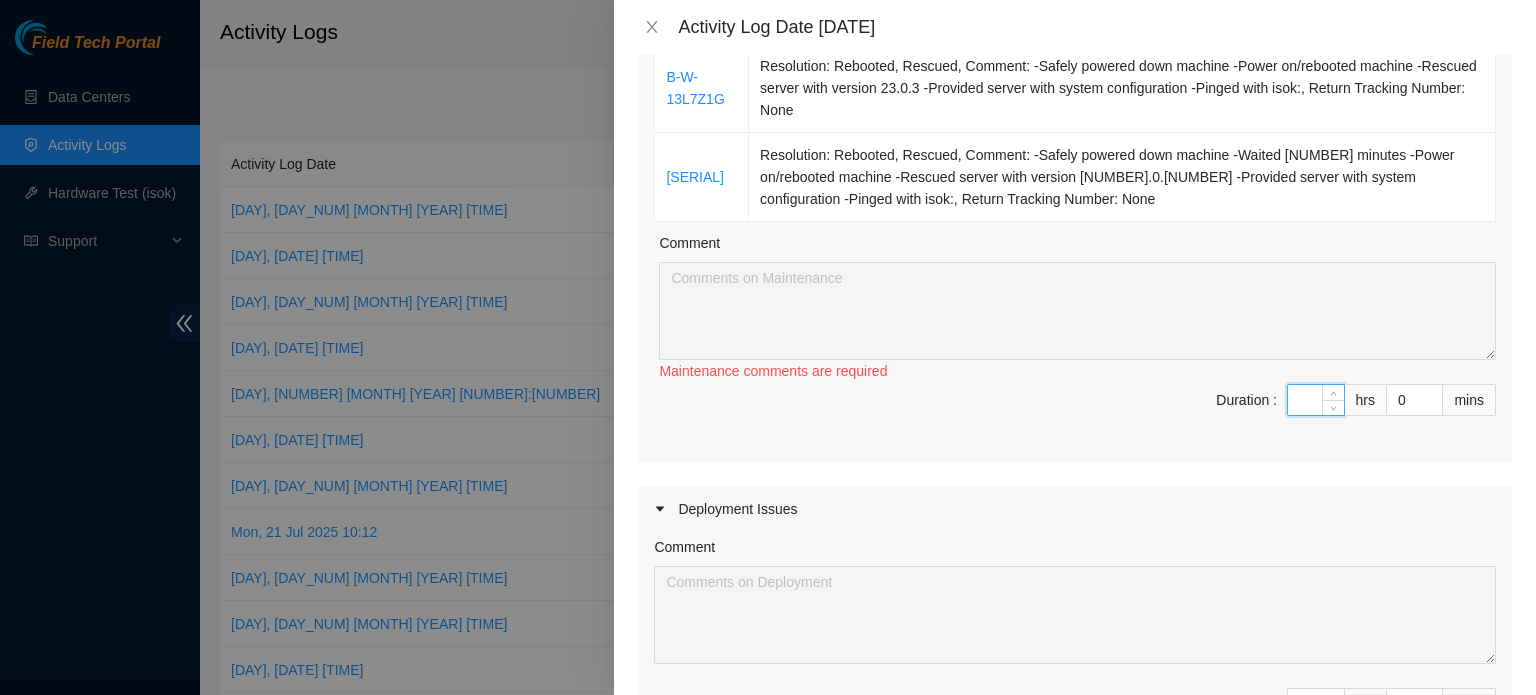 type on "8" 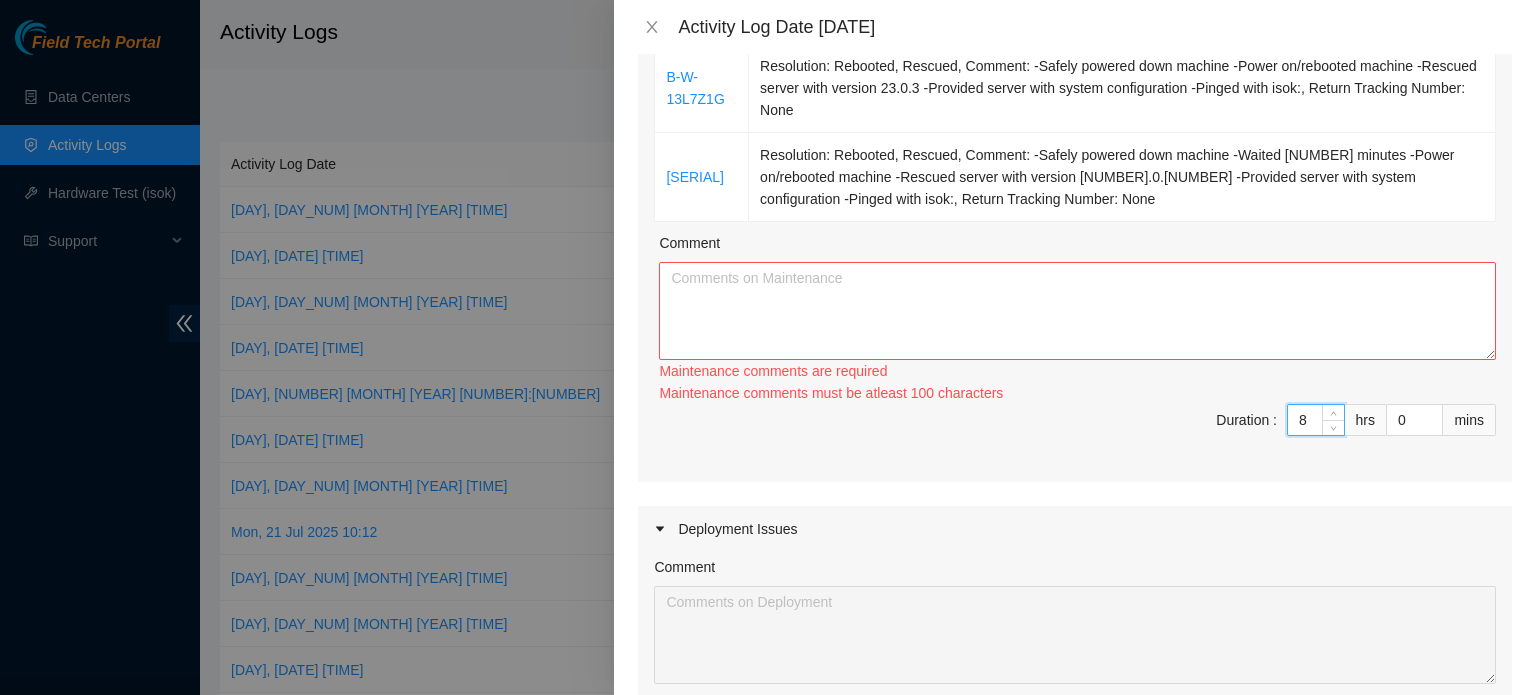 type on "8" 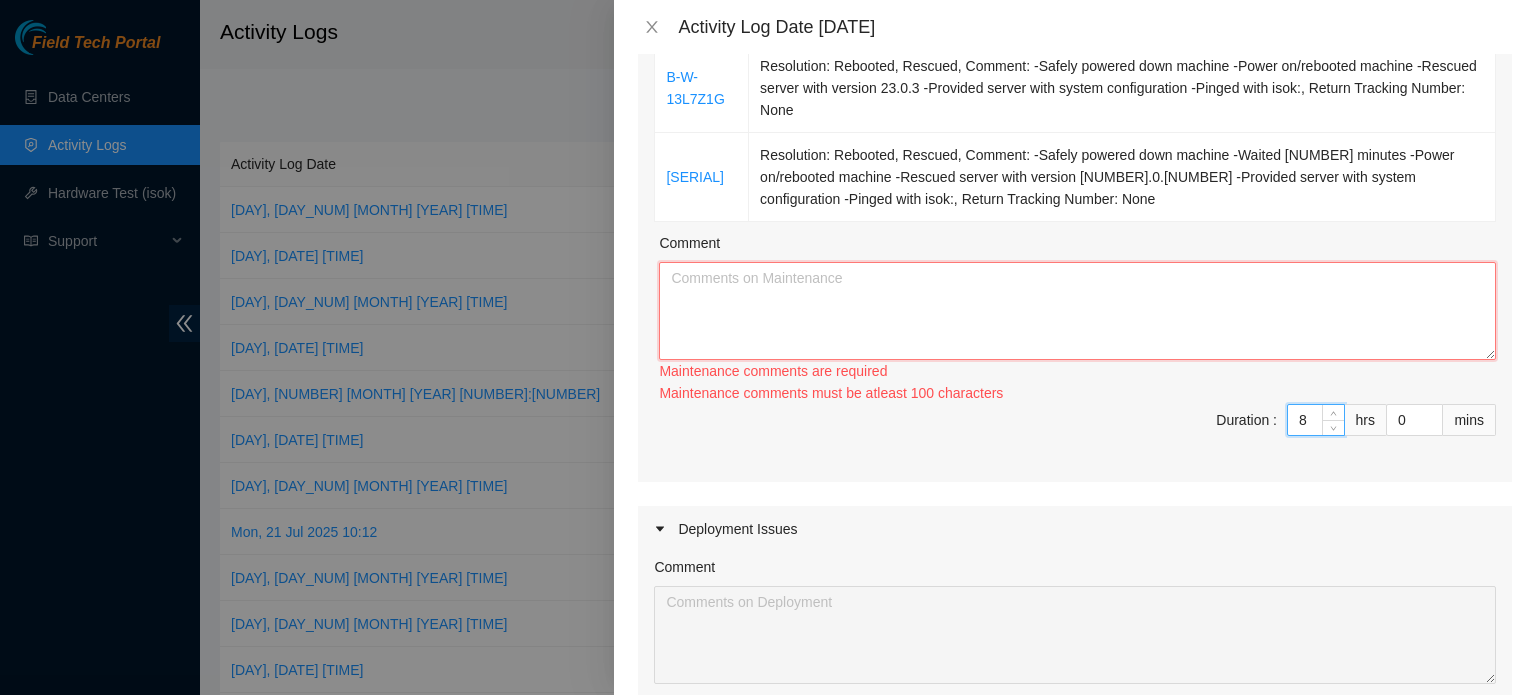 click on "Comment" at bounding box center (1077, 311) 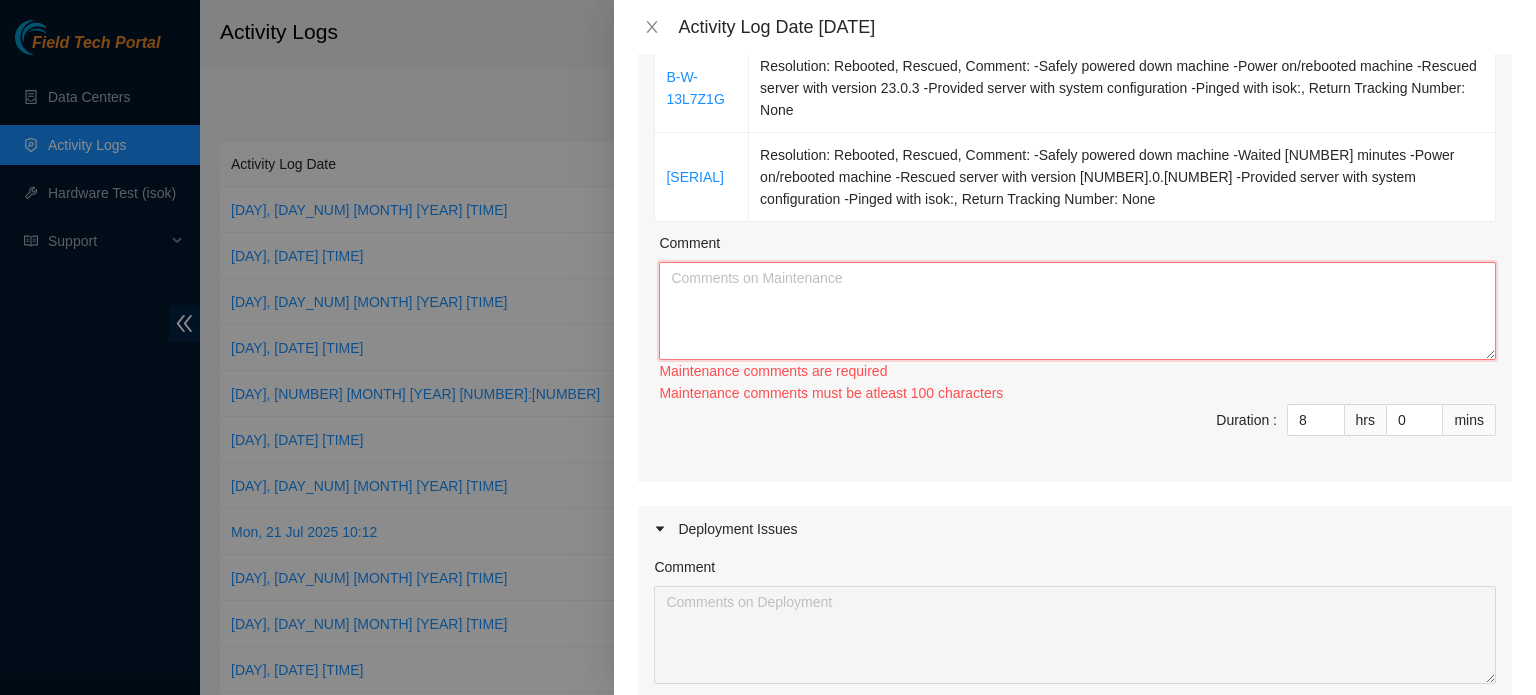 paste on "B-W-13L7Z1G	Resolution: Rebooted, Rescued, Comment: -Safely powered down machine -Power on/rebooted machine -Rescued server with version 23.0.3 -Provided server with system configuration -Pinged with isok:, Return Tracking Number: None
B-V-5RY9IGY	Resolution: Rebooted, Rescued, Comment: -Safely powered down machine -Waited 10 minutes -Power on/rebooted machine -Rescued server with version 23.0.3 -Provided server with system configuration -Pinged with isok:, Return Tracking Number: None" 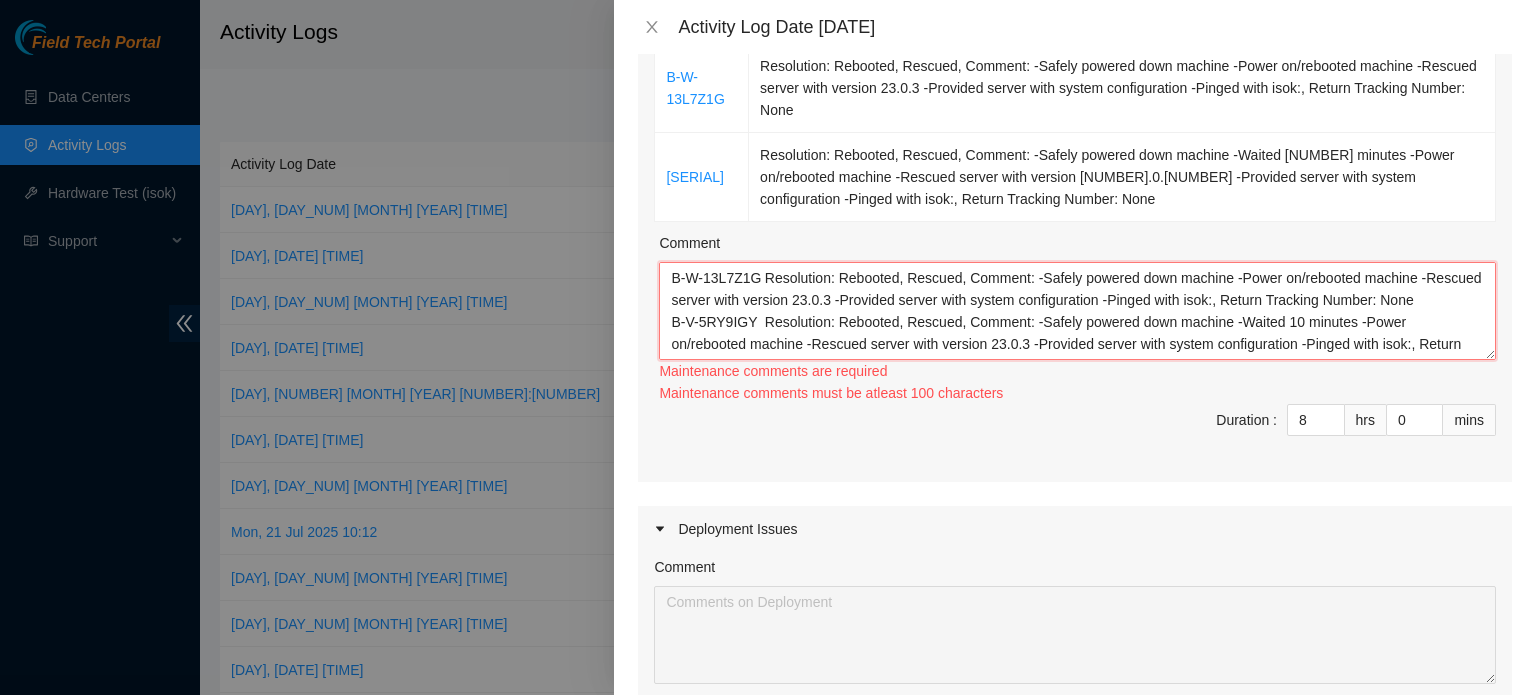 scroll, scrollTop: 38, scrollLeft: 0, axis: vertical 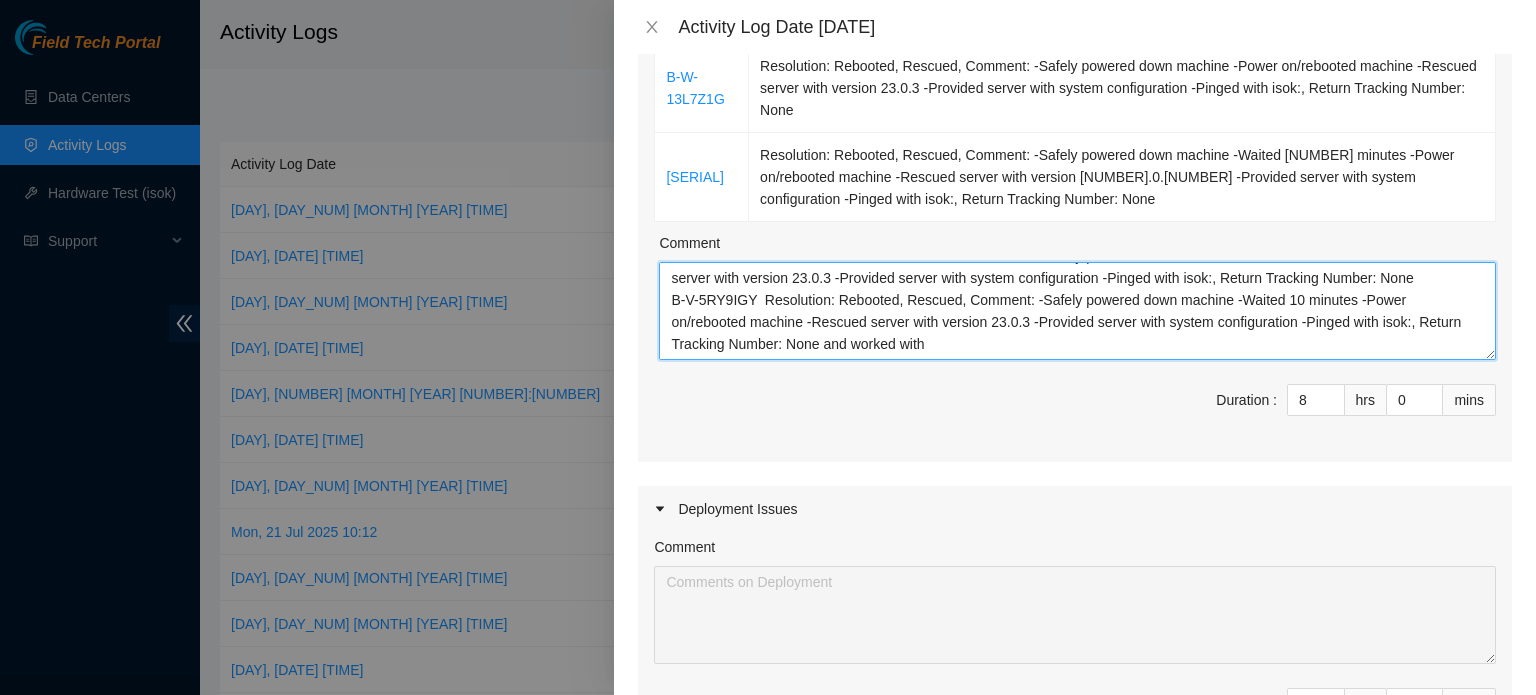 click on "B-W-13L7Z1G	Resolution: Rebooted, Rescued, Comment: -Safely powered down machine -Power on/rebooted machine -Rescued server with version 23.0.3 -Provided server with system configuration -Pinged with isok:, Return Tracking Number: None
B-V-5RY9IGY	Resolution: Rebooted, Rescued, Comment: -Safely powered down machine -Waited 10 minutes -Power on/rebooted machine -Rescued server with version 23.0.3 -Provided server with system configuration -Pinged with isok:, Return Tracking Number: None and worked with" at bounding box center (1077, 311) 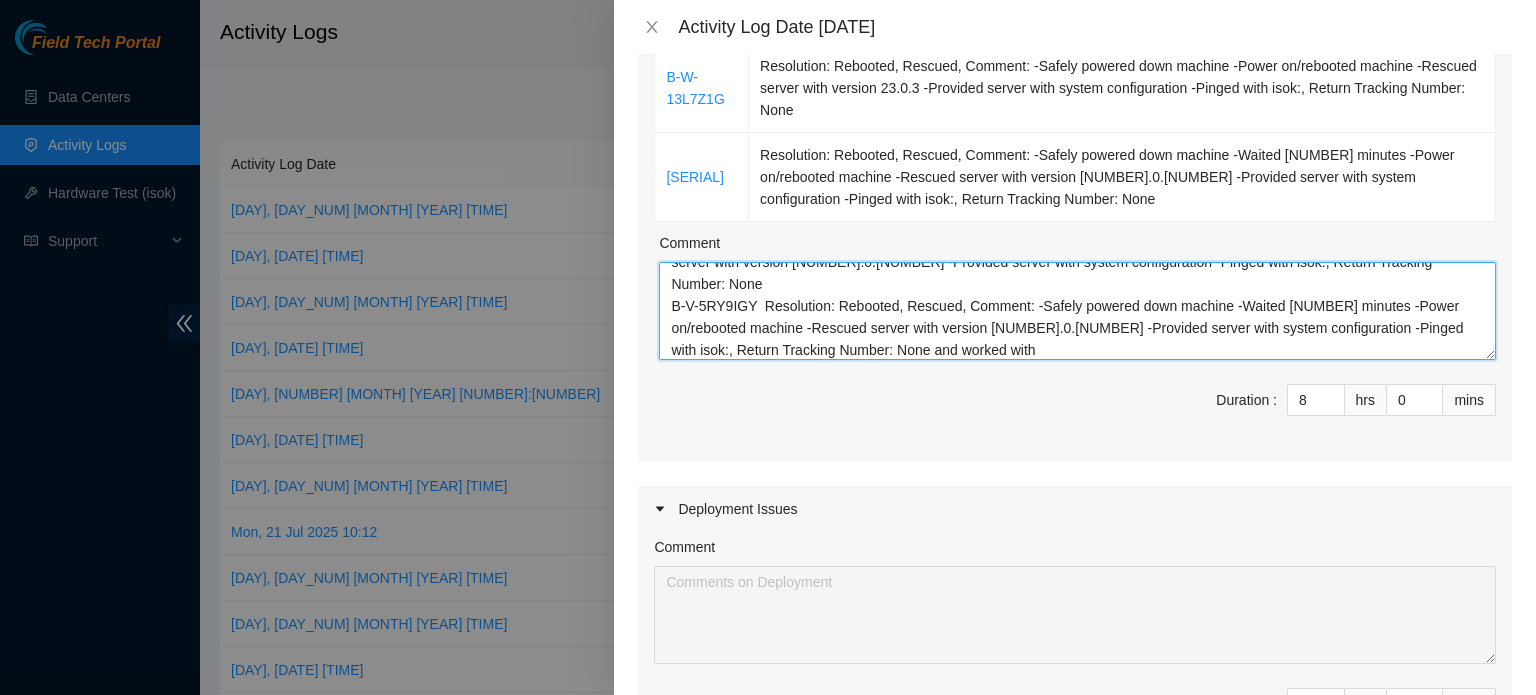 click on "B-W-13L7Z1G	Resolution: Rebooted, Rescued, Comment: -Safely powered down machine -Power on/rebooted machine -Rescued server with version [NUMBER].0.[NUMBER] -Provided server with system configuration -Pinged with isok:, Return Tracking Number: None
B-V-5RY9IGY	Resolution: Rebooted, Rescued, Comment: -Safely powered down machine -Waited [NUMBER] minutes -Power on/rebooted machine -Rescued server with version [NUMBER].0.[NUMBER] -Provided server with system configuration -Pinged with isok:, Return Tracking Number: None and worked with" at bounding box center (1077, 311) 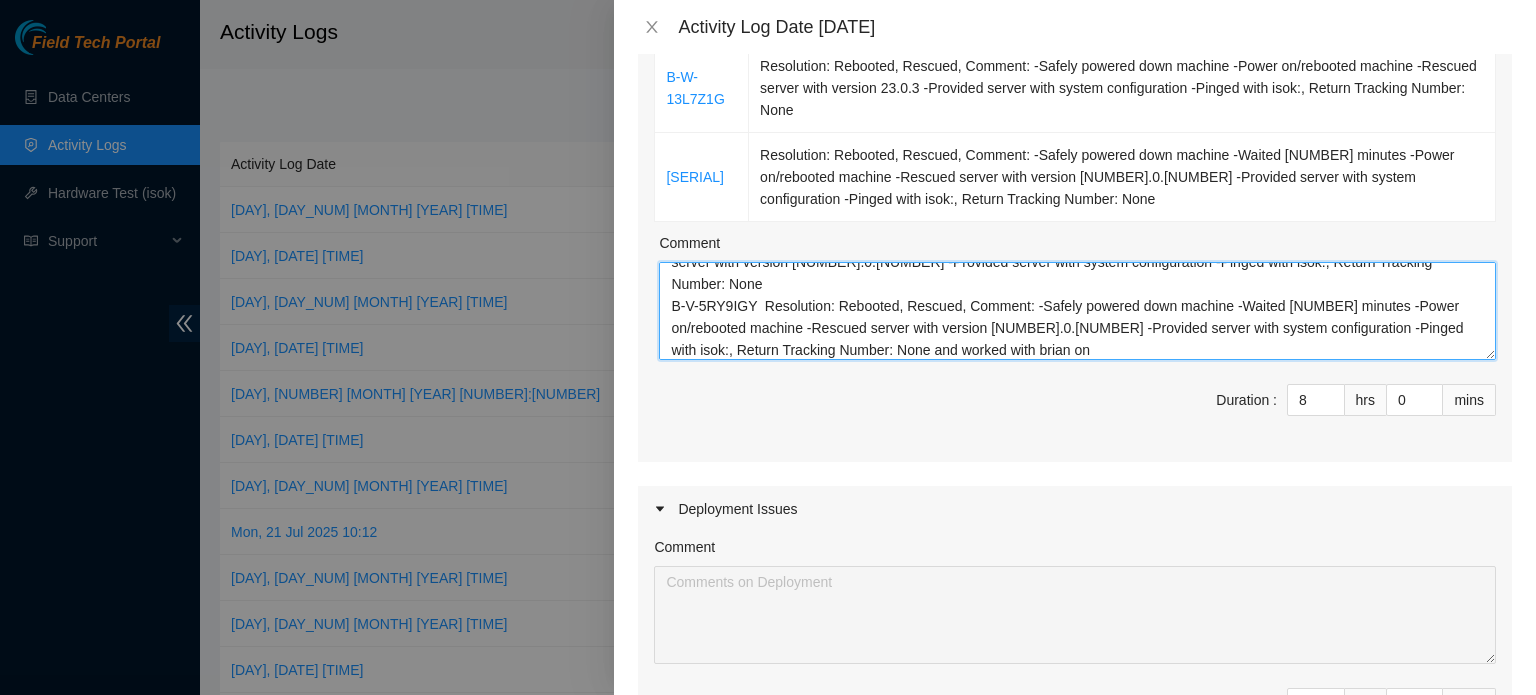 paste on "DP75578" 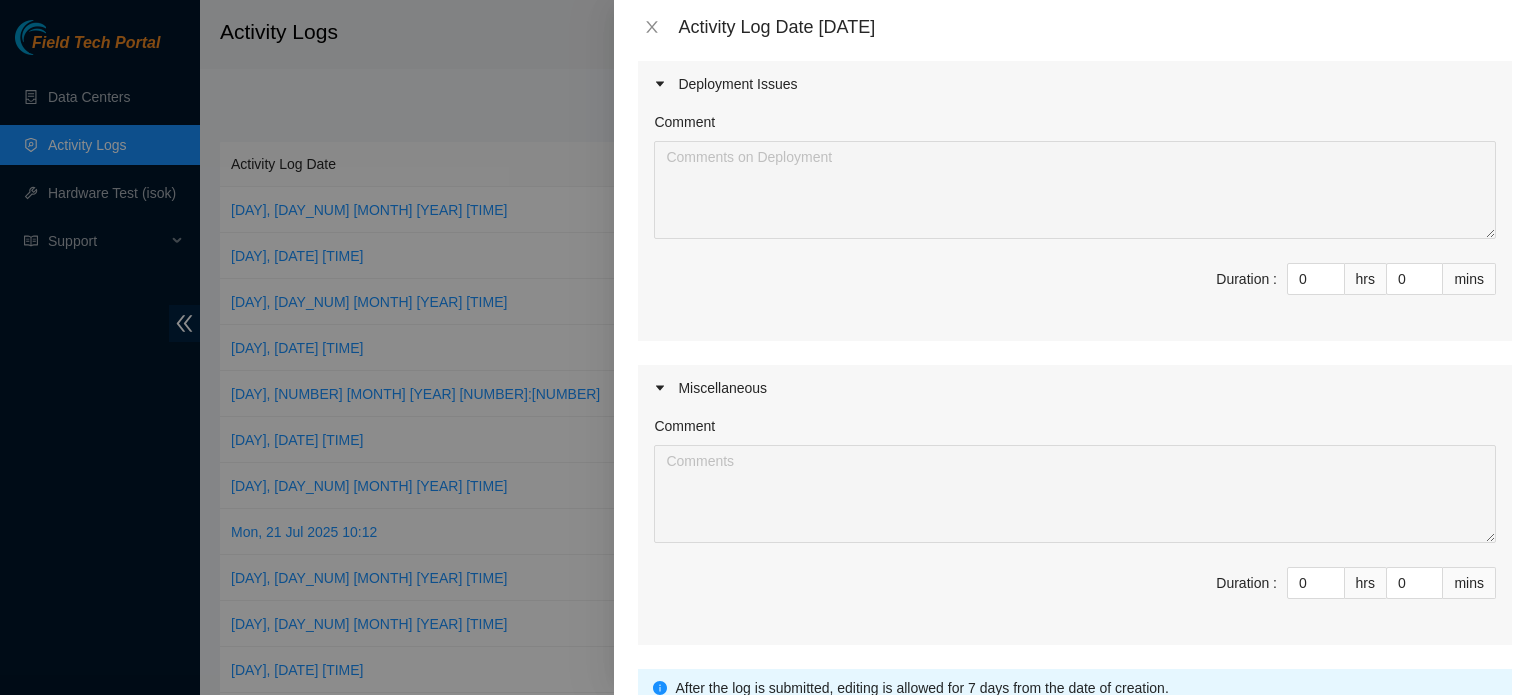 scroll, scrollTop: 888, scrollLeft: 0, axis: vertical 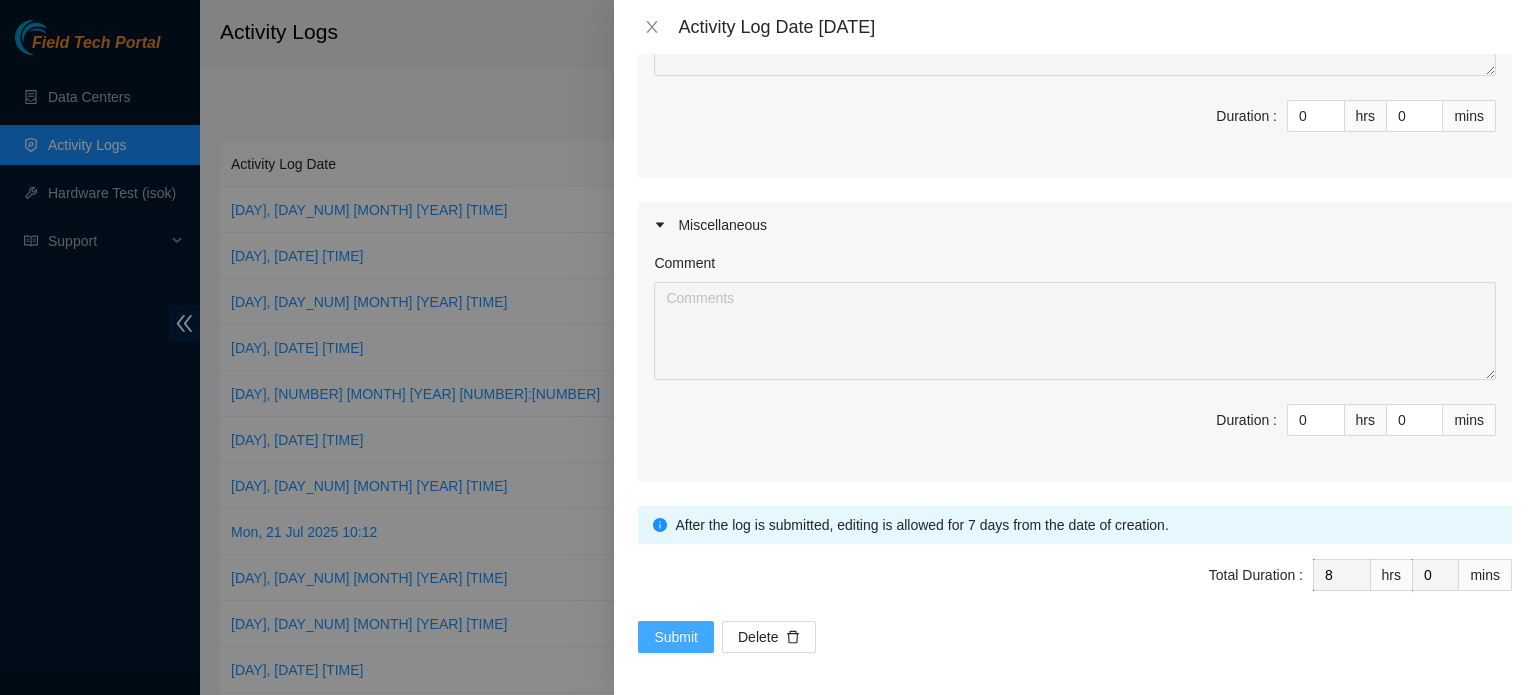type on "B-W-13L7Z1G	Resolution: Rebooted, Rescued, Comment: -Safely powered down machine -Power on/rebooted machine -Rescued server with version [NUMBER].0.[NUMBER] -Provided server with system configuration -Pinged with isok:, Return Tracking Number: None
B-V-5RY9IGY	Resolution: Rebooted, Rescued, Comment: -Safely powered down machine -Waited [NUMBER] minutes -Power on/rebooted machine -Rescued server with version [NUMBER].0.[NUMBER] -Provided server with system configuration -Pinged with isok:, Return Tracking Number: None and worked with Brian on DP75578 updating firmware on switches" 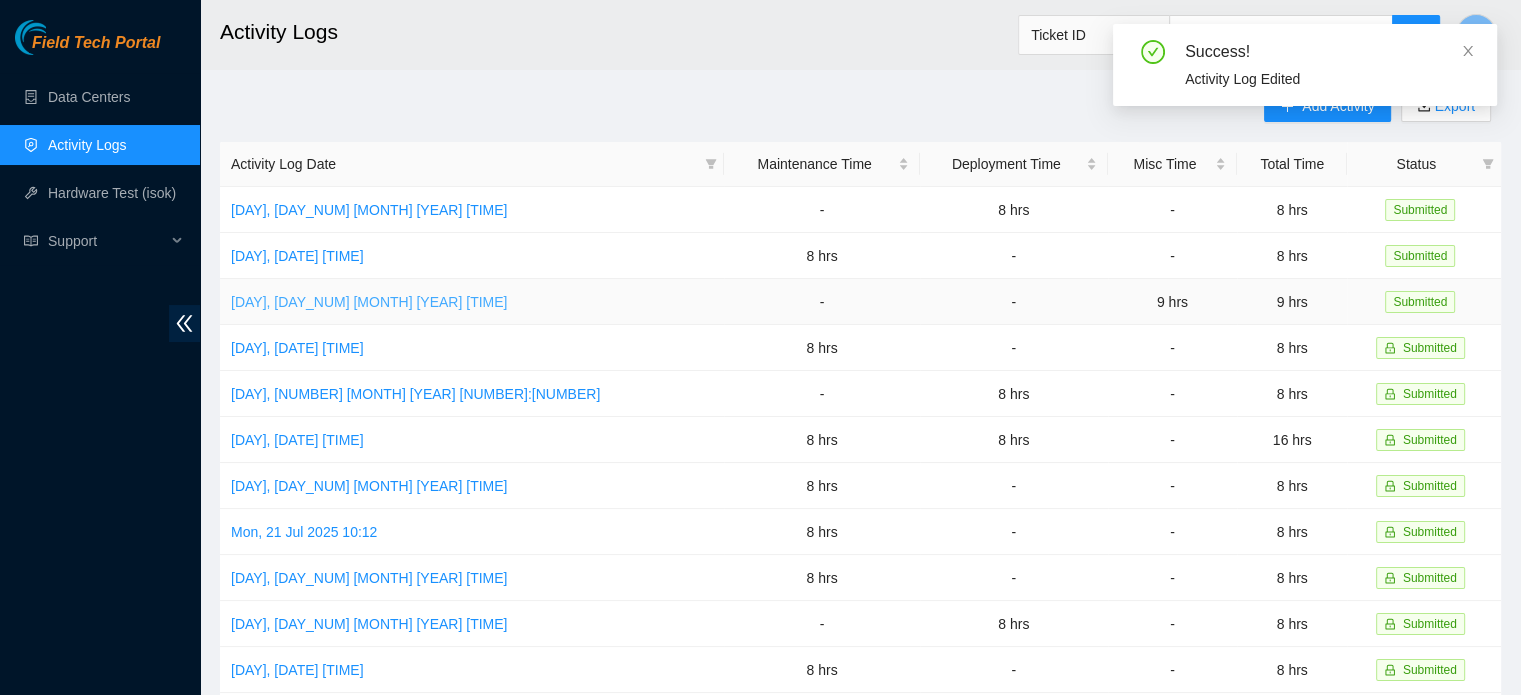 click on "[DAY], [DAY_NUM] [MONTH] [YEAR] [TIME]" at bounding box center (369, 302) 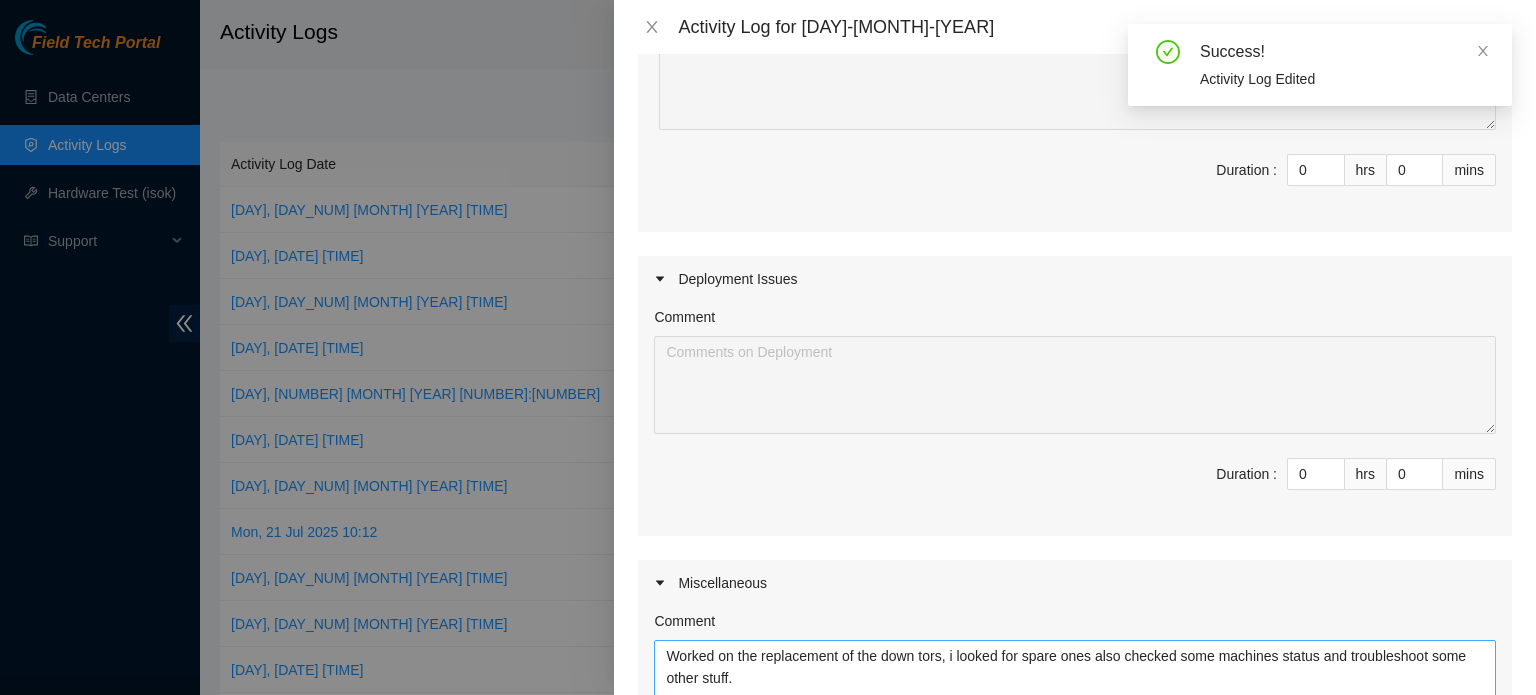 scroll, scrollTop: 643, scrollLeft: 0, axis: vertical 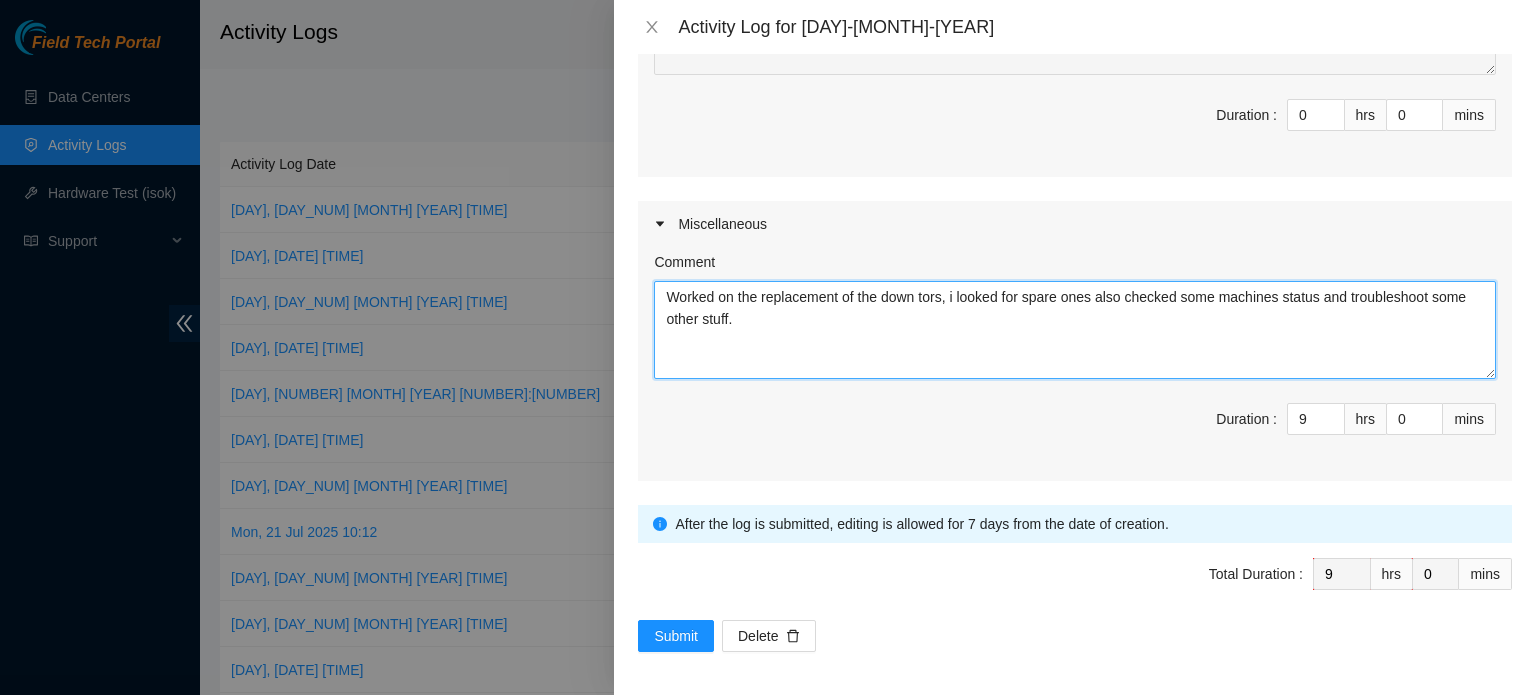 drag, startPoint x: 672, startPoint y: 299, endPoint x: 844, endPoint y: 317, distance: 172.9393 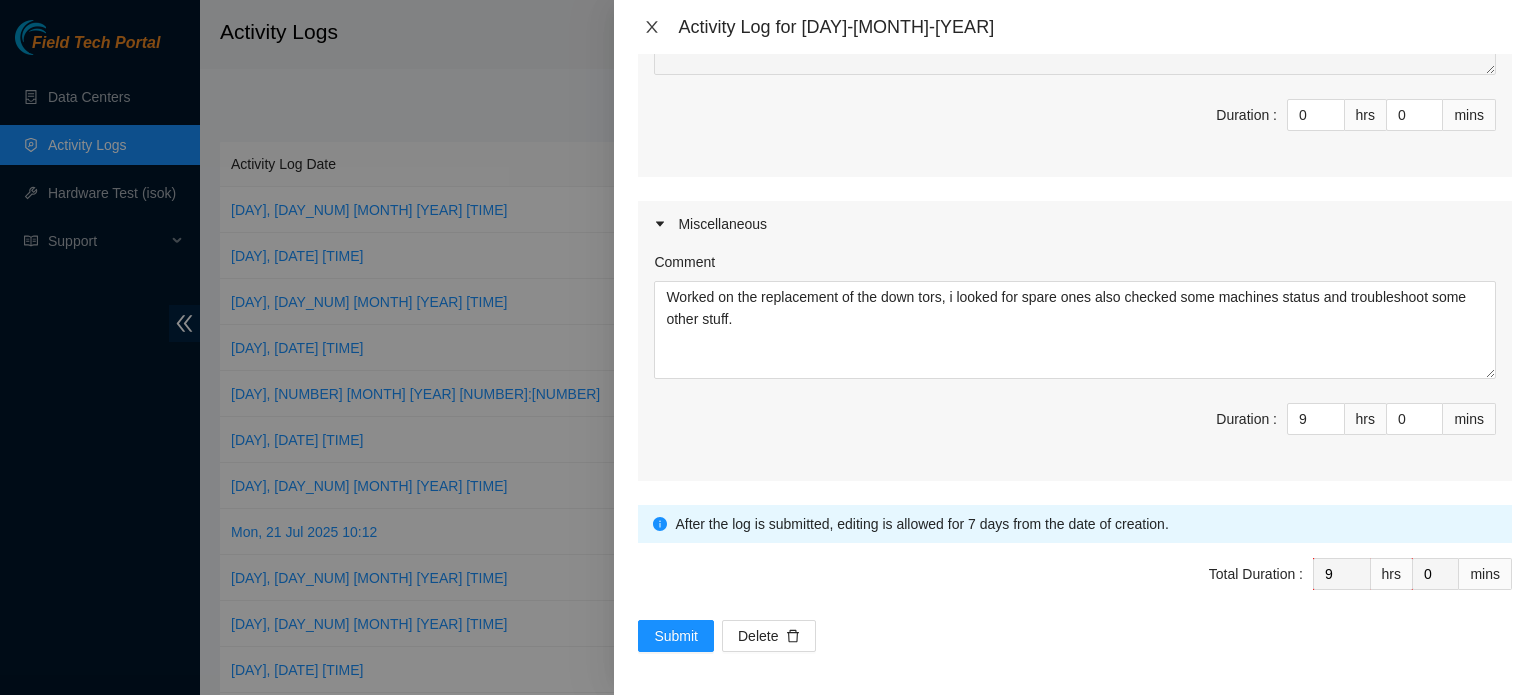 click at bounding box center [652, 27] 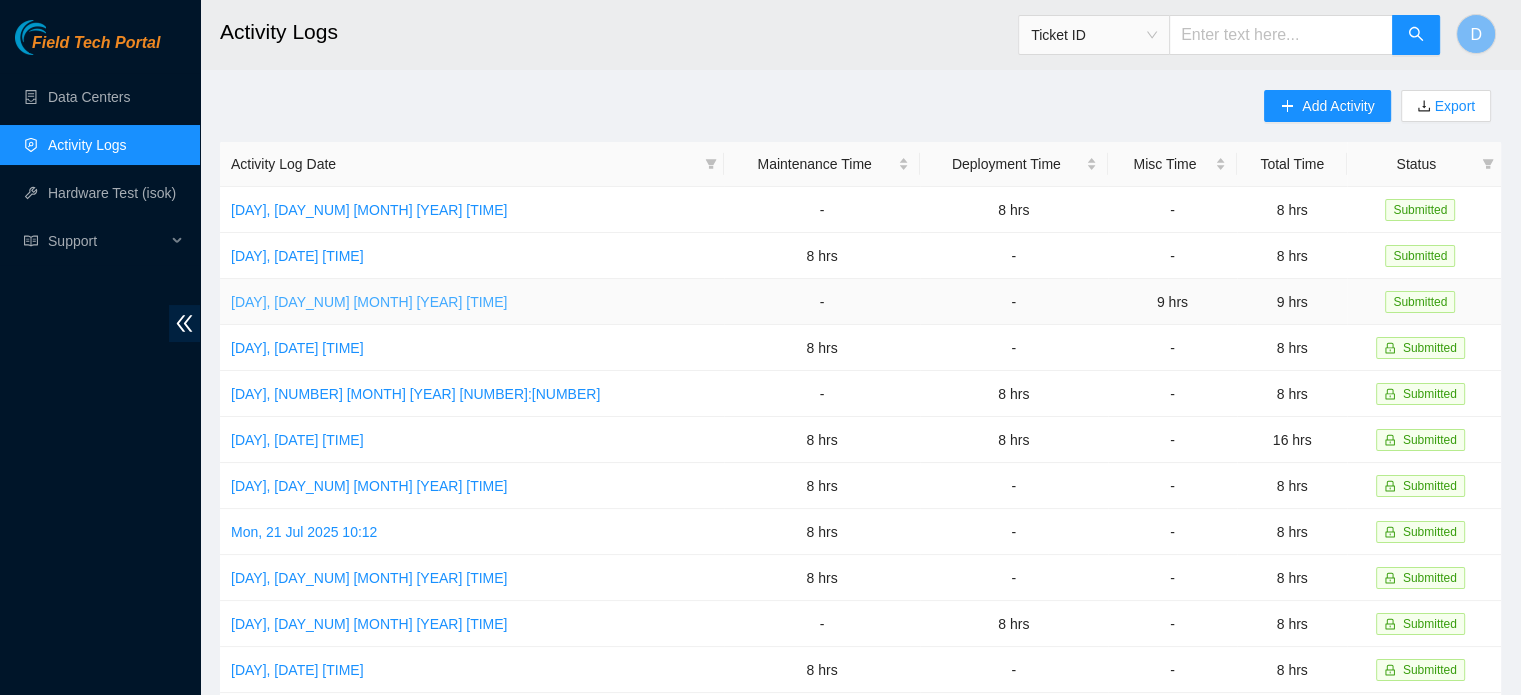 click on "[DAY], [DAY_NUM] [MONTH] [YEAR] [TIME]" at bounding box center (369, 302) 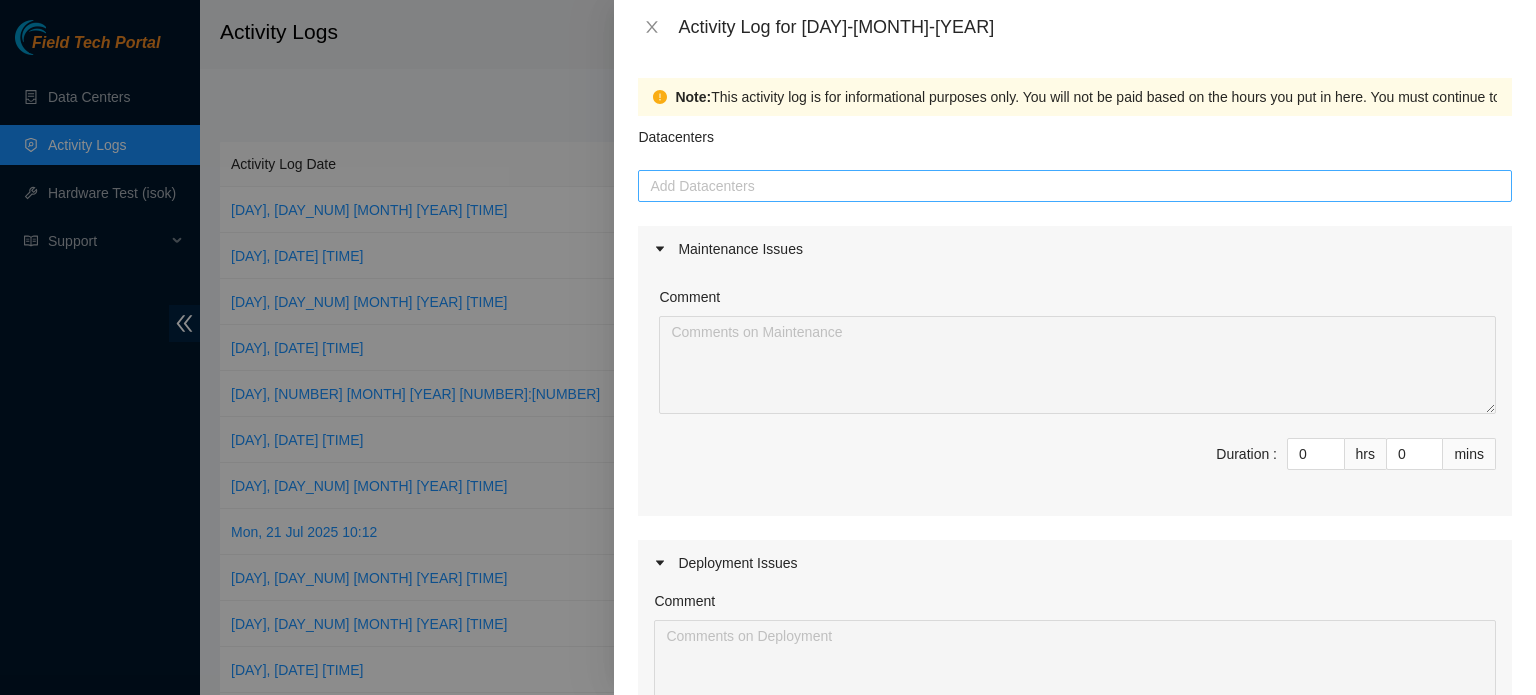 click at bounding box center (1075, 186) 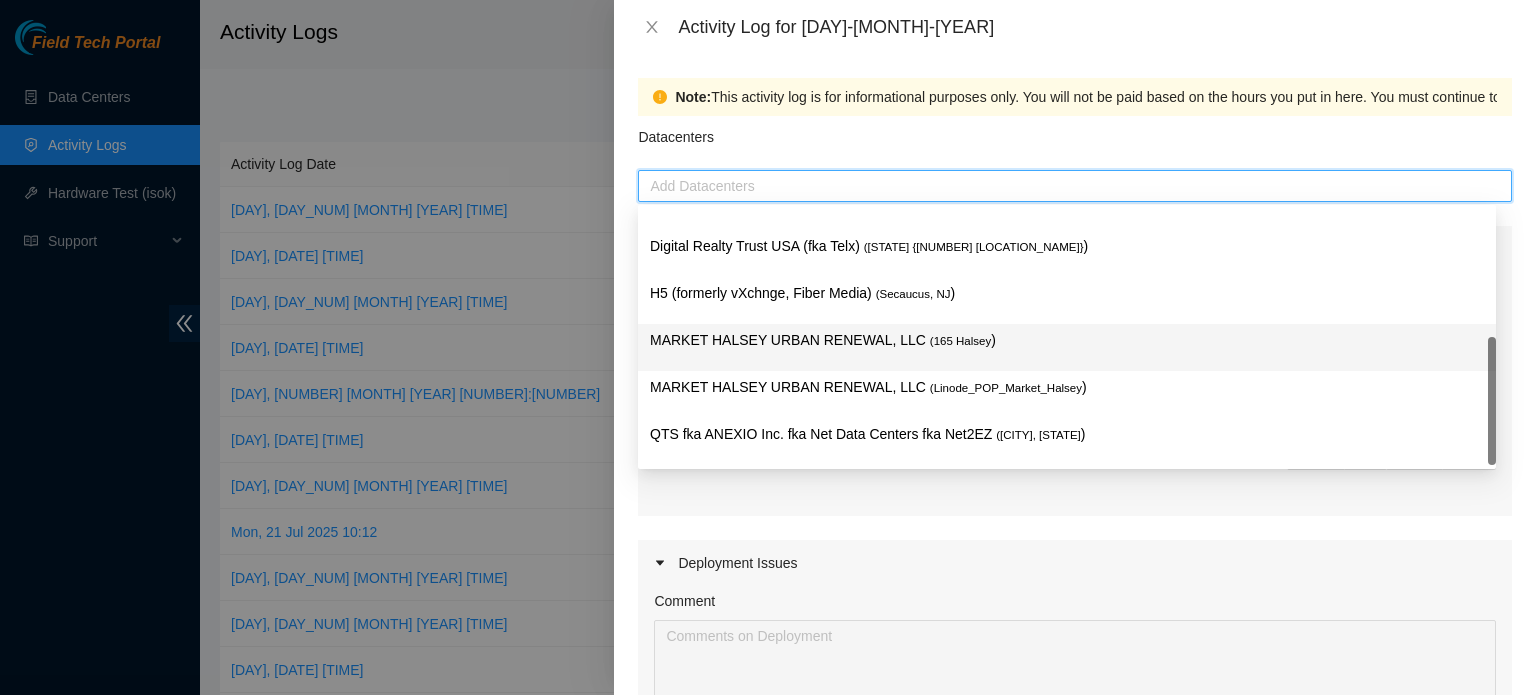 scroll, scrollTop: 0, scrollLeft: 0, axis: both 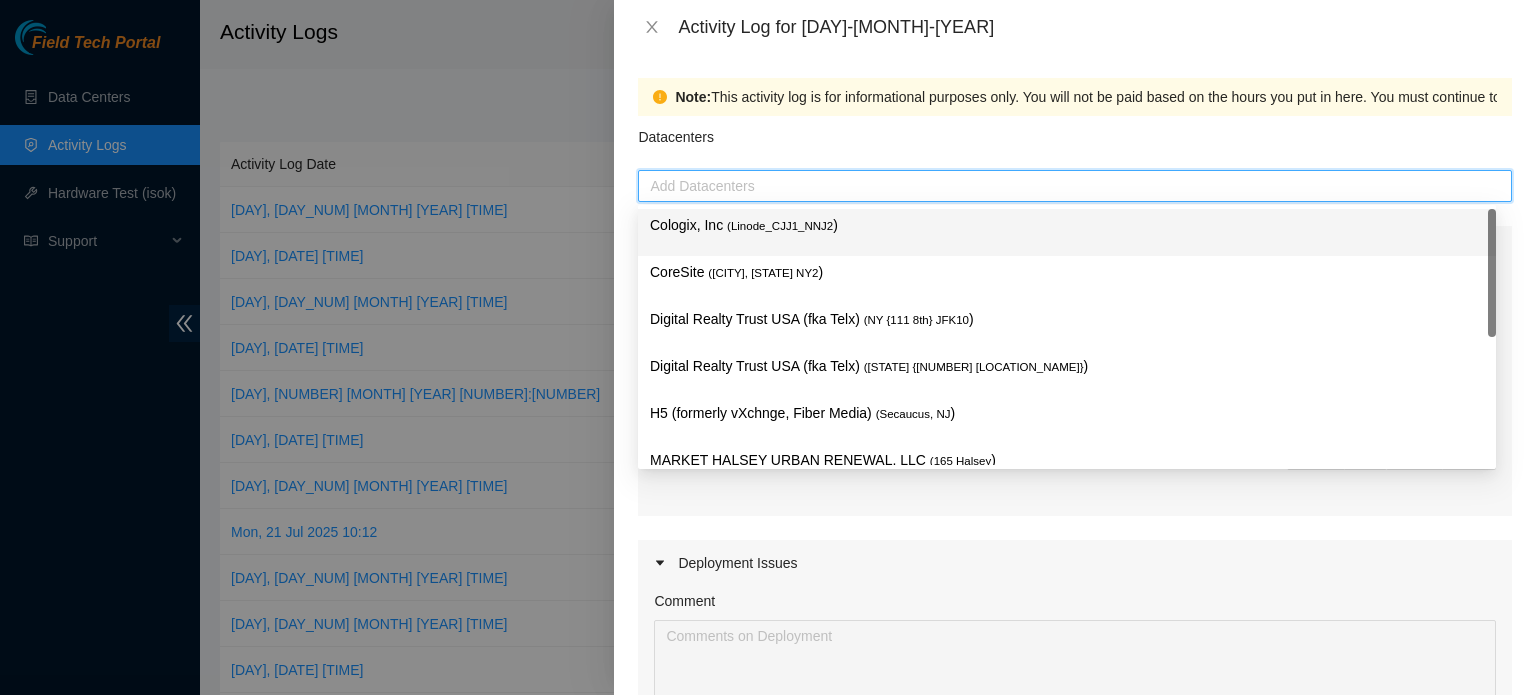 click on "( Linode_CJJ1_NNJ2" at bounding box center [780, 226] 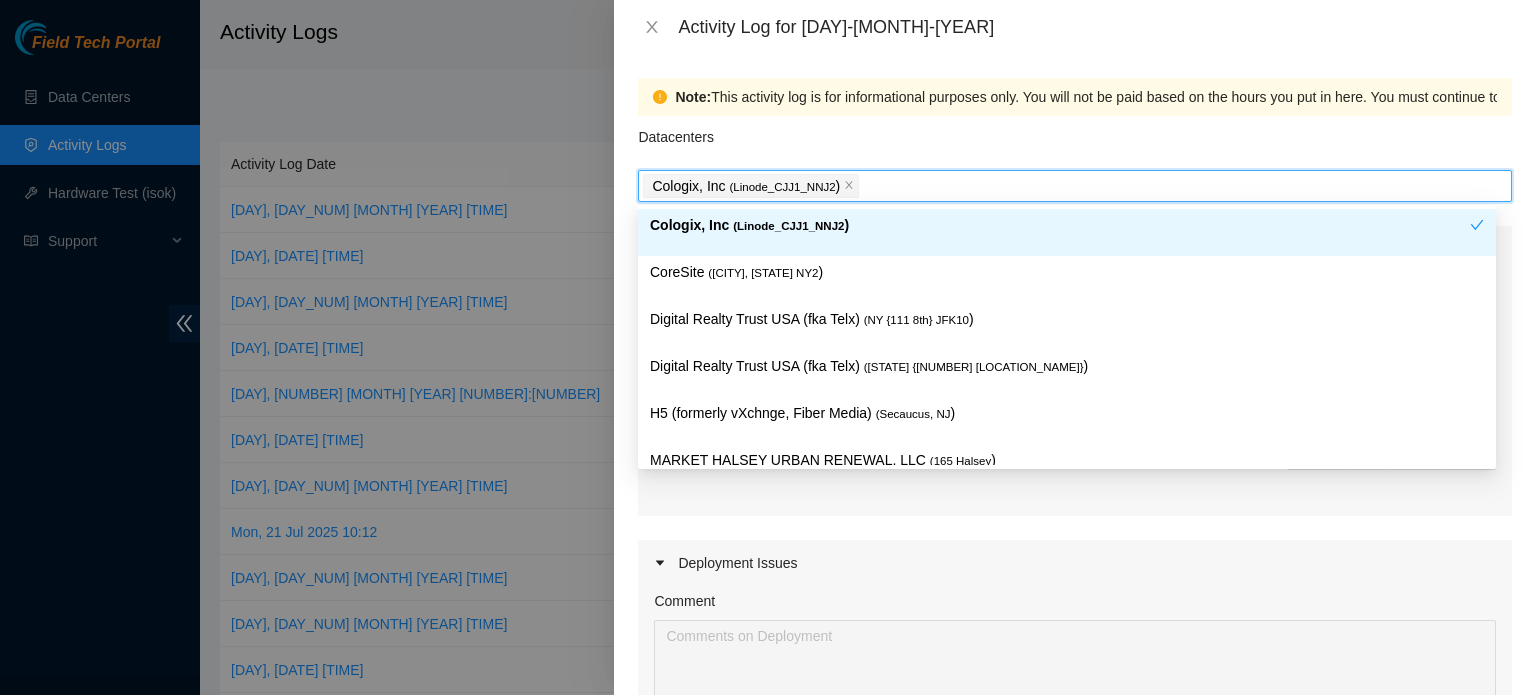 click on "Datacenters" at bounding box center [1075, 143] 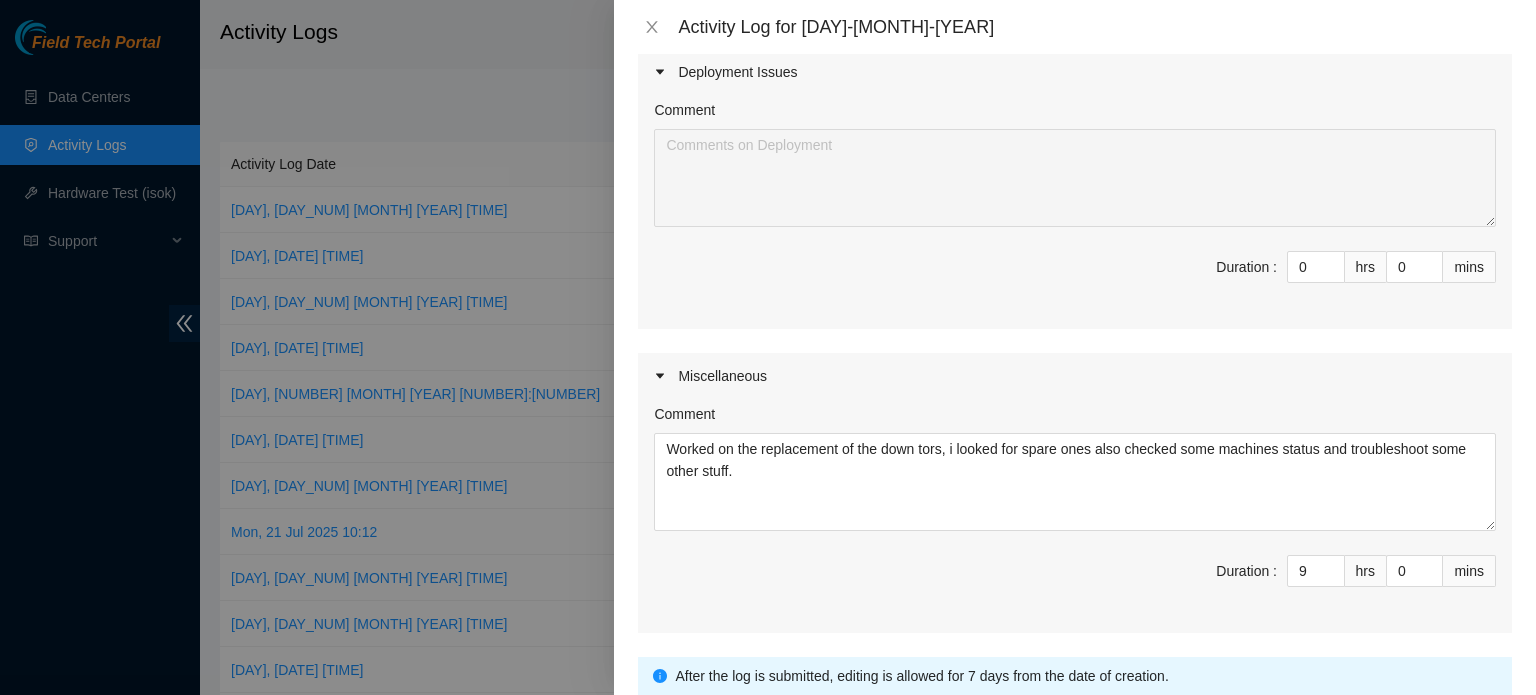 scroll, scrollTop: 600, scrollLeft: 0, axis: vertical 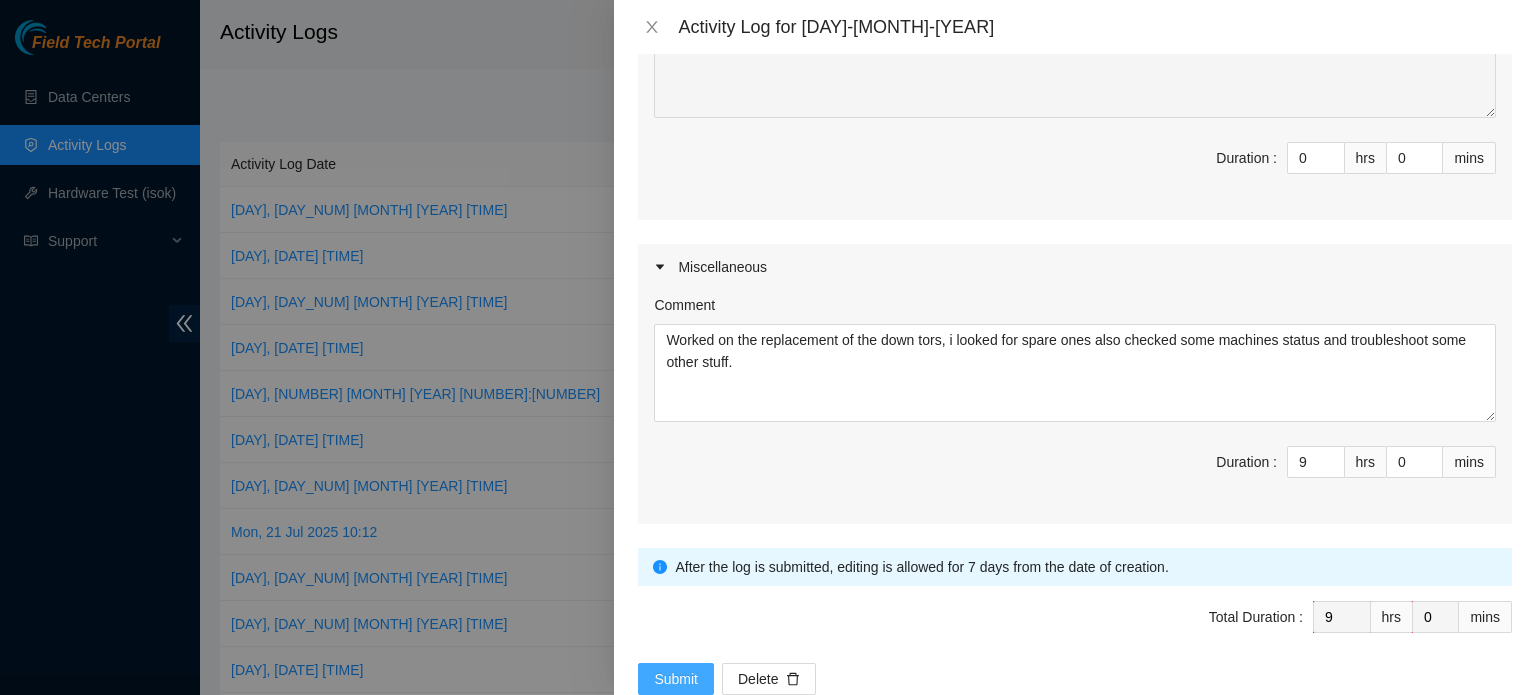 click on "Submit" at bounding box center [676, 679] 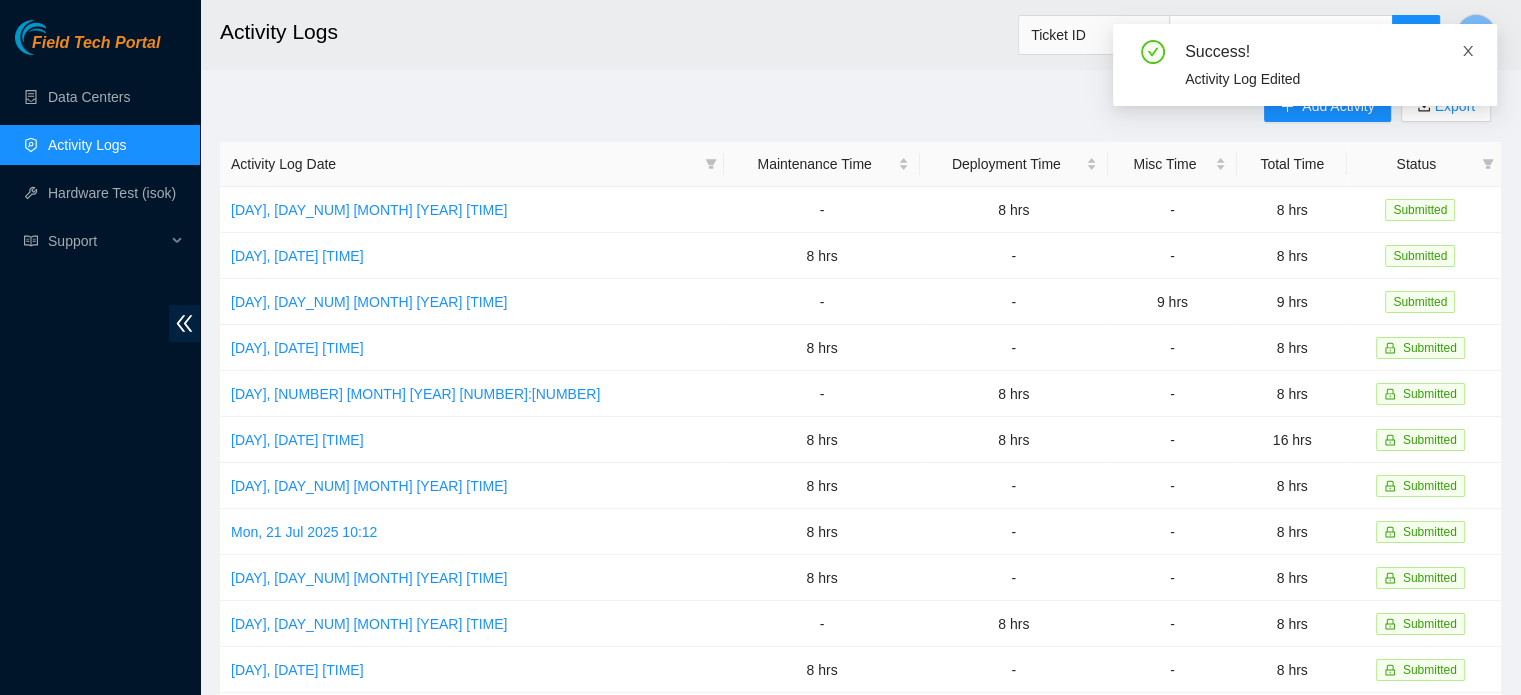 click 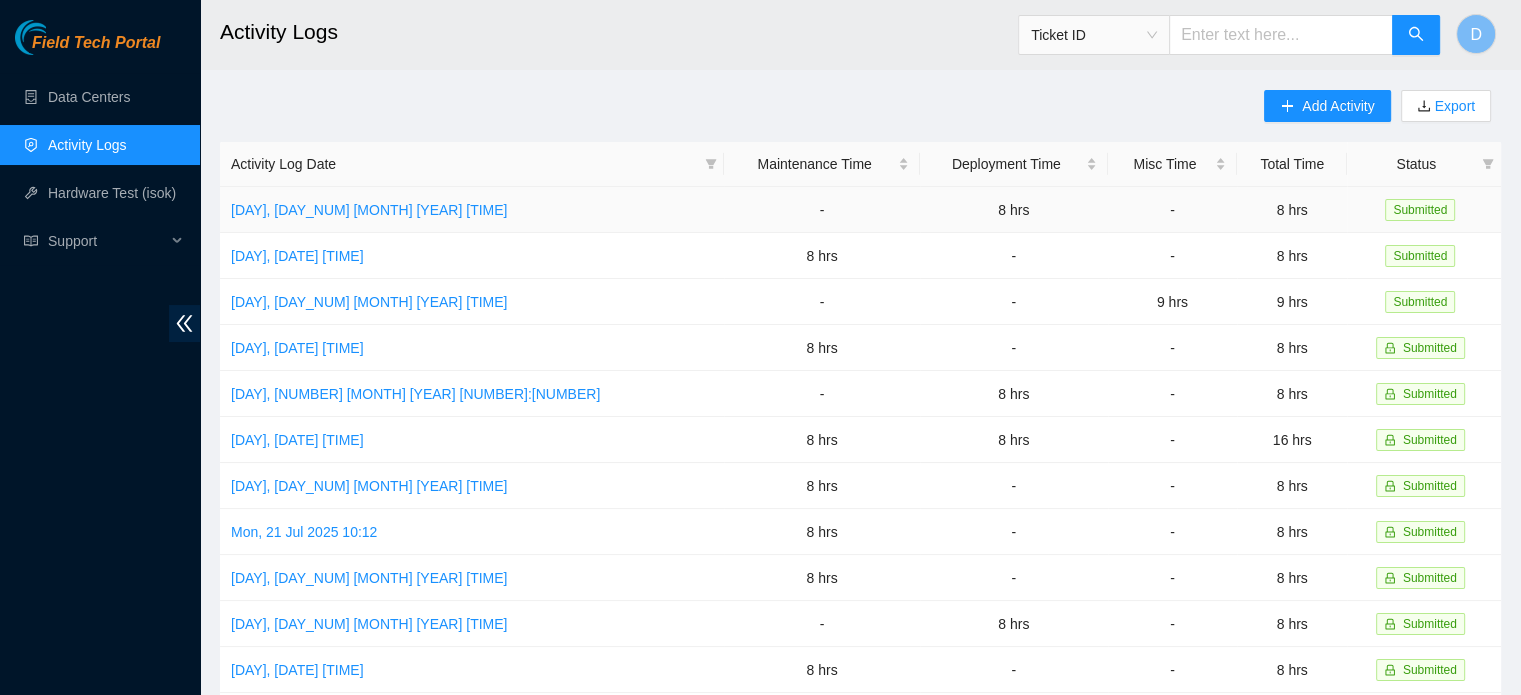 click on "[DAY], [DAY_NUM] [MONTH] [YEAR] [TIME]" at bounding box center (472, 210) 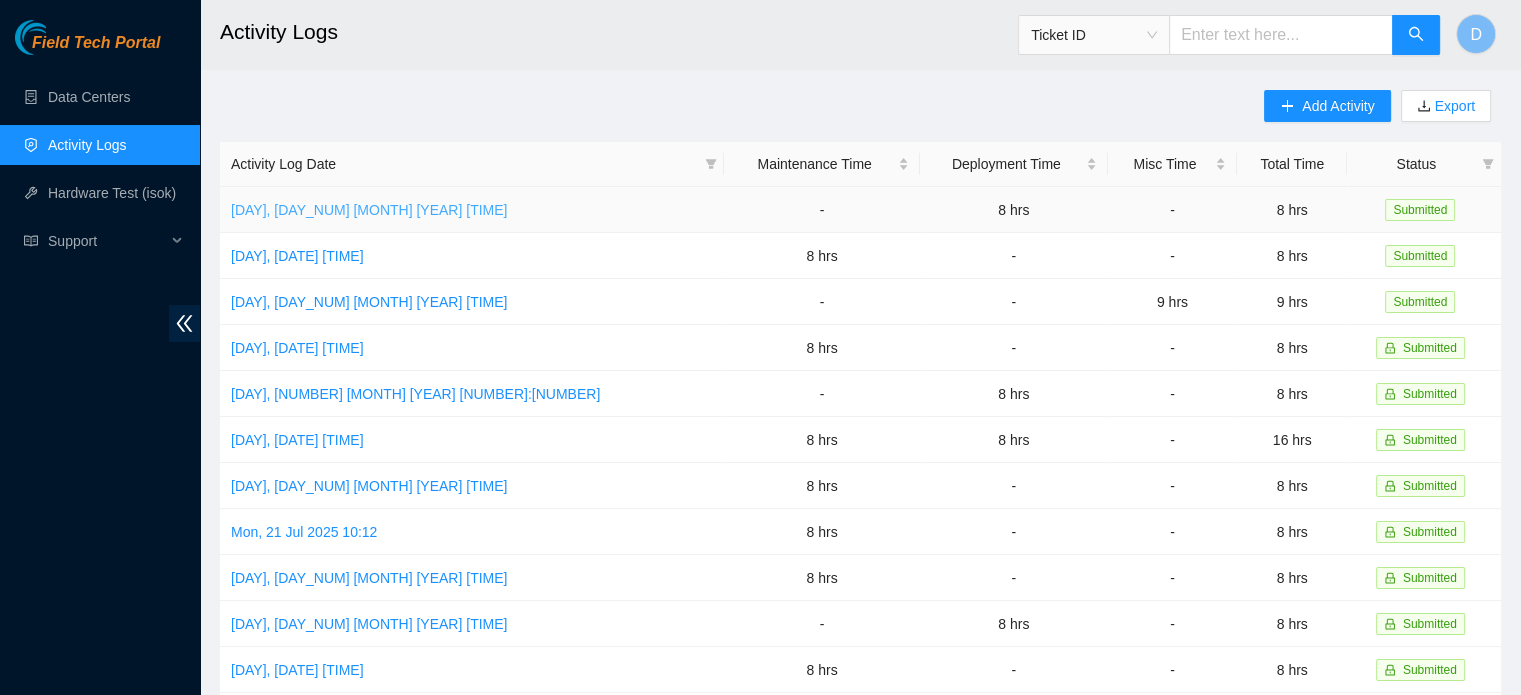 click on "[DAY], [DAY_NUM] [MONTH] [YEAR] [TIME]" at bounding box center [369, 210] 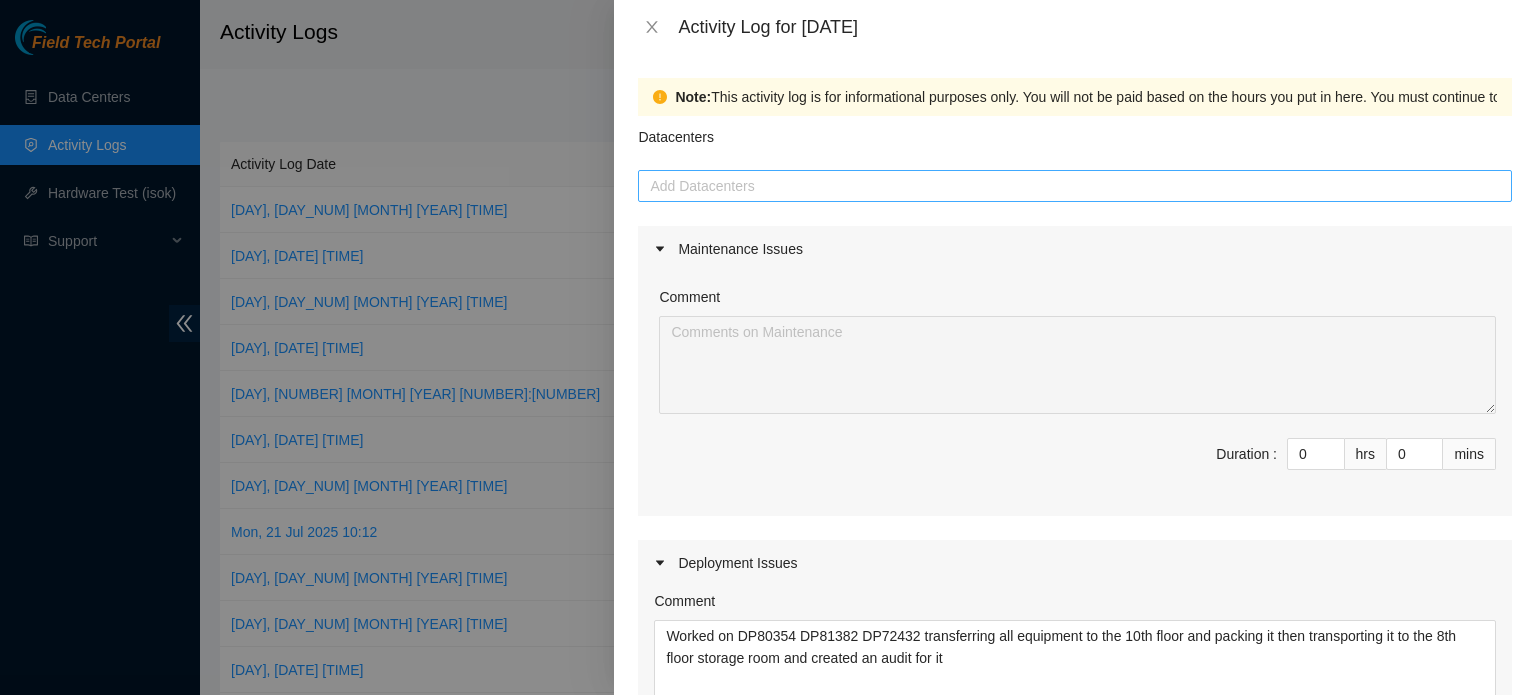 click at bounding box center (1075, 186) 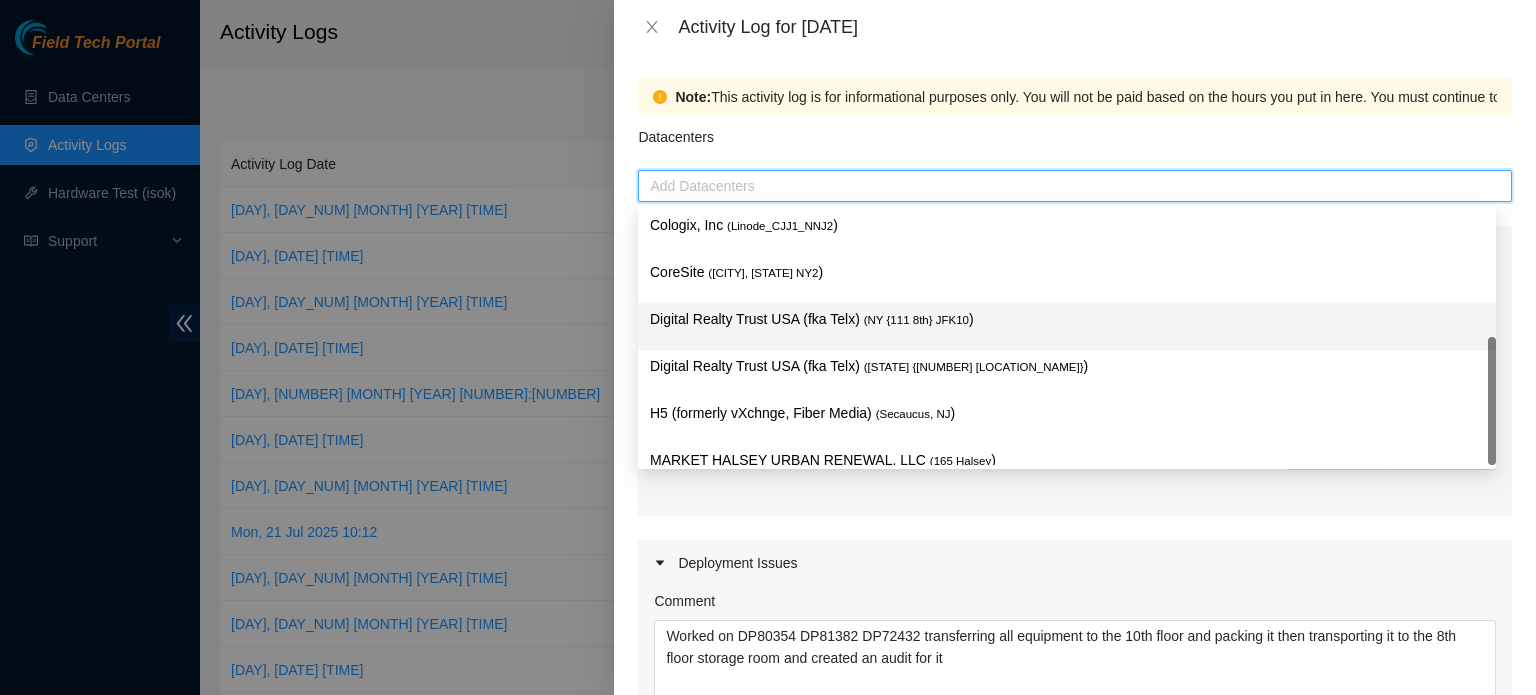 scroll, scrollTop: 124, scrollLeft: 0, axis: vertical 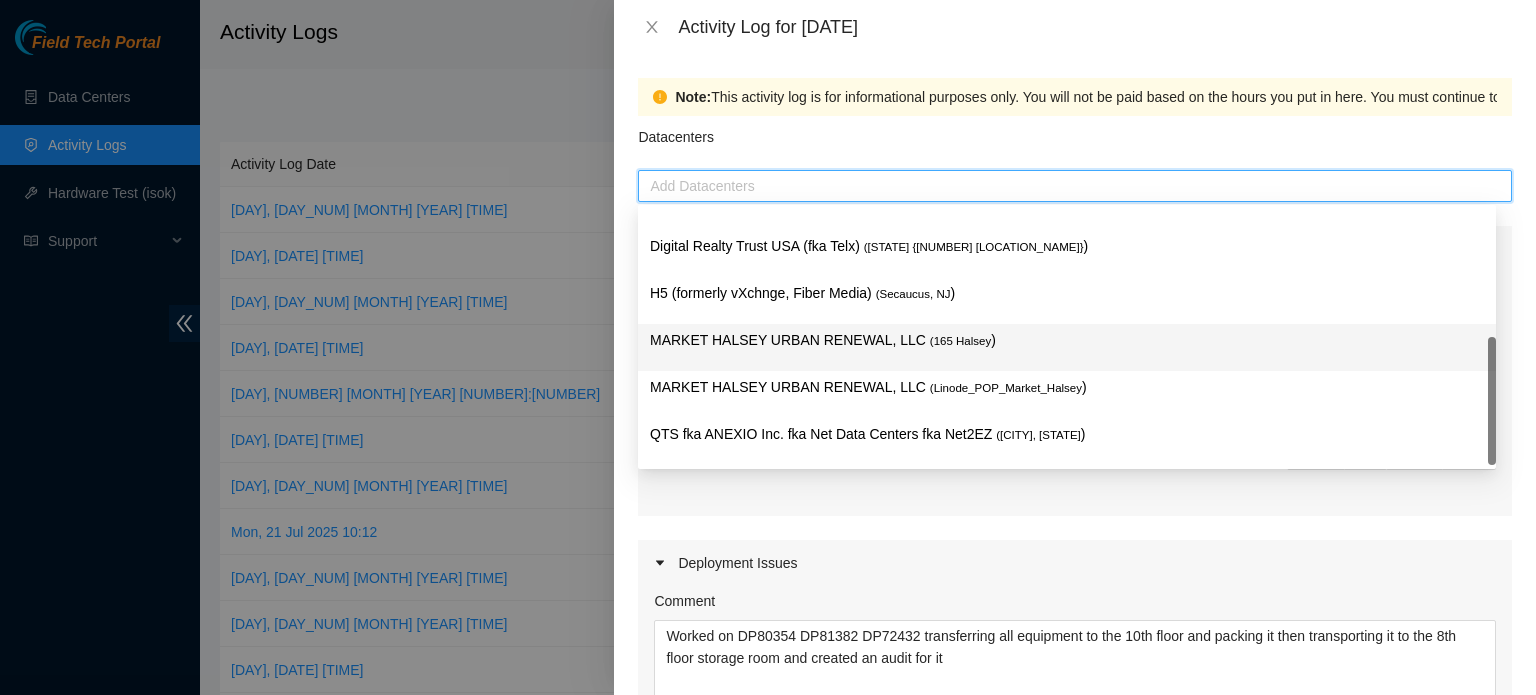 click on "MARKET HALSEY URBAN RENEWAL, LLC   ( 165 Halsey )" at bounding box center (1067, 340) 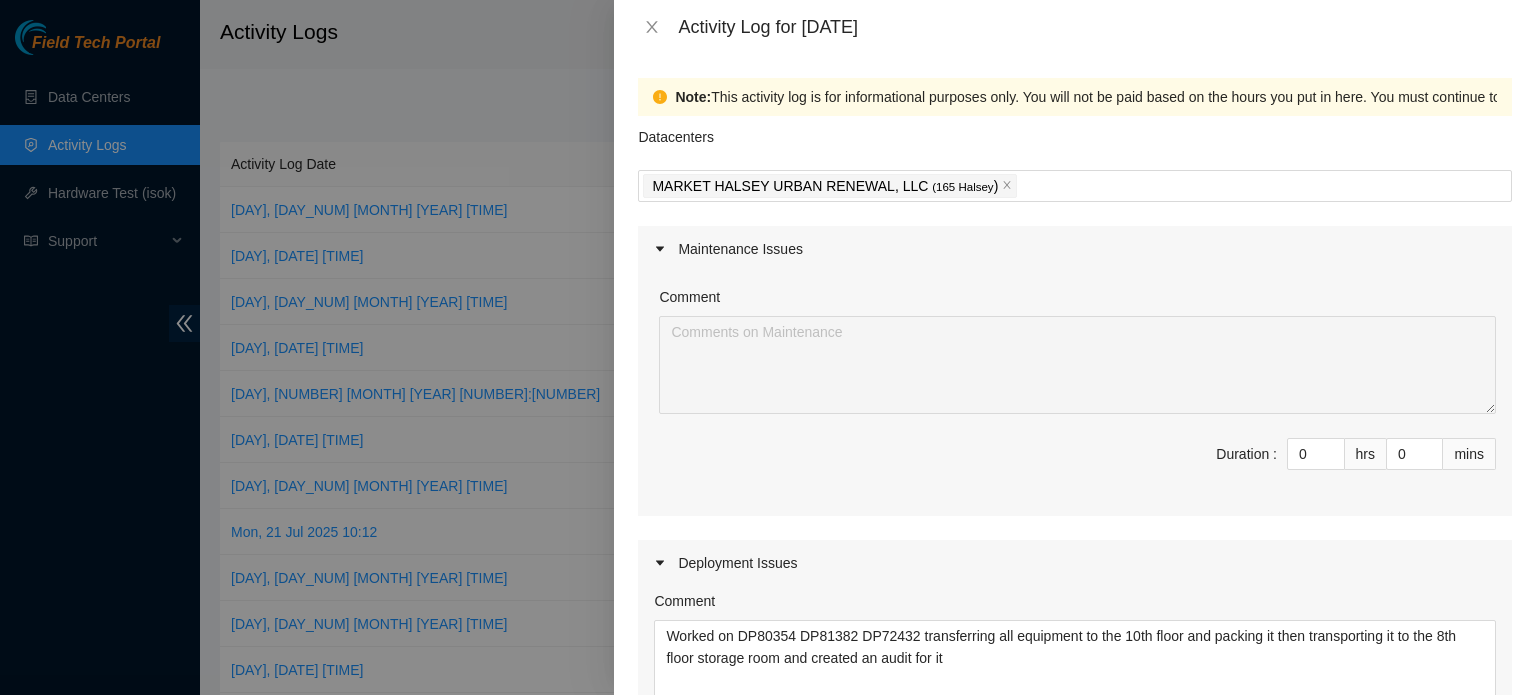 click on "Comment Duration : 0 hrs 0 mins" at bounding box center (1075, 394) 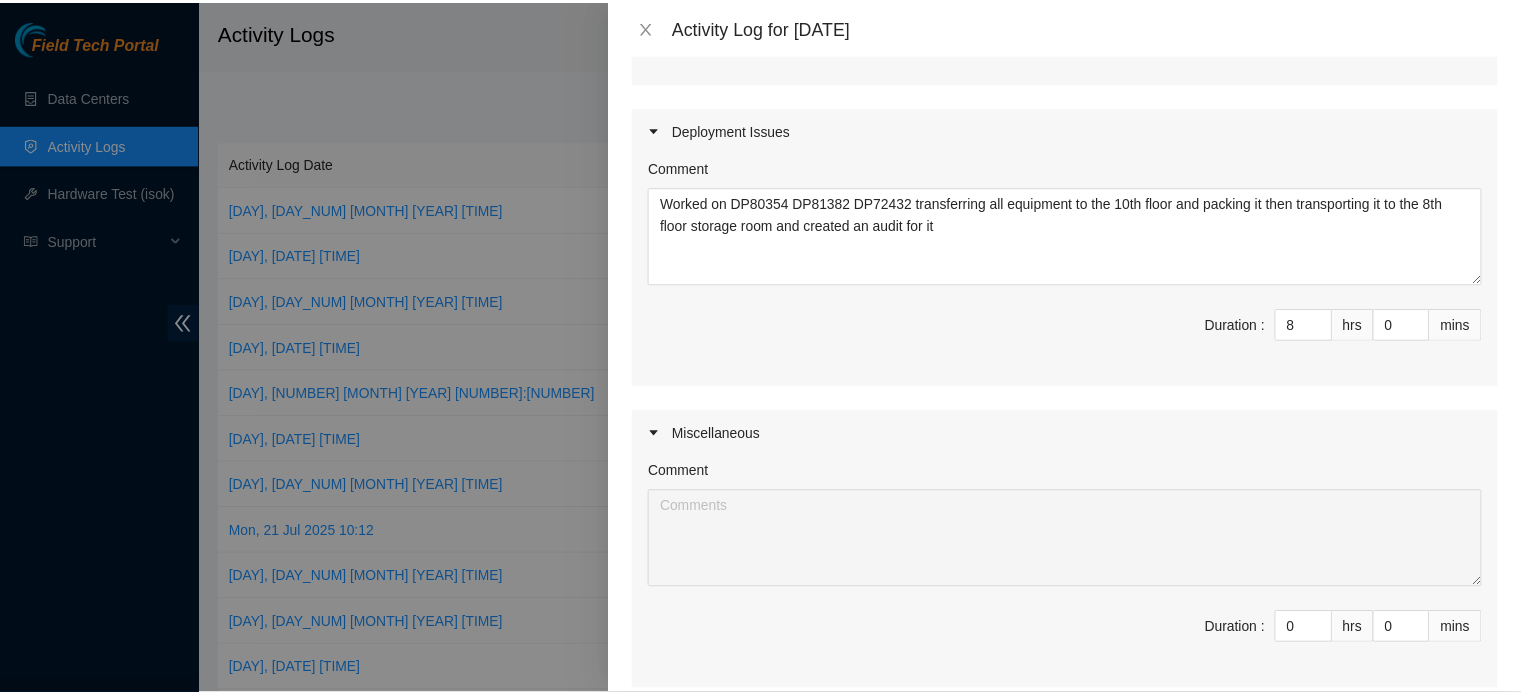 scroll, scrollTop: 643, scrollLeft: 0, axis: vertical 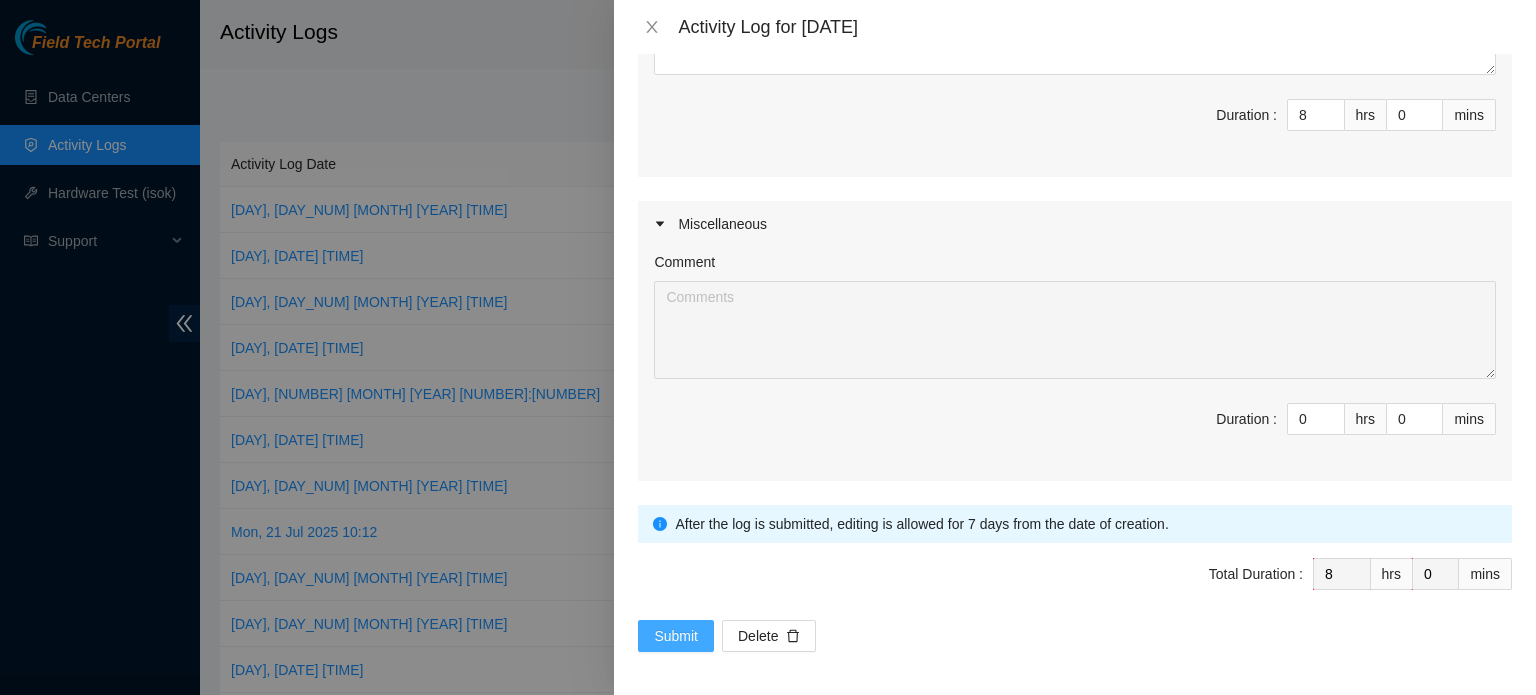 click on "Submit" at bounding box center [676, 636] 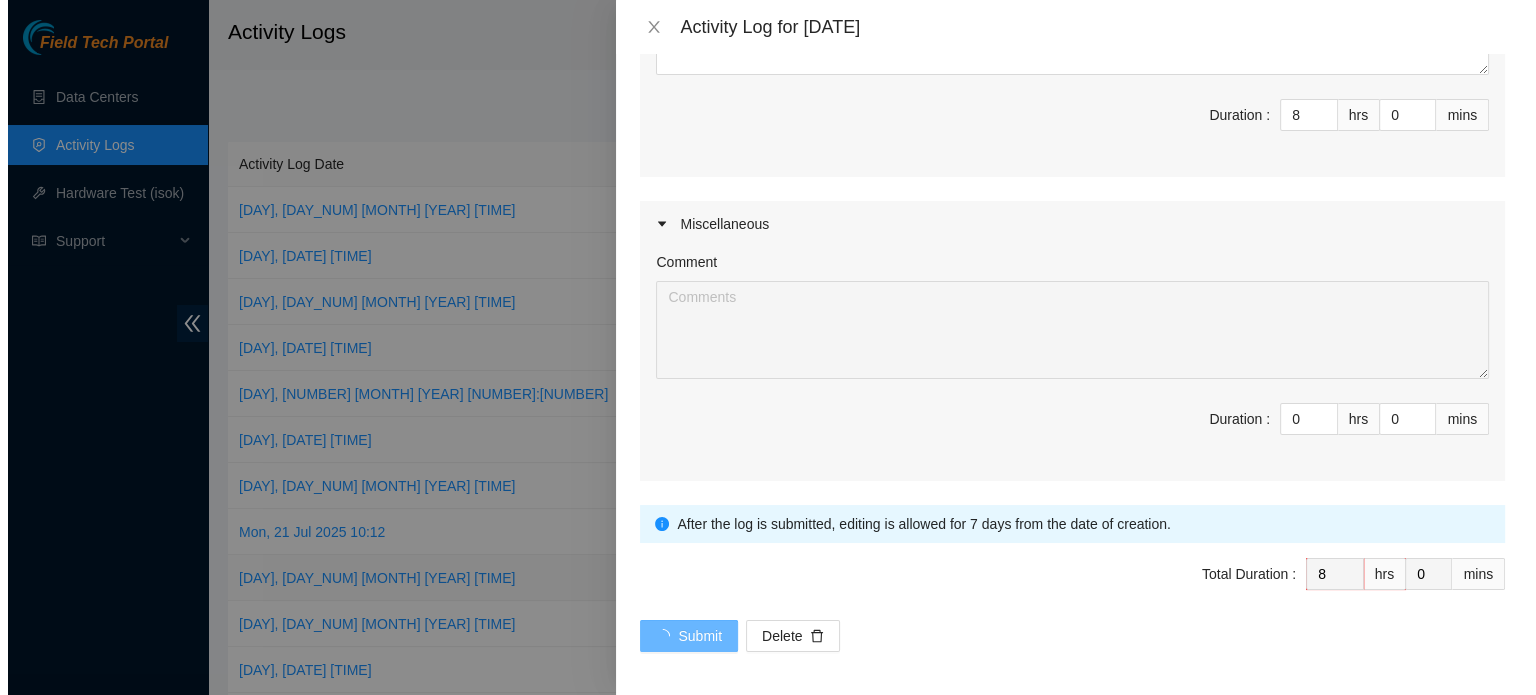 scroll, scrollTop: 0, scrollLeft: 0, axis: both 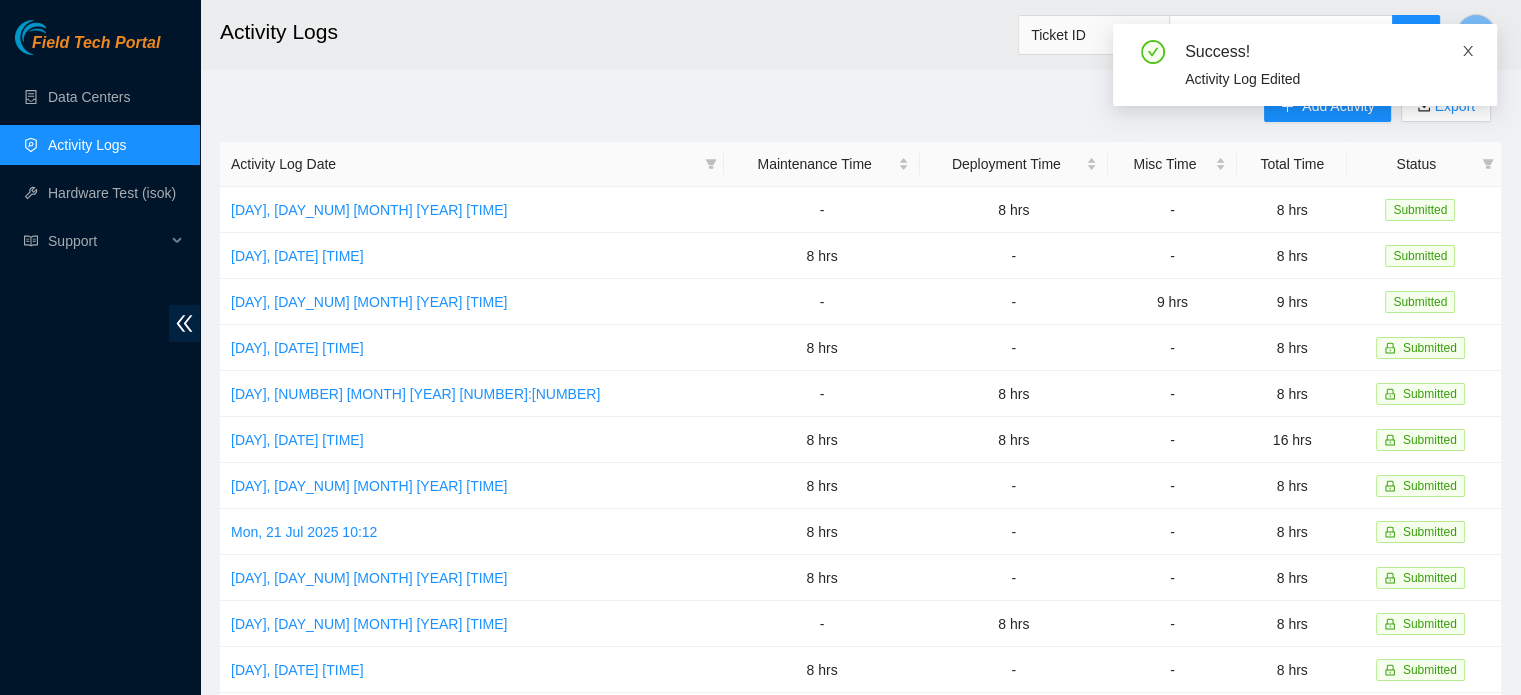 click 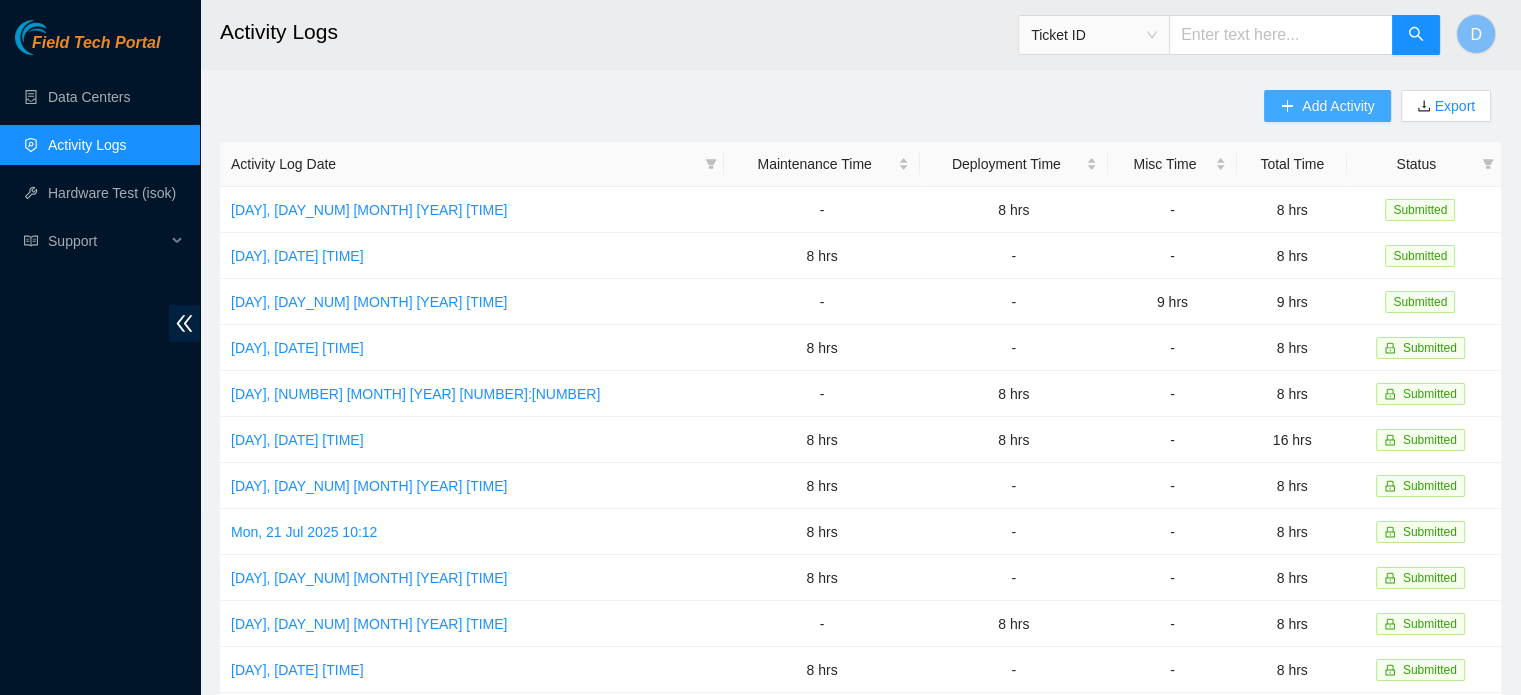 click on "Add Activity" at bounding box center [1338, 106] 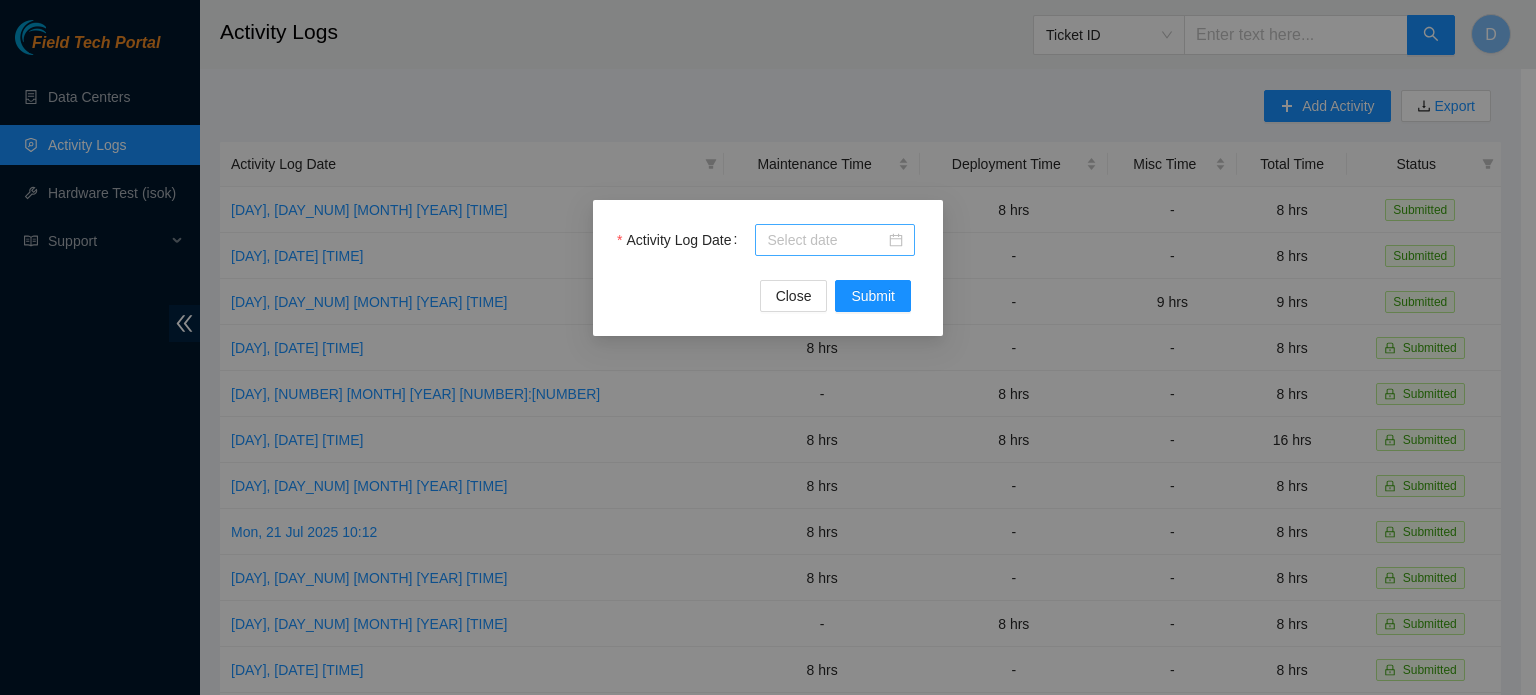 click at bounding box center [835, 240] 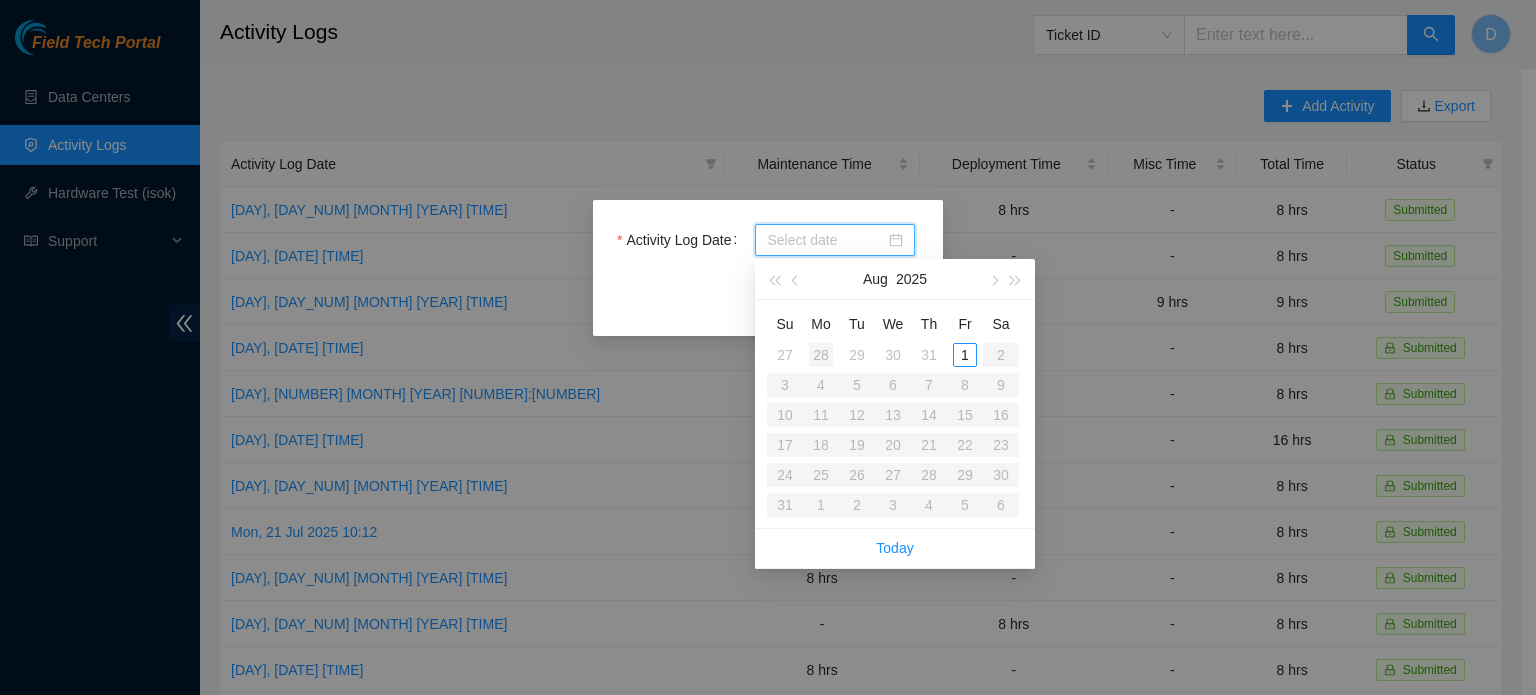 type on "[DATE]" 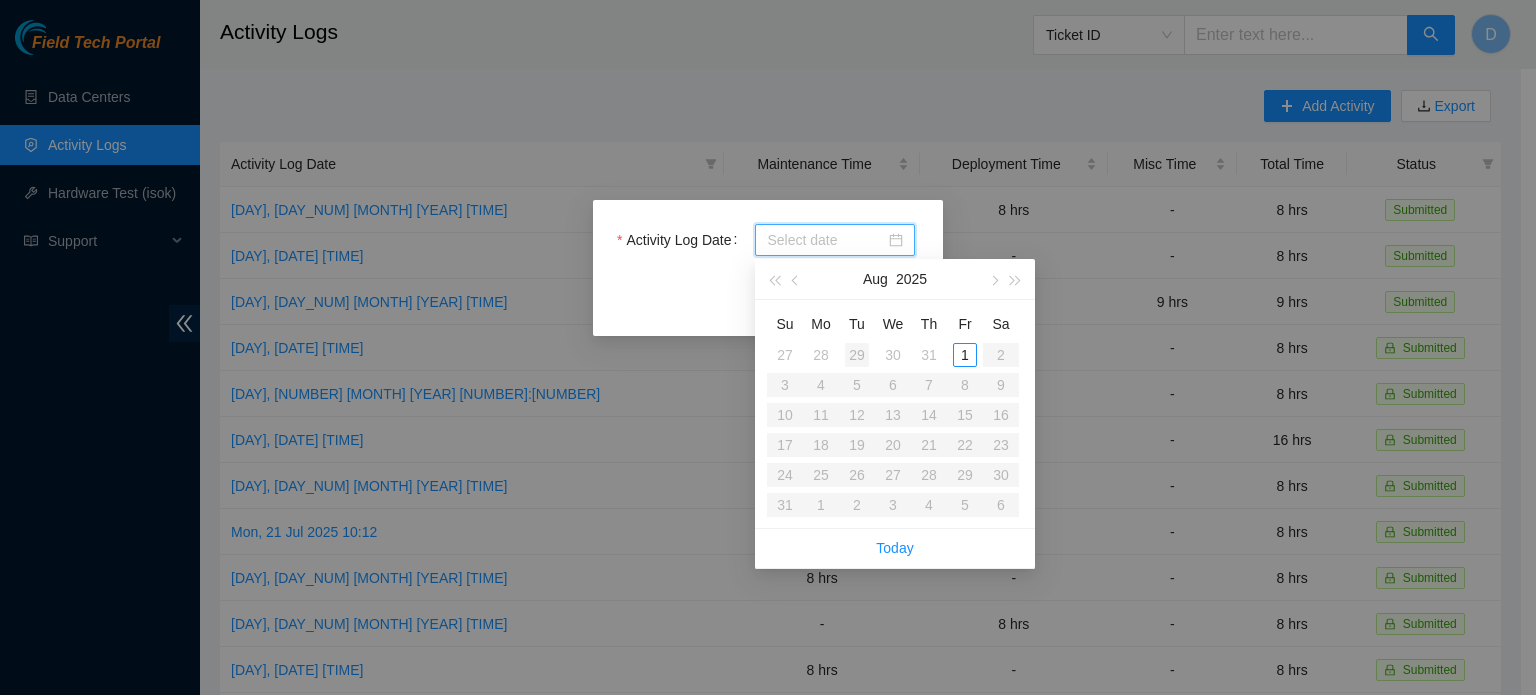 type on "[YEAR]-[NUMBER]-[NUMBER]" 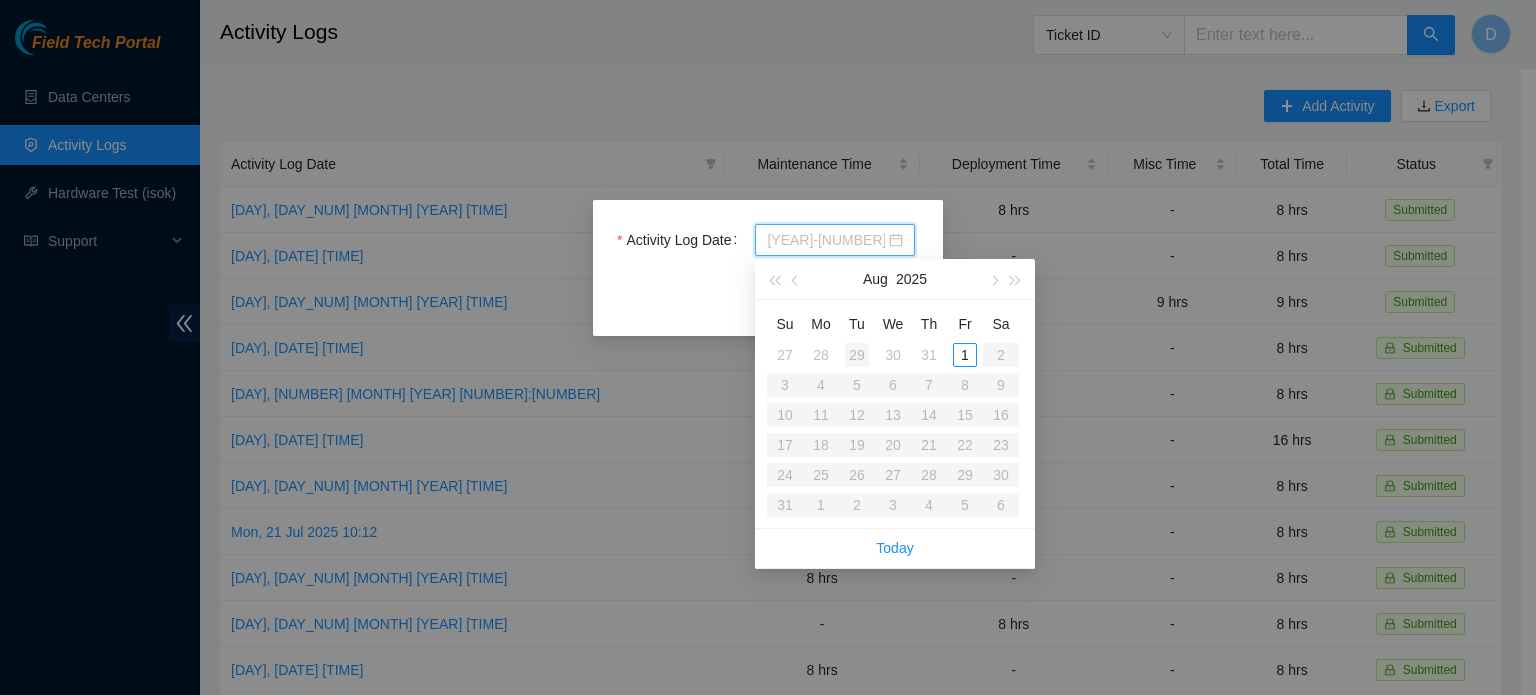 click on "29" at bounding box center [857, 355] 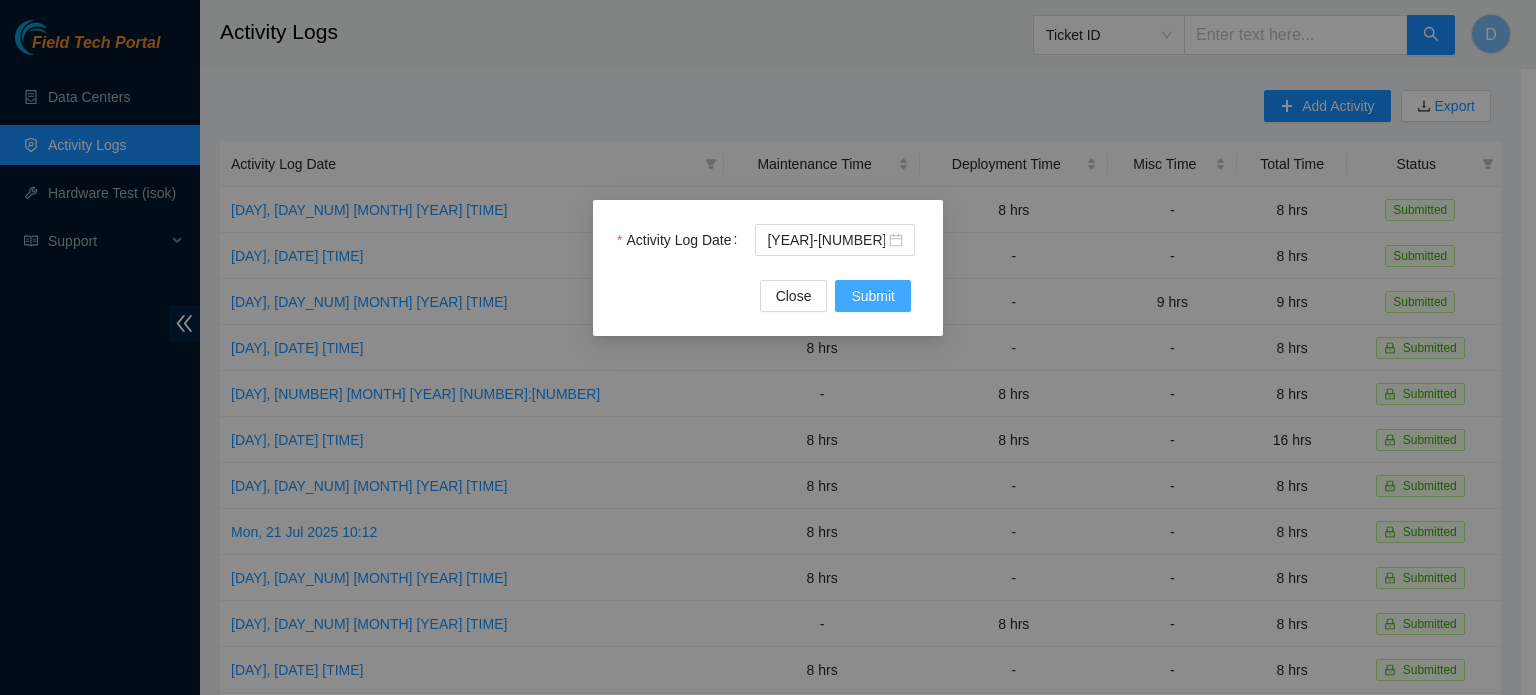 click on "Submit" at bounding box center [873, 296] 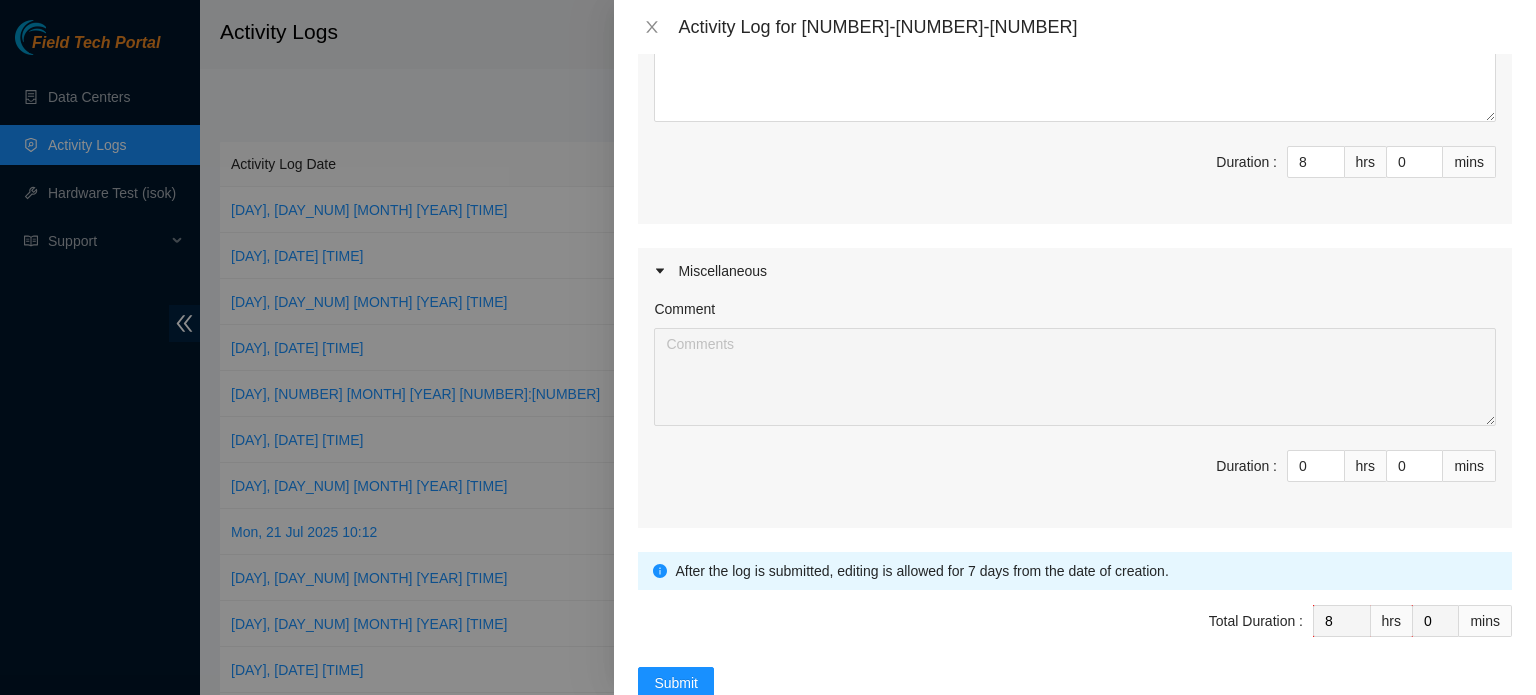 scroll, scrollTop: 600, scrollLeft: 0, axis: vertical 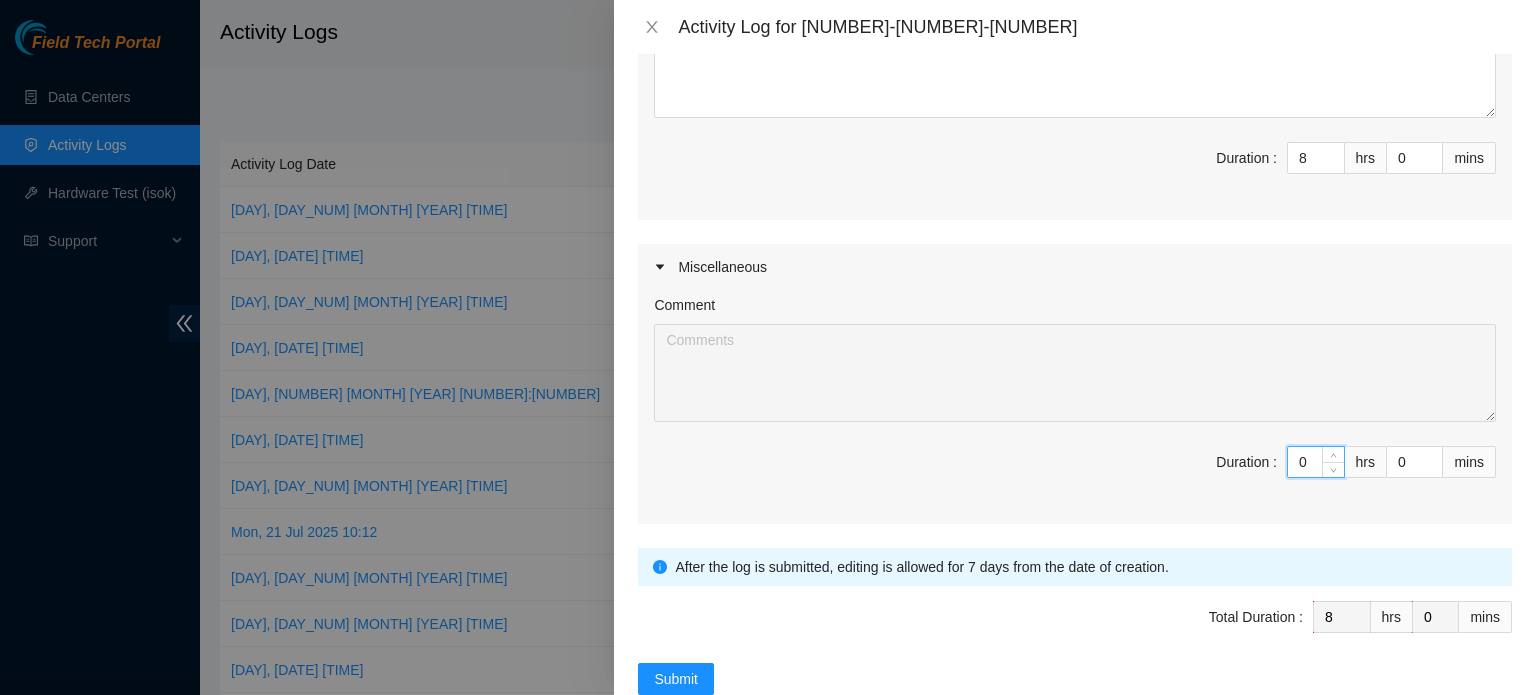 drag, startPoint x: 1294, startPoint y: 455, endPoint x: 1104, endPoint y: 442, distance: 190.44421 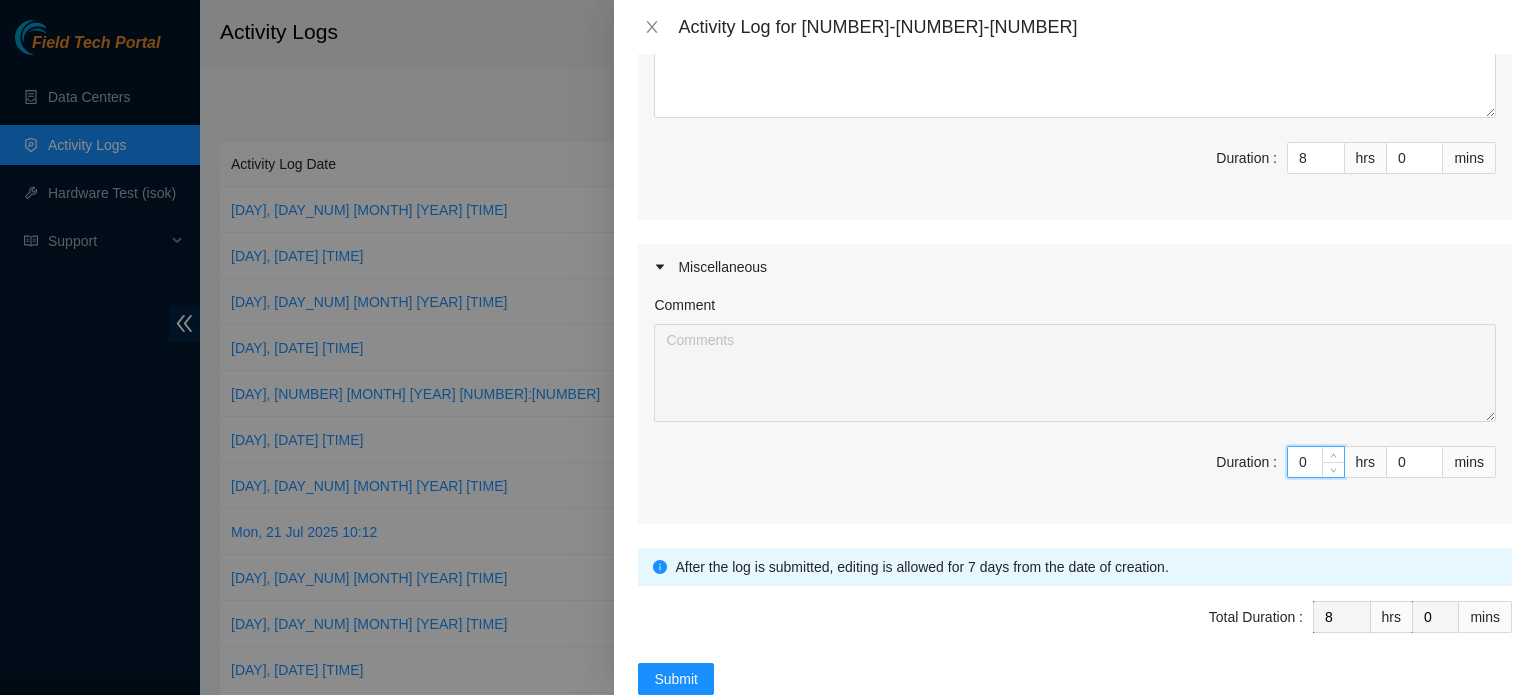 type on "8" 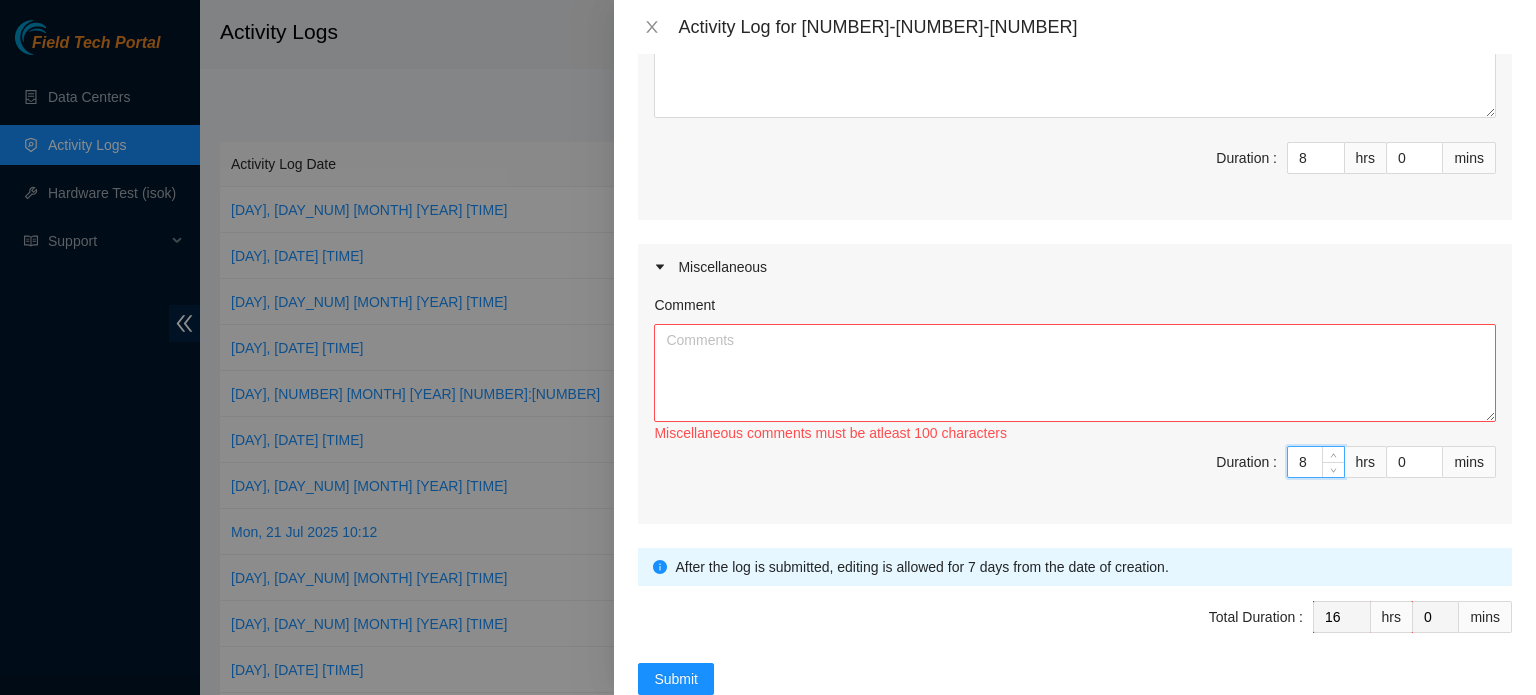 type on "8" 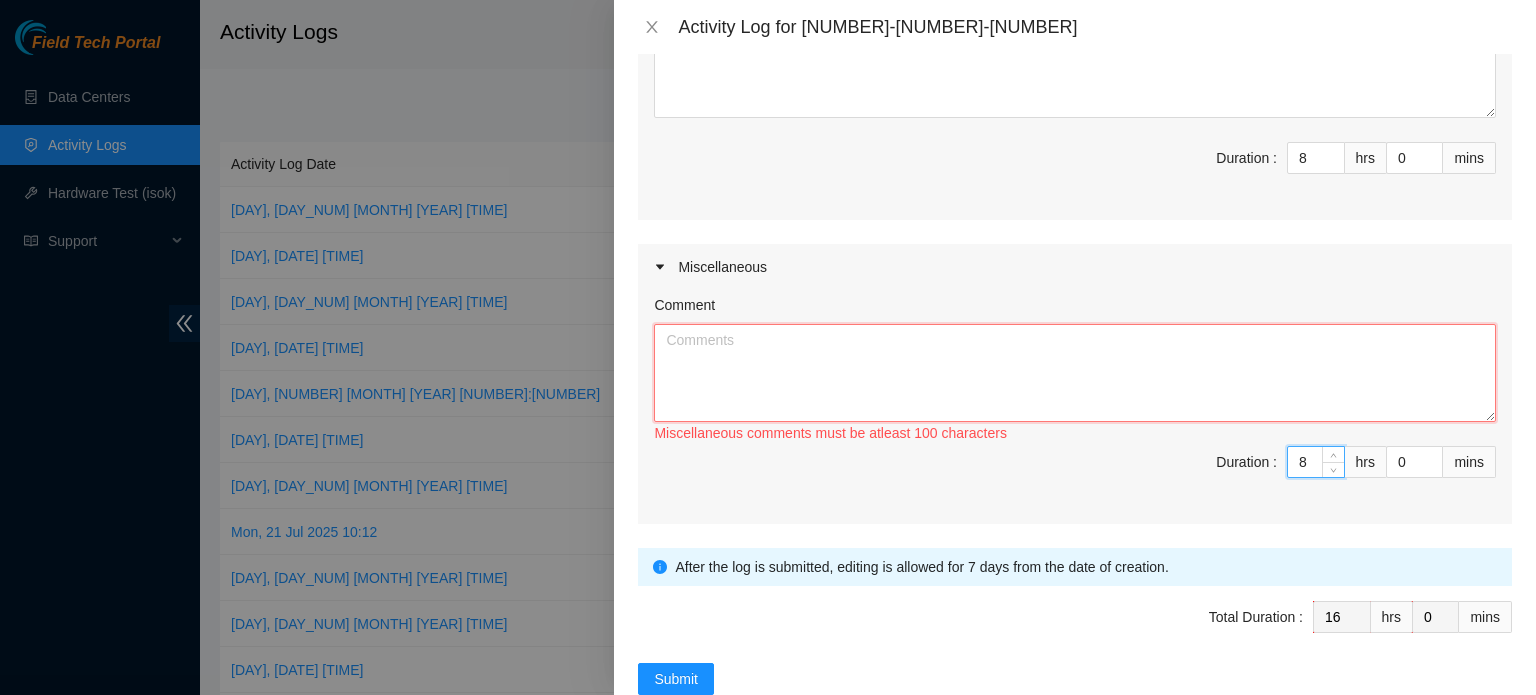 click on "Comment" at bounding box center (1075, 373) 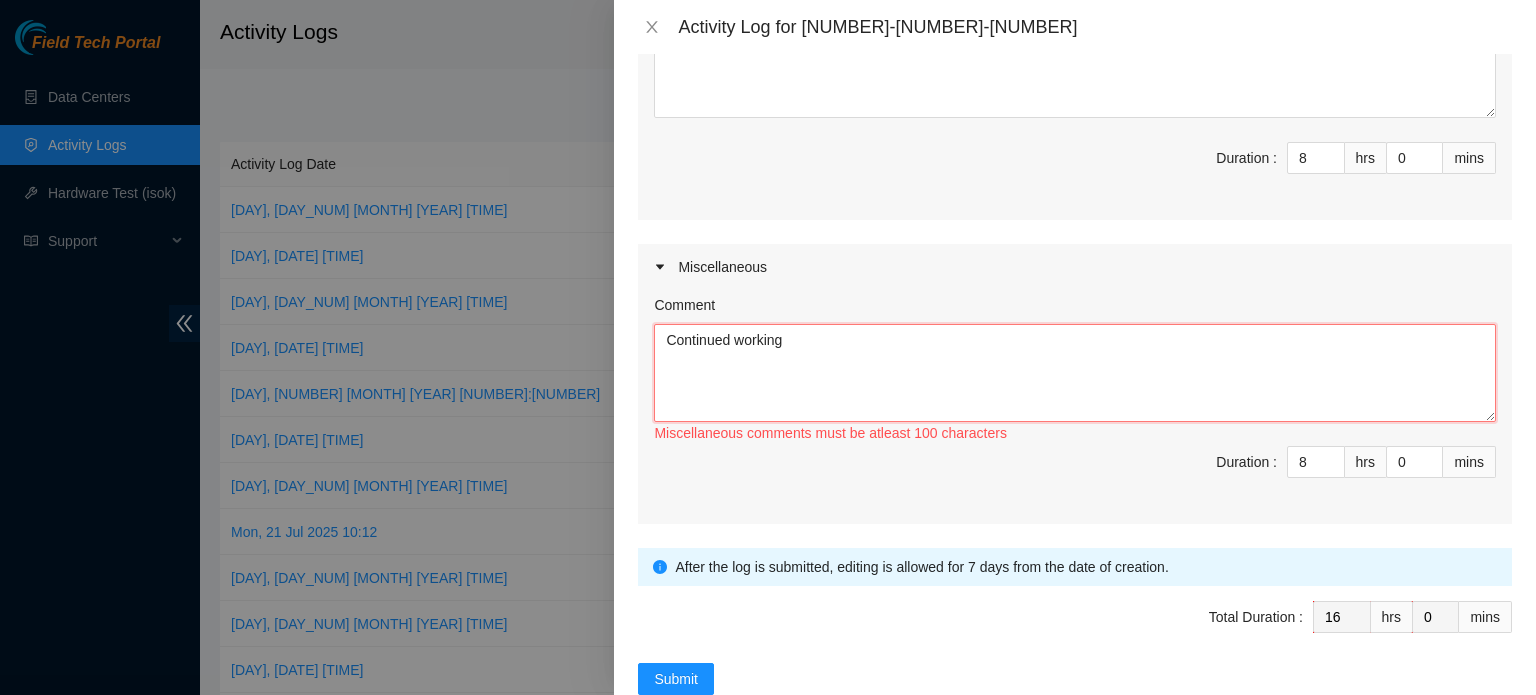 paste on "Worked on the replacement of the down tors, i looked for spare ones also checked some machines status and troubleshoot some other stuff." 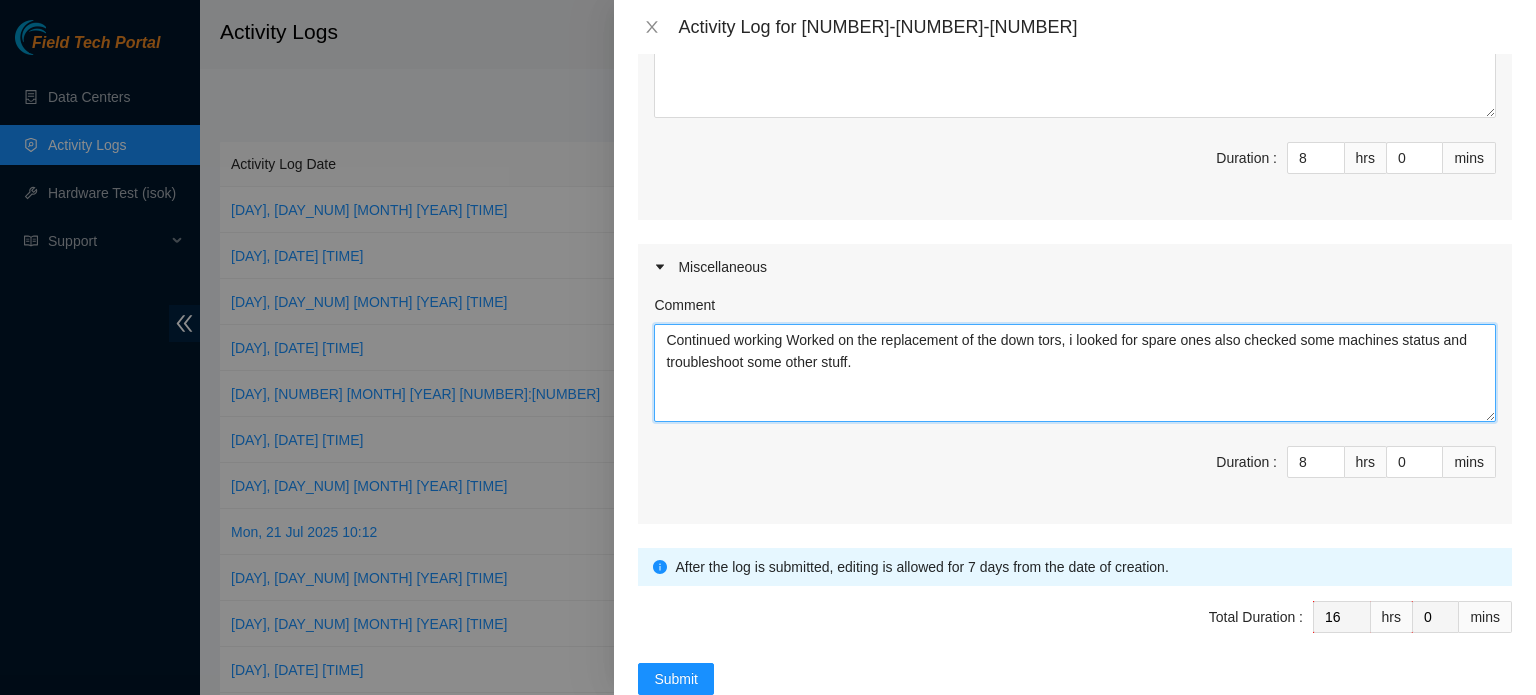 drag, startPoint x: 793, startPoint y: 331, endPoint x: 835, endPoint y: 328, distance: 42.107006 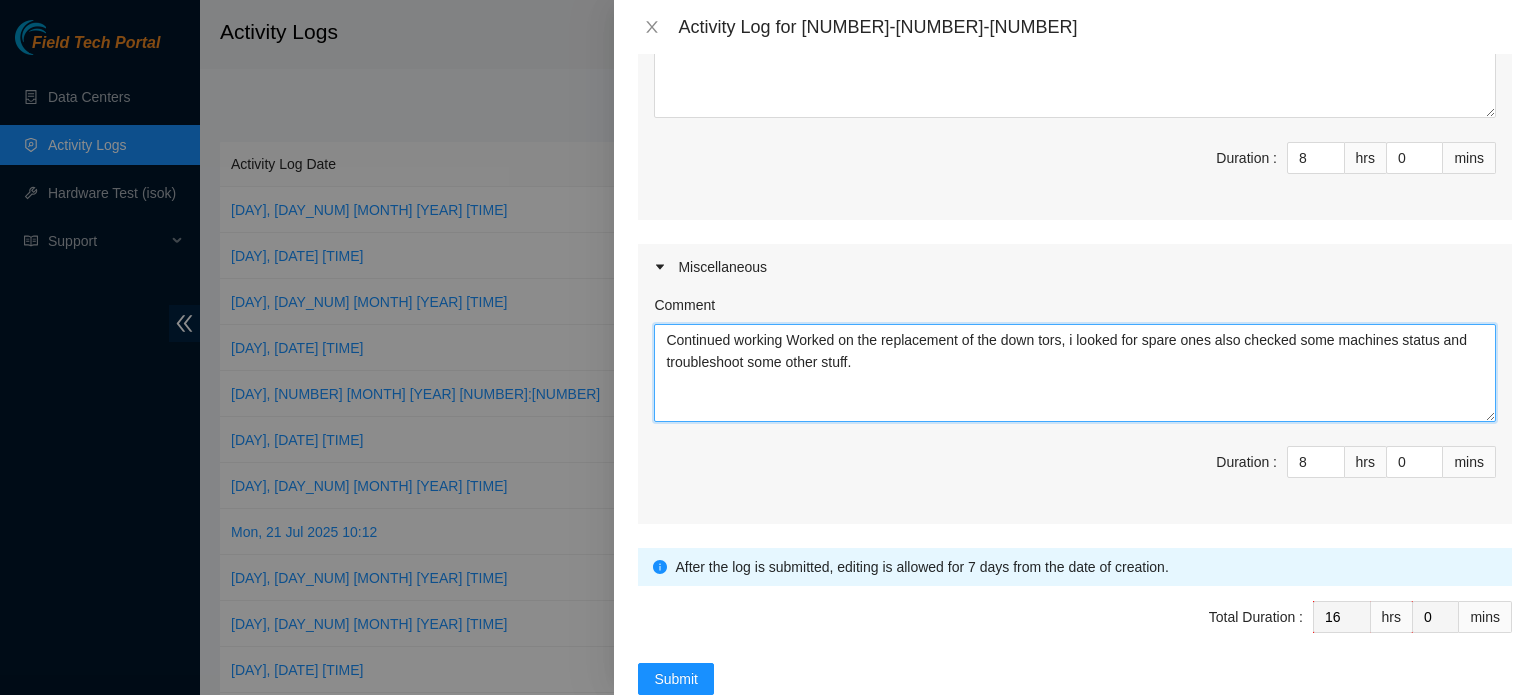 click on "Continued working Worked on the replacement of the down tors, i looked for spare ones also checked some machines status and troubleshoot some other stuff." at bounding box center (1075, 373) 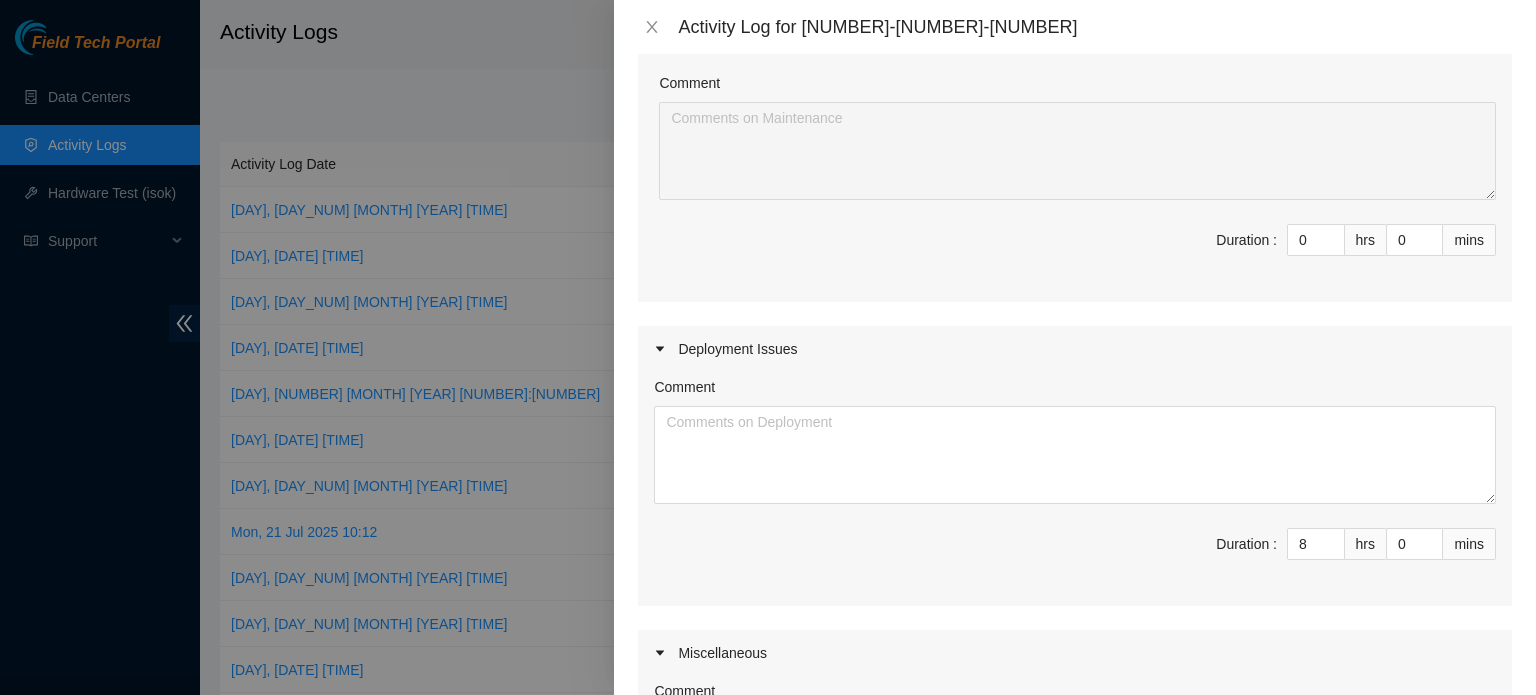 scroll, scrollTop: 0, scrollLeft: 0, axis: both 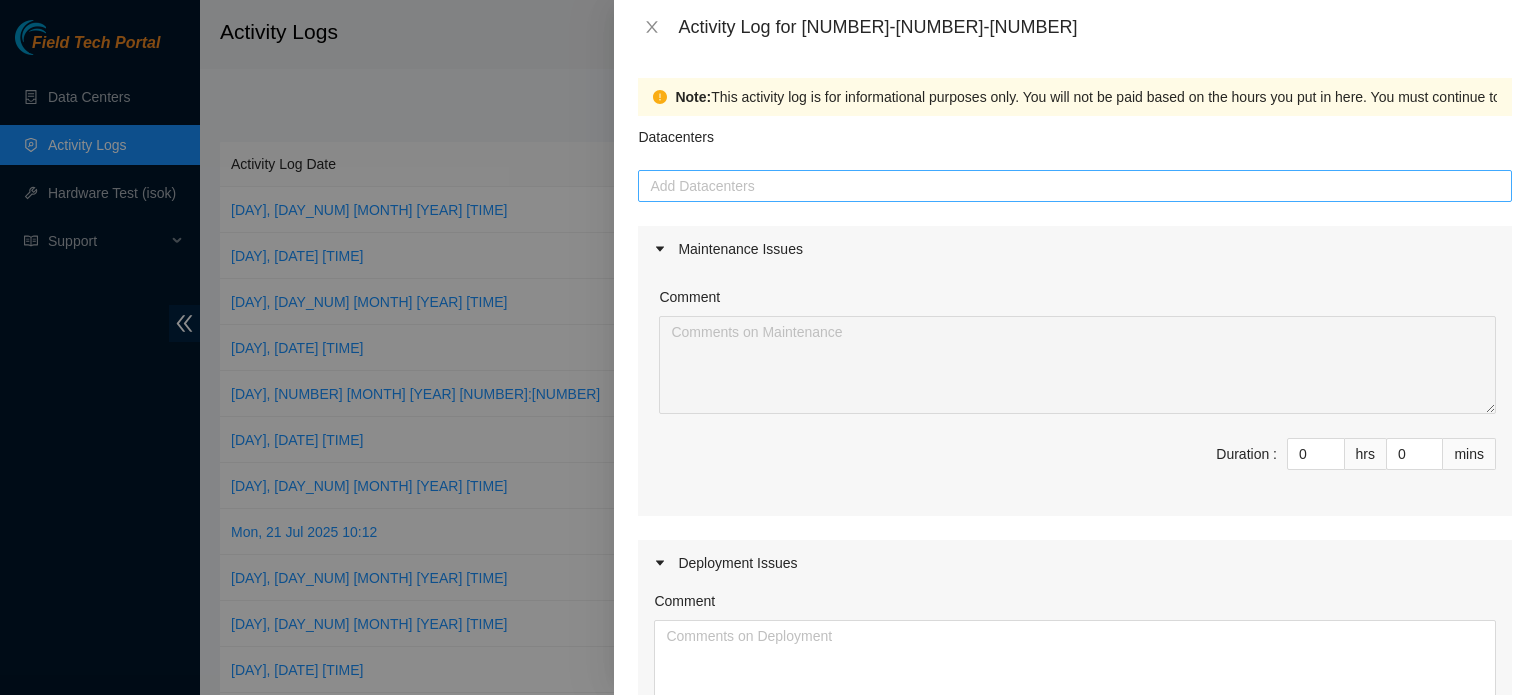 click at bounding box center [1075, 186] 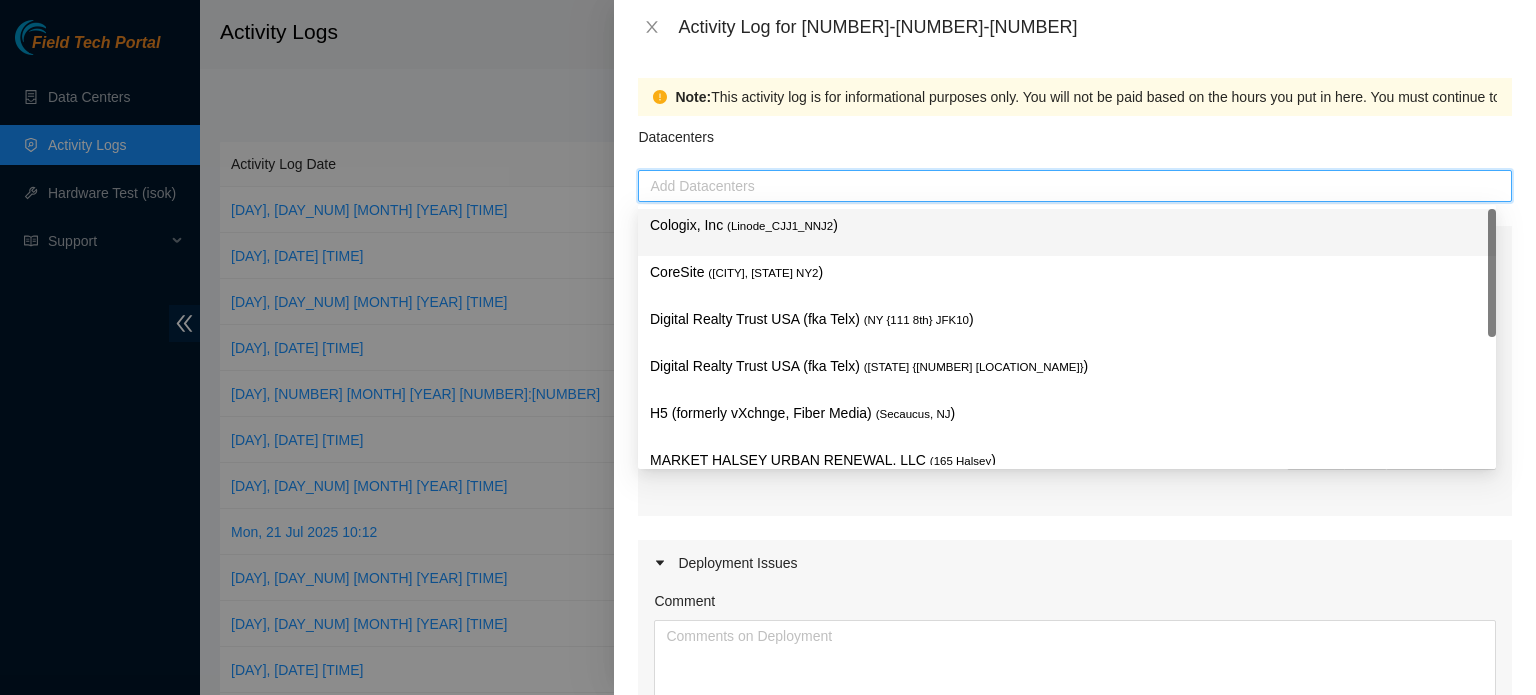 click on "( Linode_CJJ1_NNJ2" at bounding box center [780, 226] 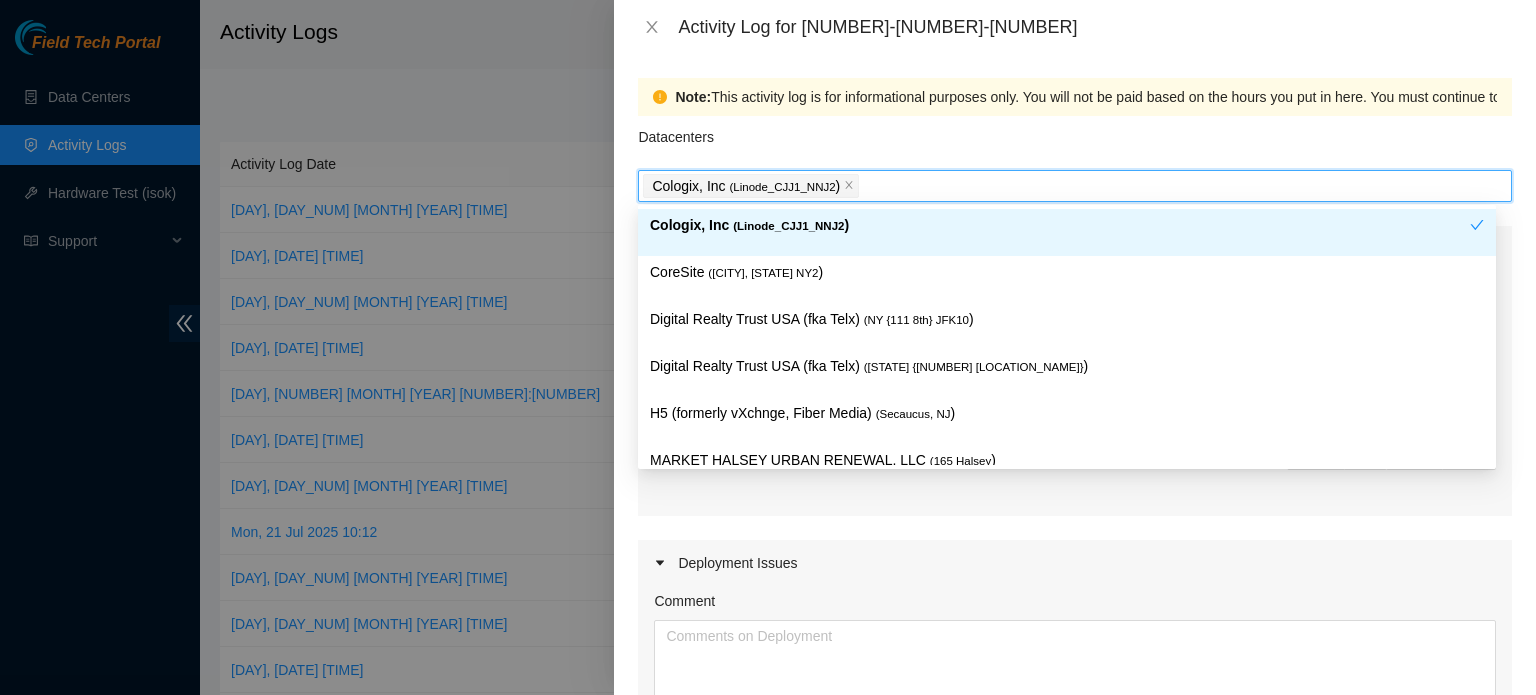 click on "Note:  This activity log is for informational purposes only. You will not be paid based on the hours you put in here. You must continue to fill in hours on your regular timesheet or invoice in order to be paid.   Note:  This activity log is for informational purposes only. You will not be paid based on the hours you put in here. You must continue to fill in hours on your regular timesheet or invoice in order to be paid." at bounding box center [1075, 97] 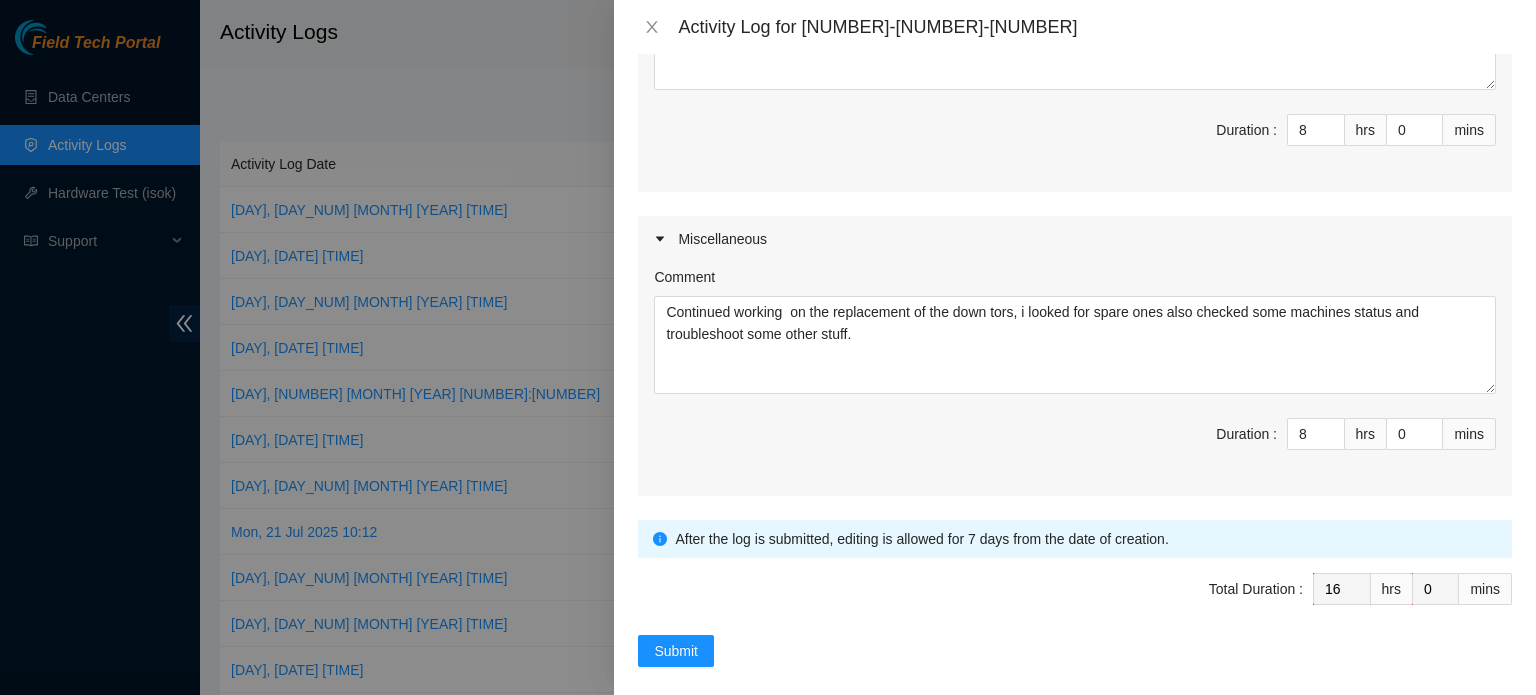 scroll, scrollTop: 643, scrollLeft: 0, axis: vertical 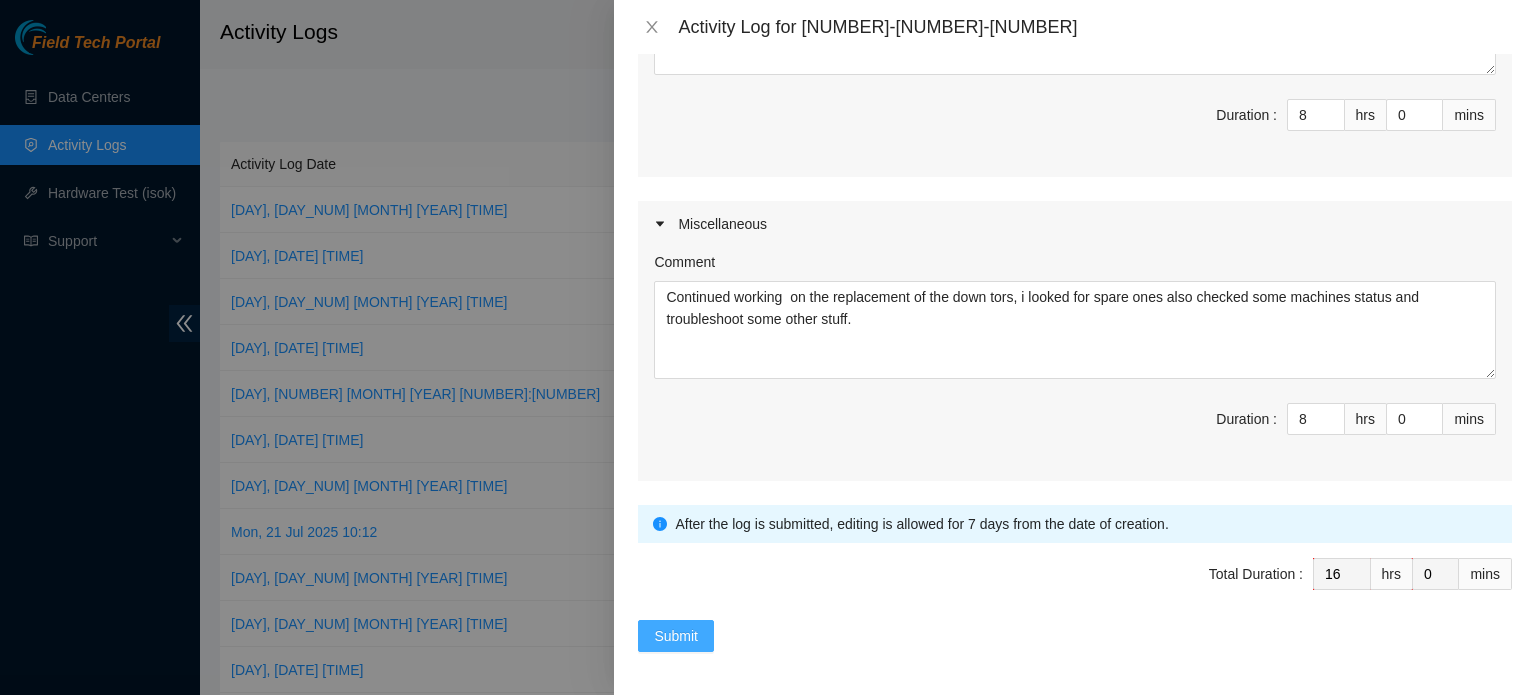 click on "Submit" at bounding box center [676, 636] 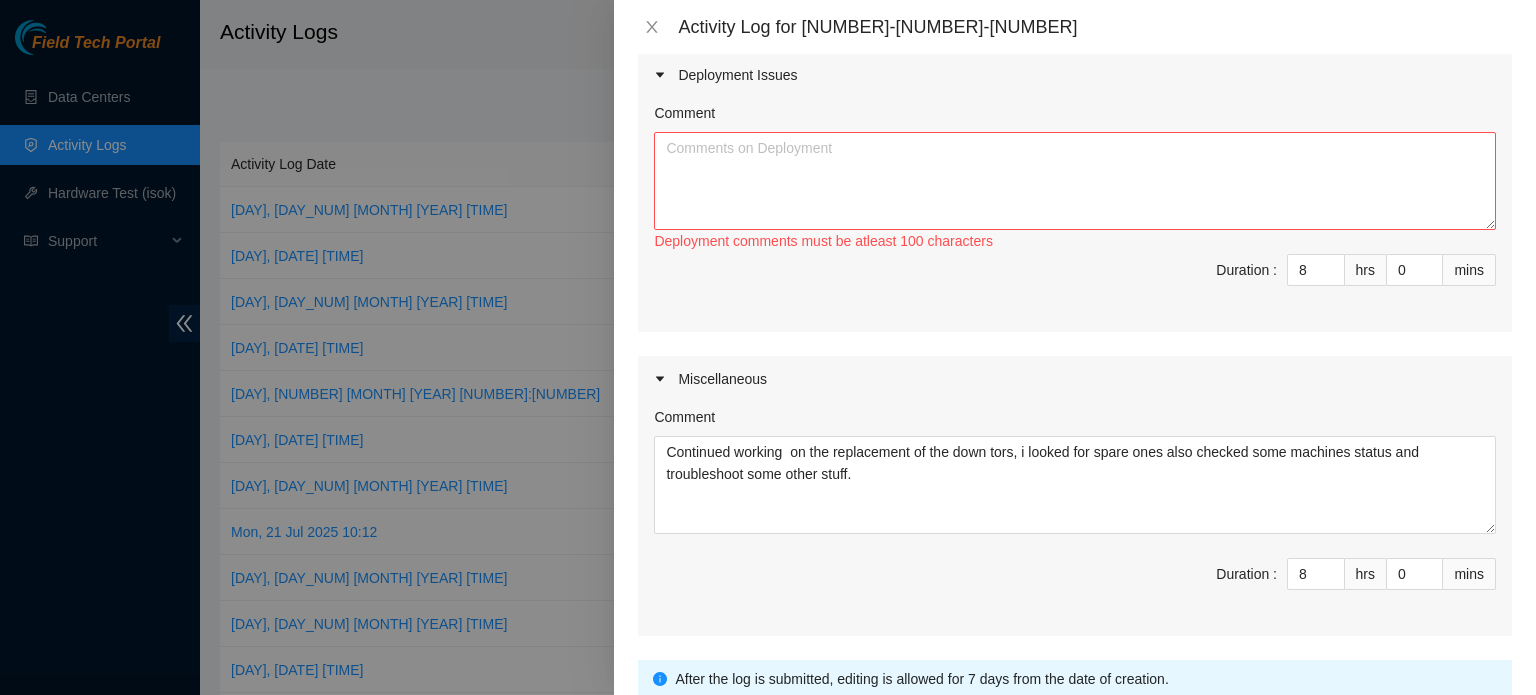 scroll, scrollTop: 443, scrollLeft: 0, axis: vertical 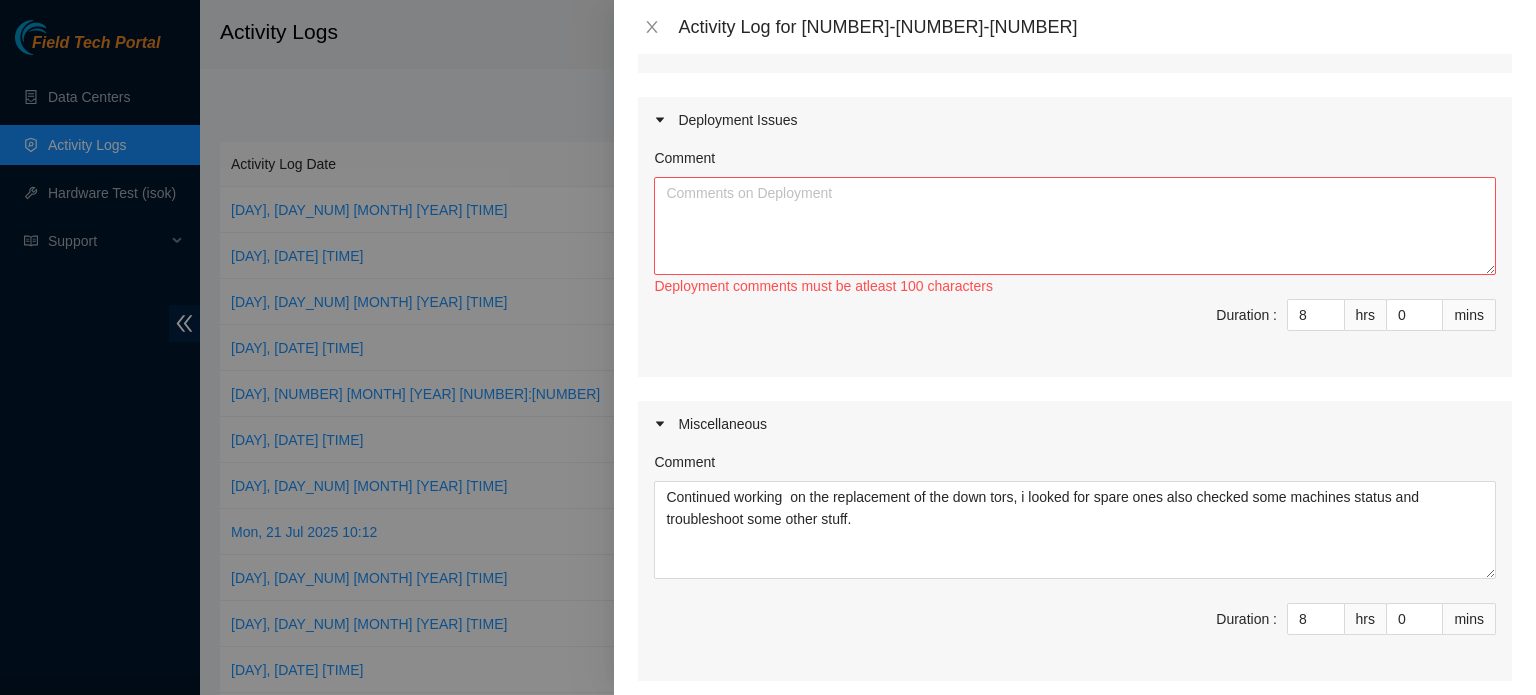drag, startPoint x: 1293, startPoint y: 311, endPoint x: 1240, endPoint y: 307, distance: 53.15073 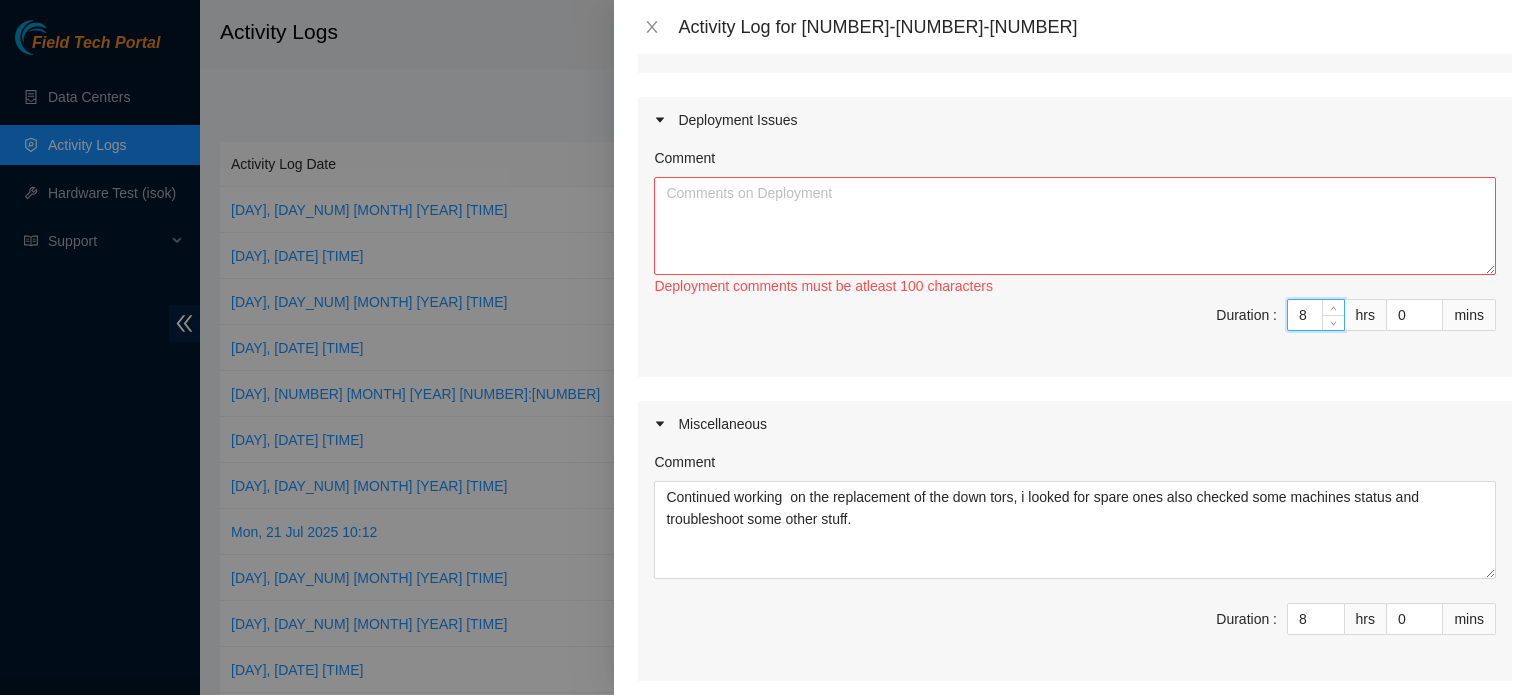 type on "0" 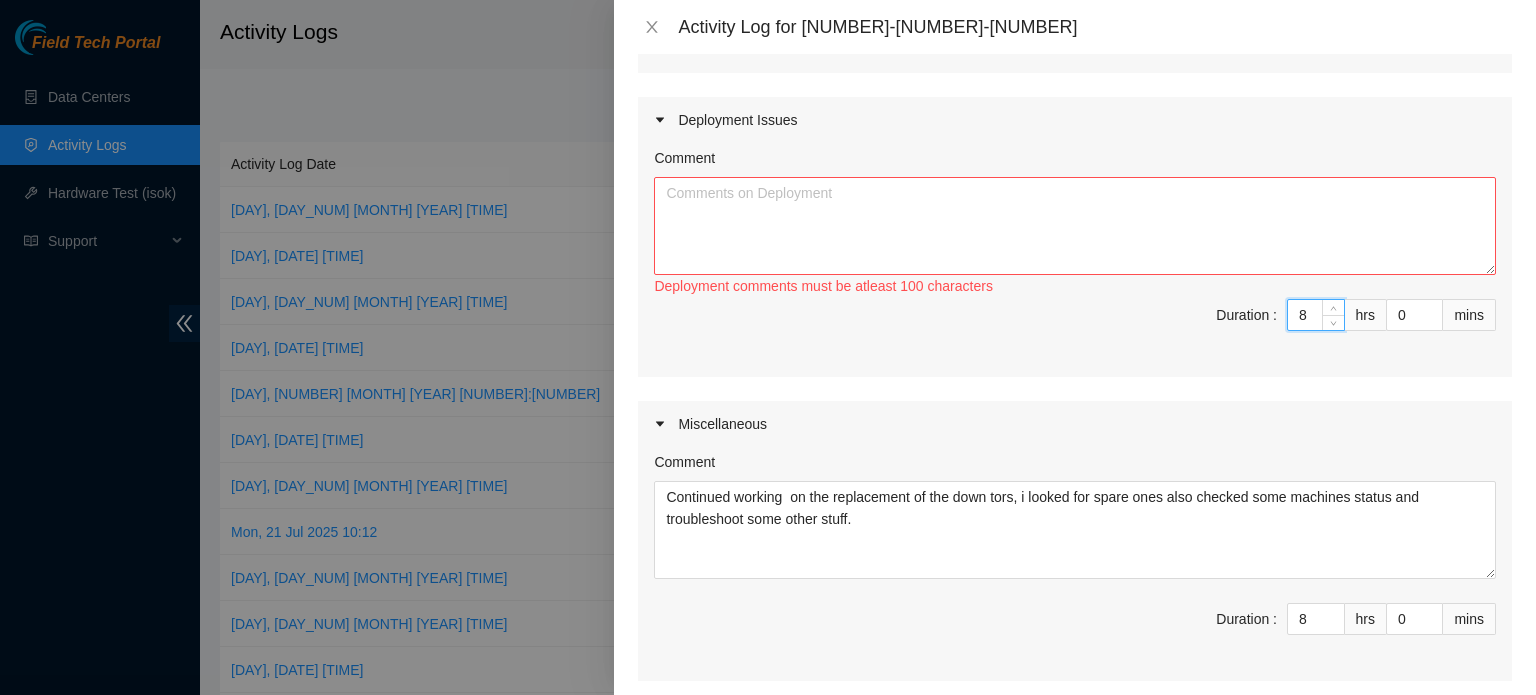 type on "8" 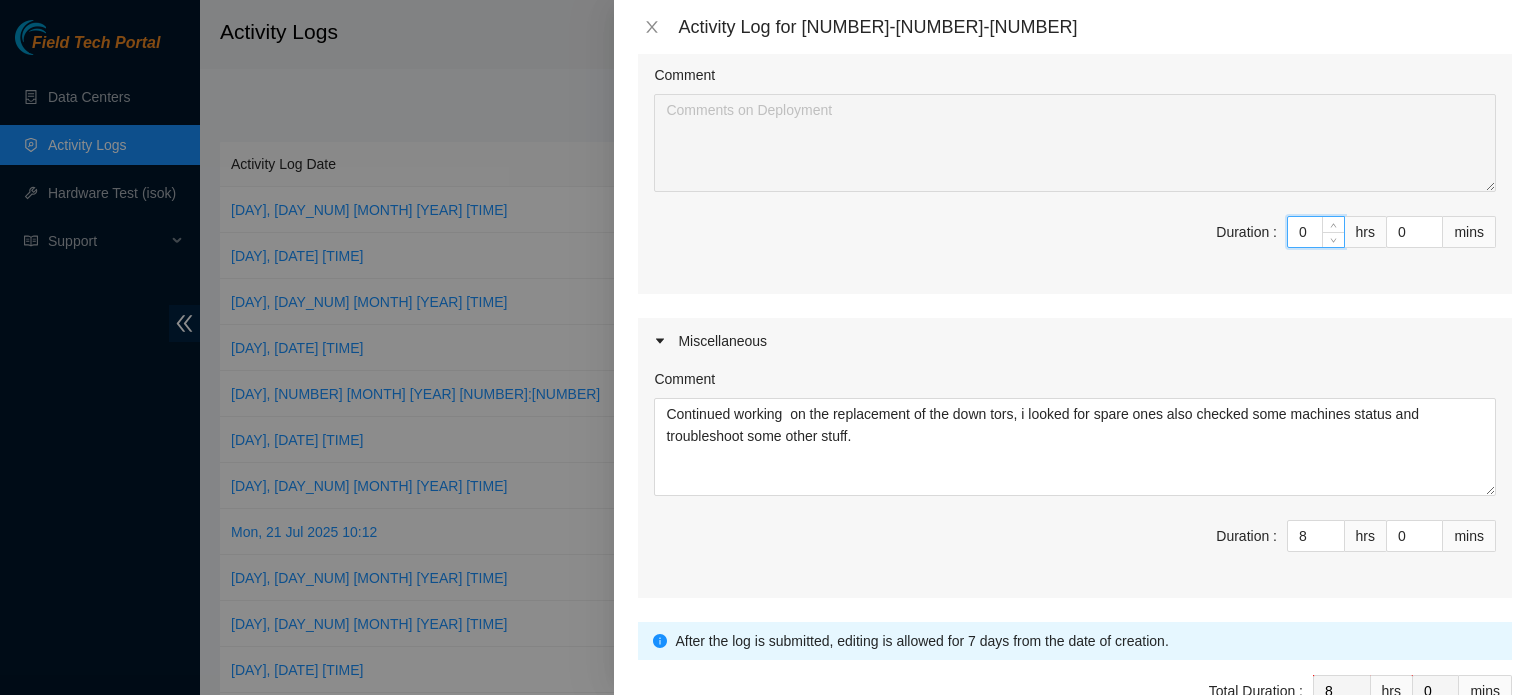 scroll, scrollTop: 643, scrollLeft: 0, axis: vertical 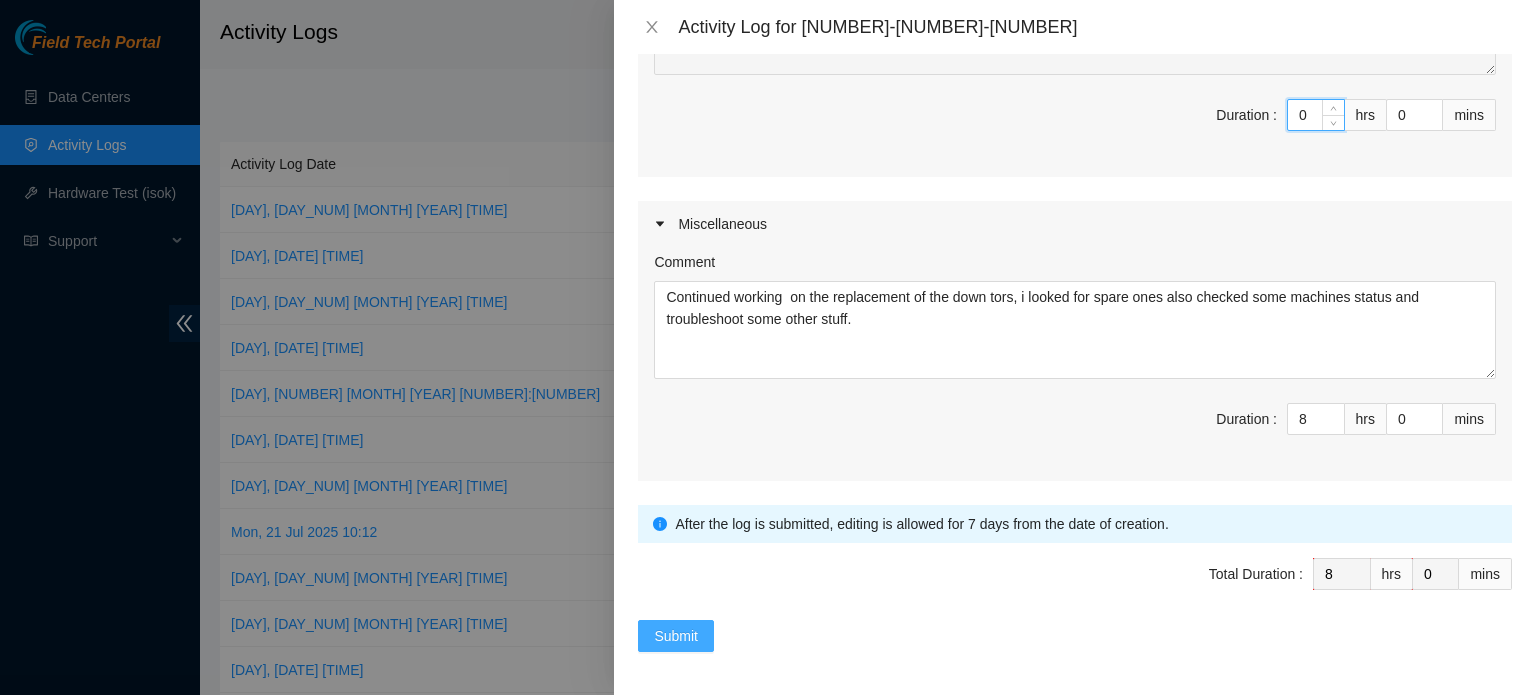 type on "0" 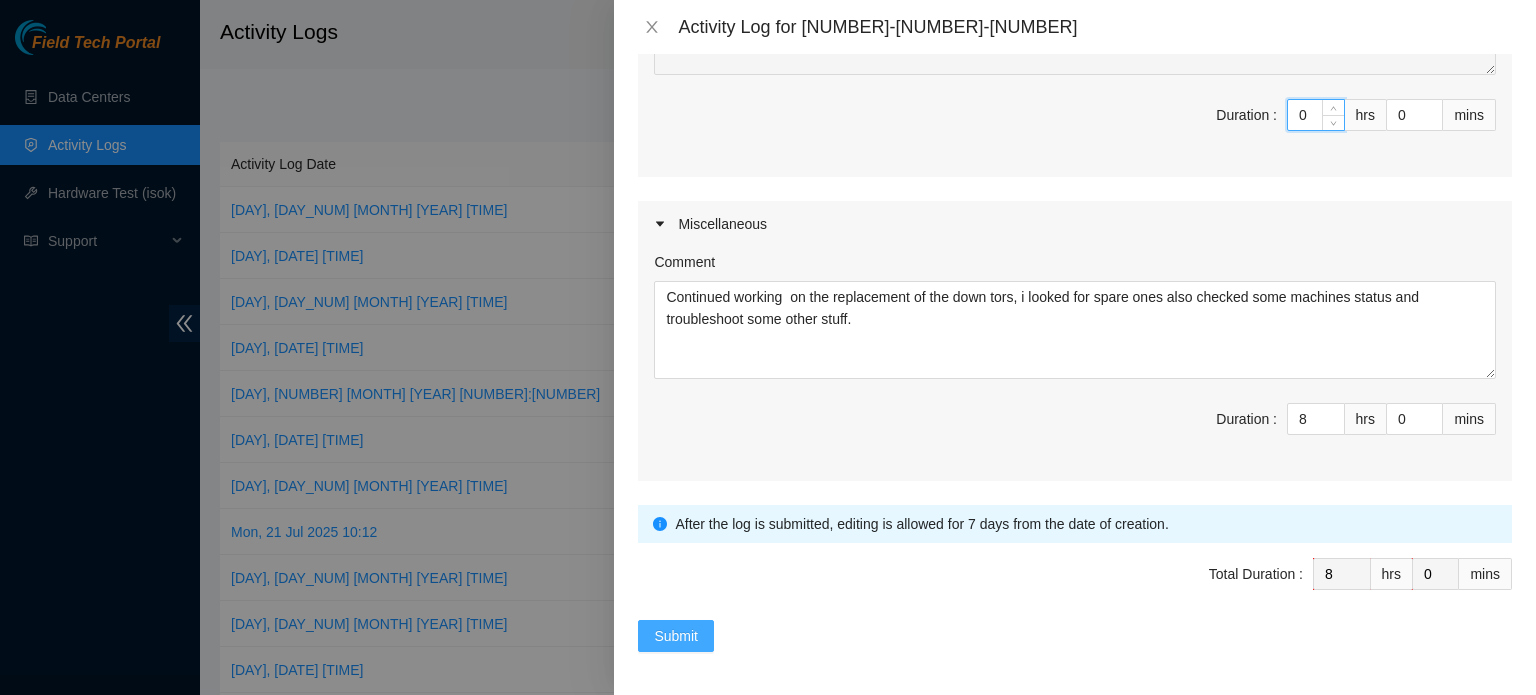 click on "Submit" at bounding box center (676, 636) 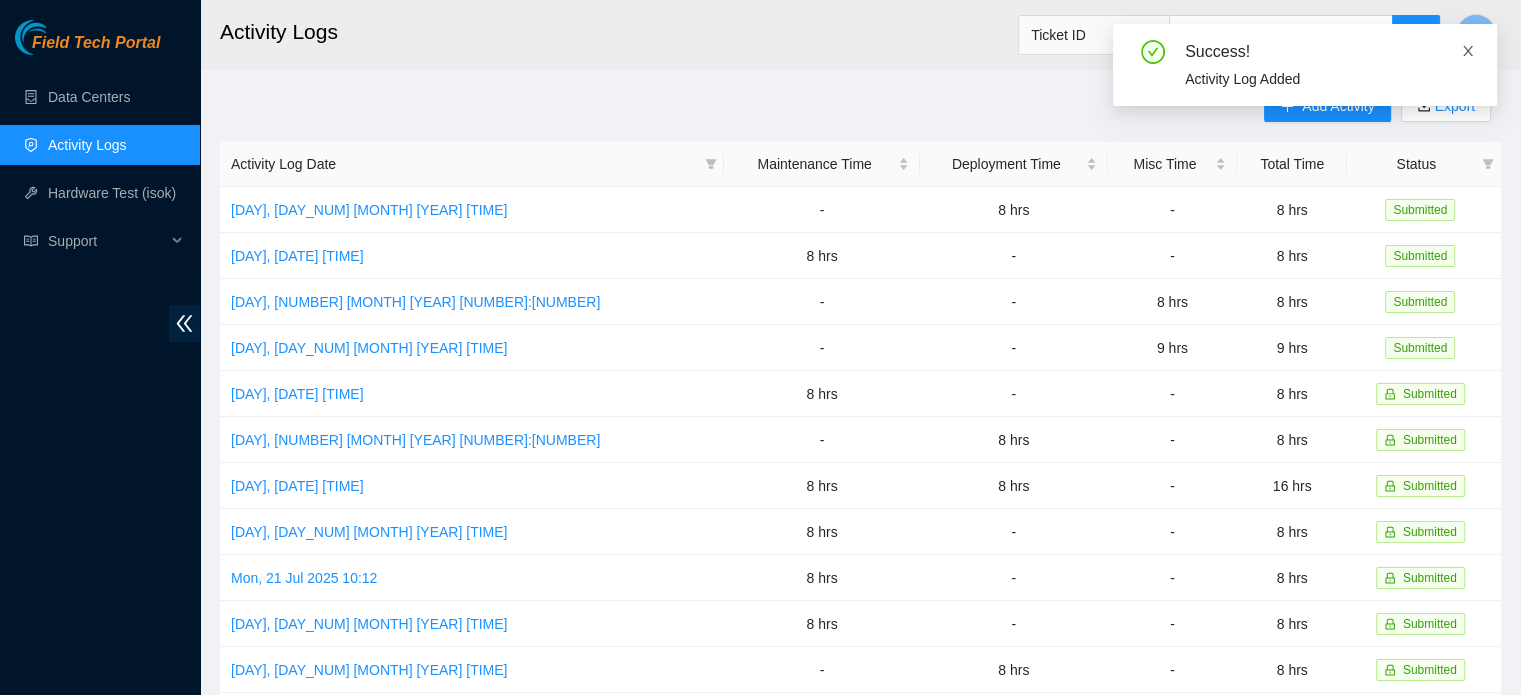 click 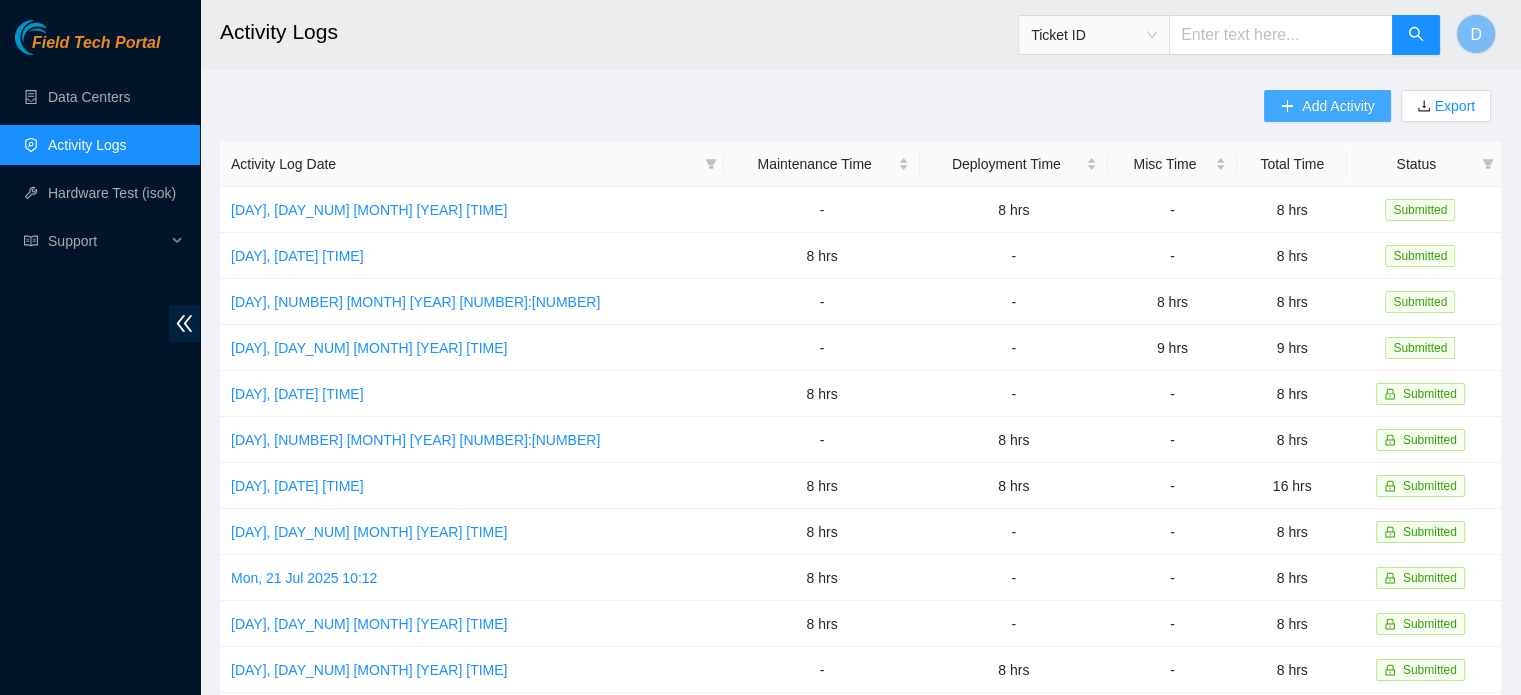 click on "Add Activity" at bounding box center [1327, 106] 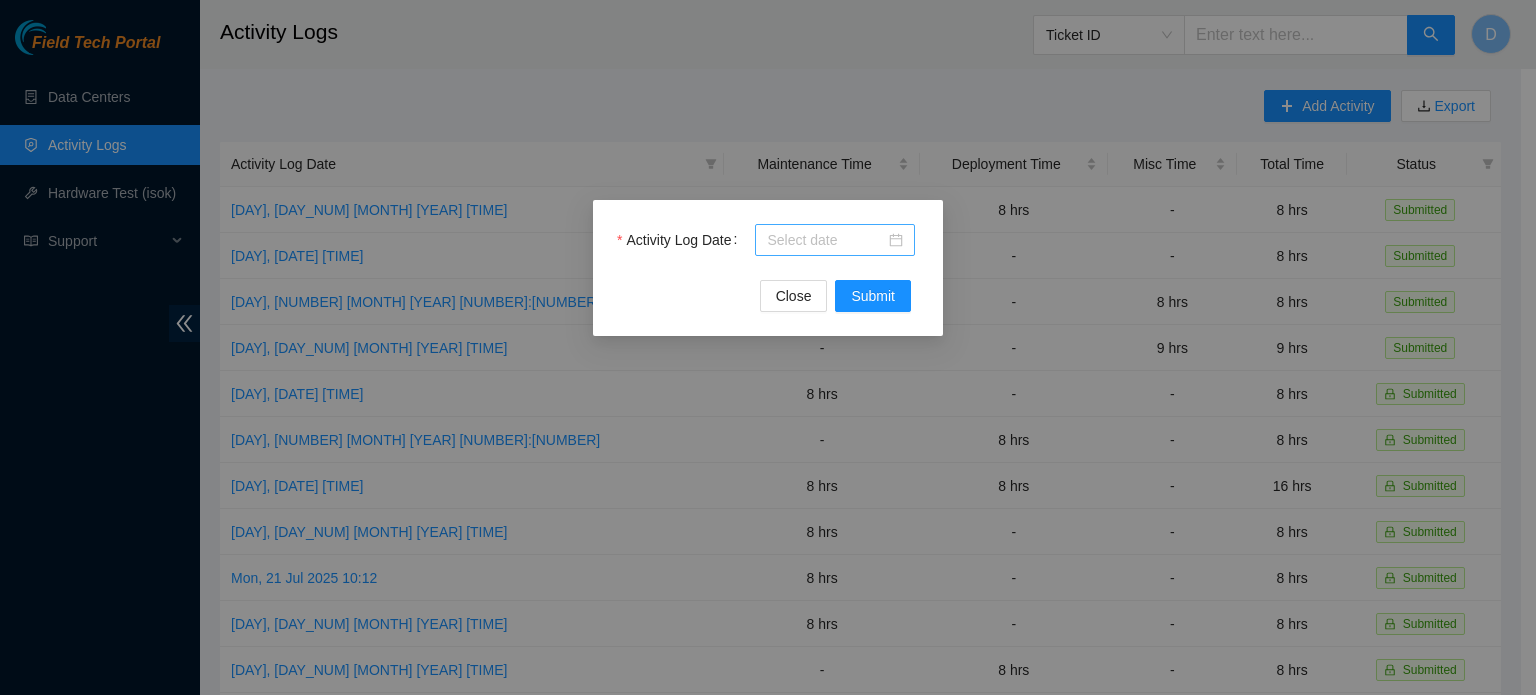 click at bounding box center [835, 240] 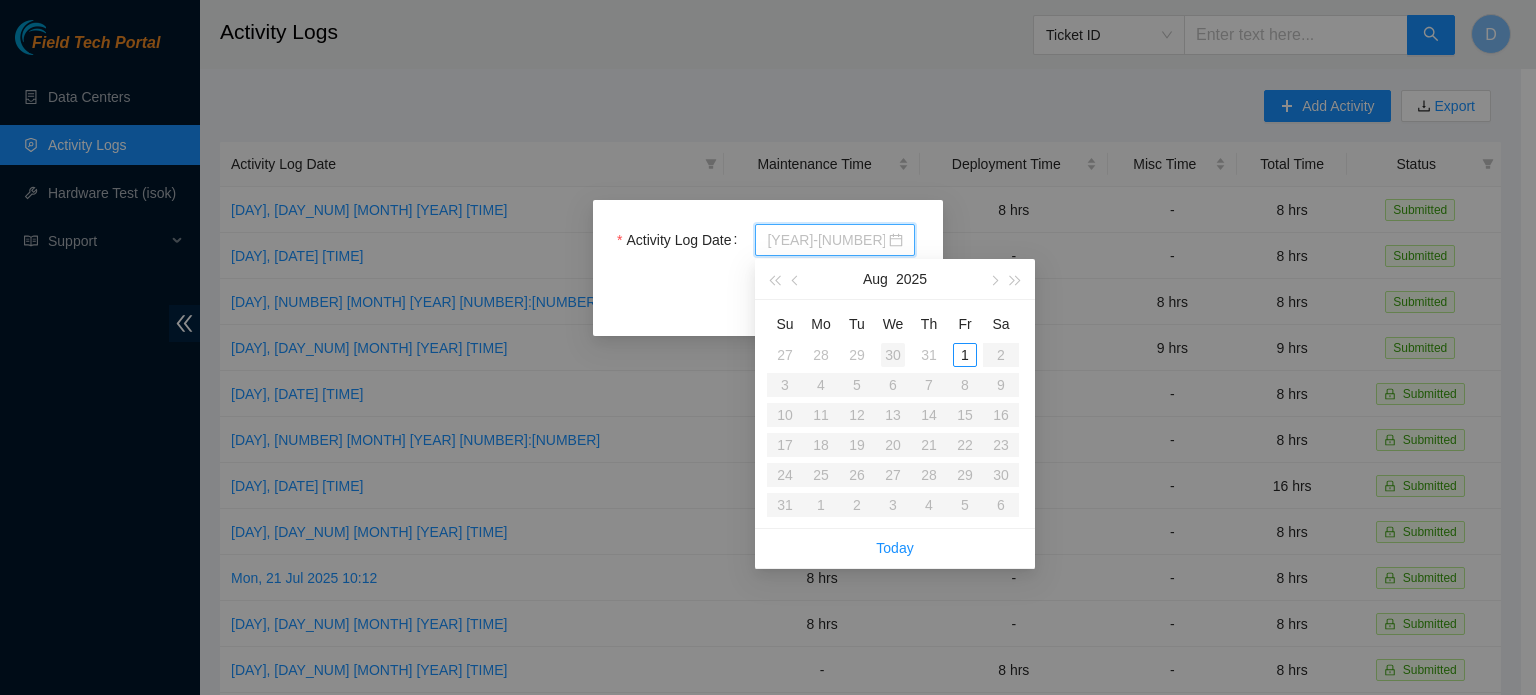 type on "[DATE]" 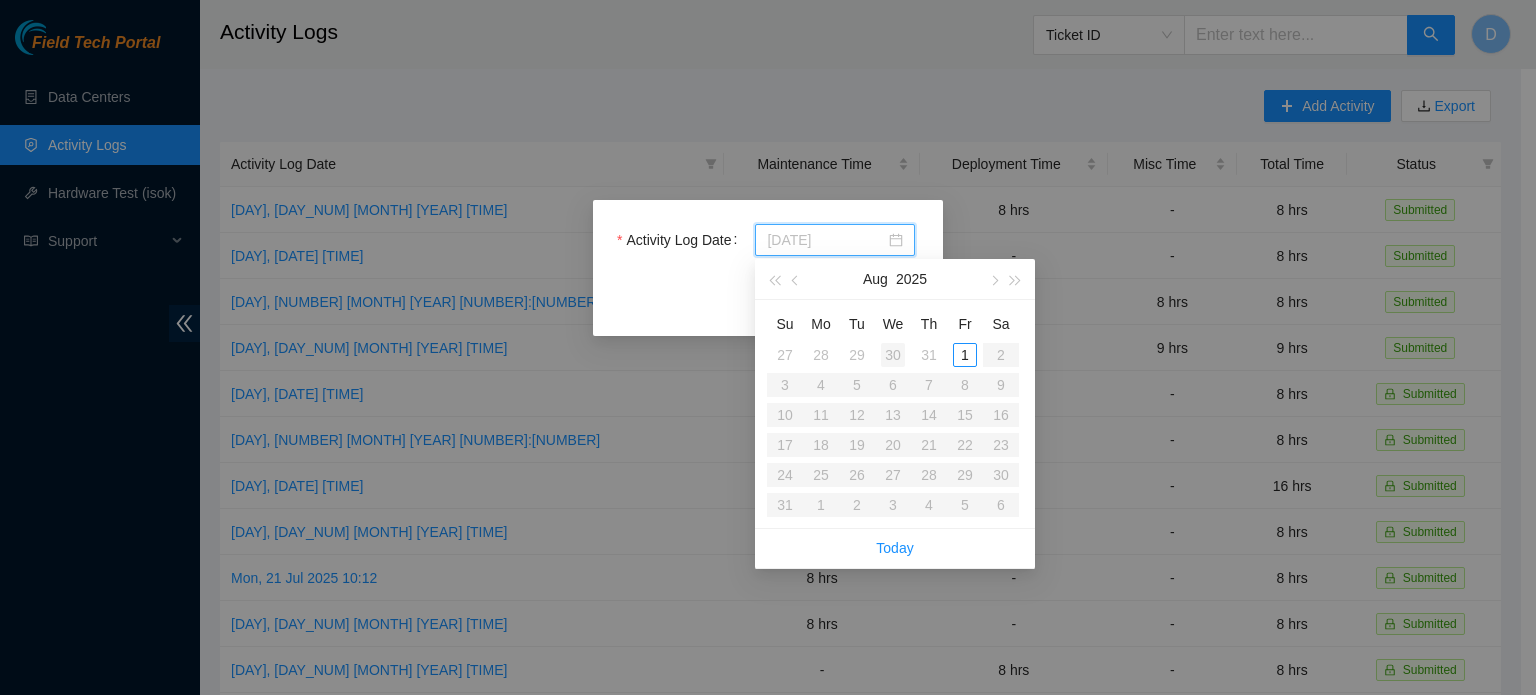 click on "30" at bounding box center (893, 355) 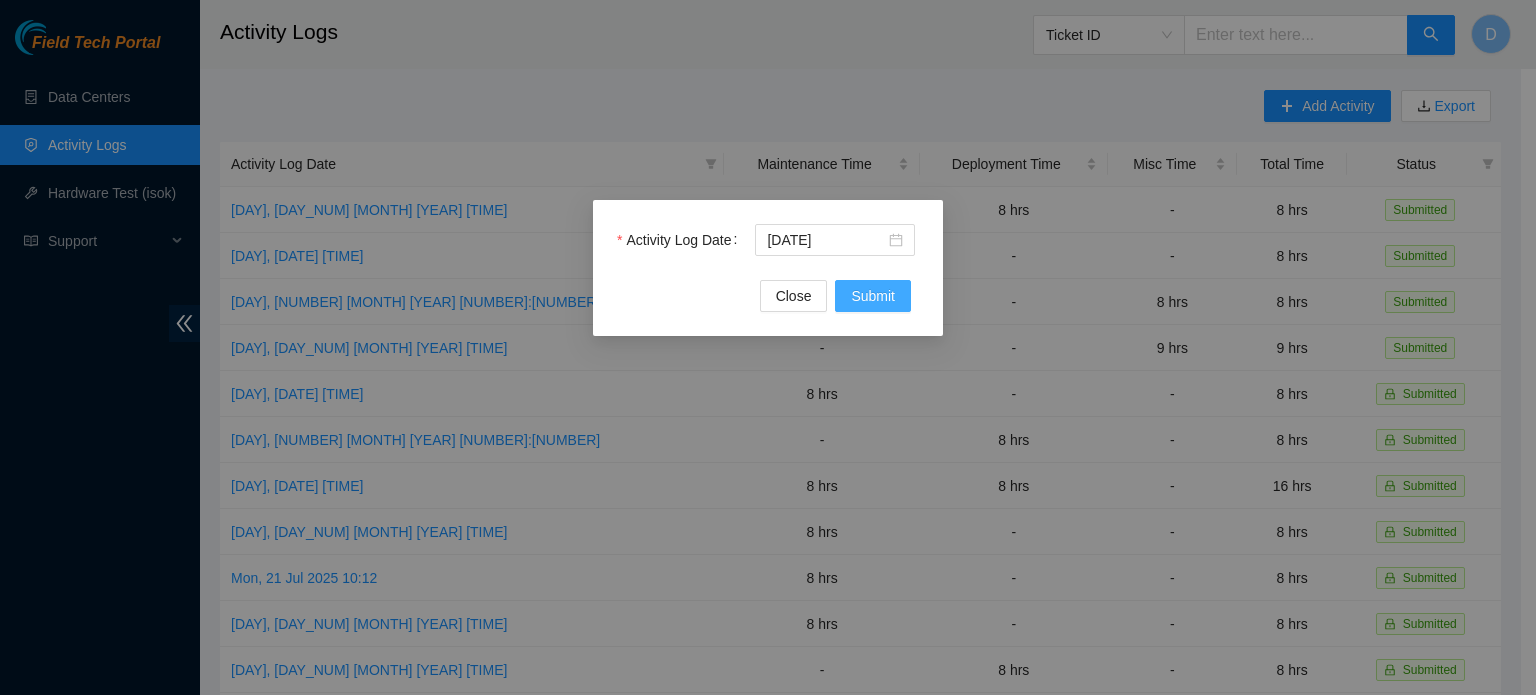 click on "Submit" at bounding box center [873, 296] 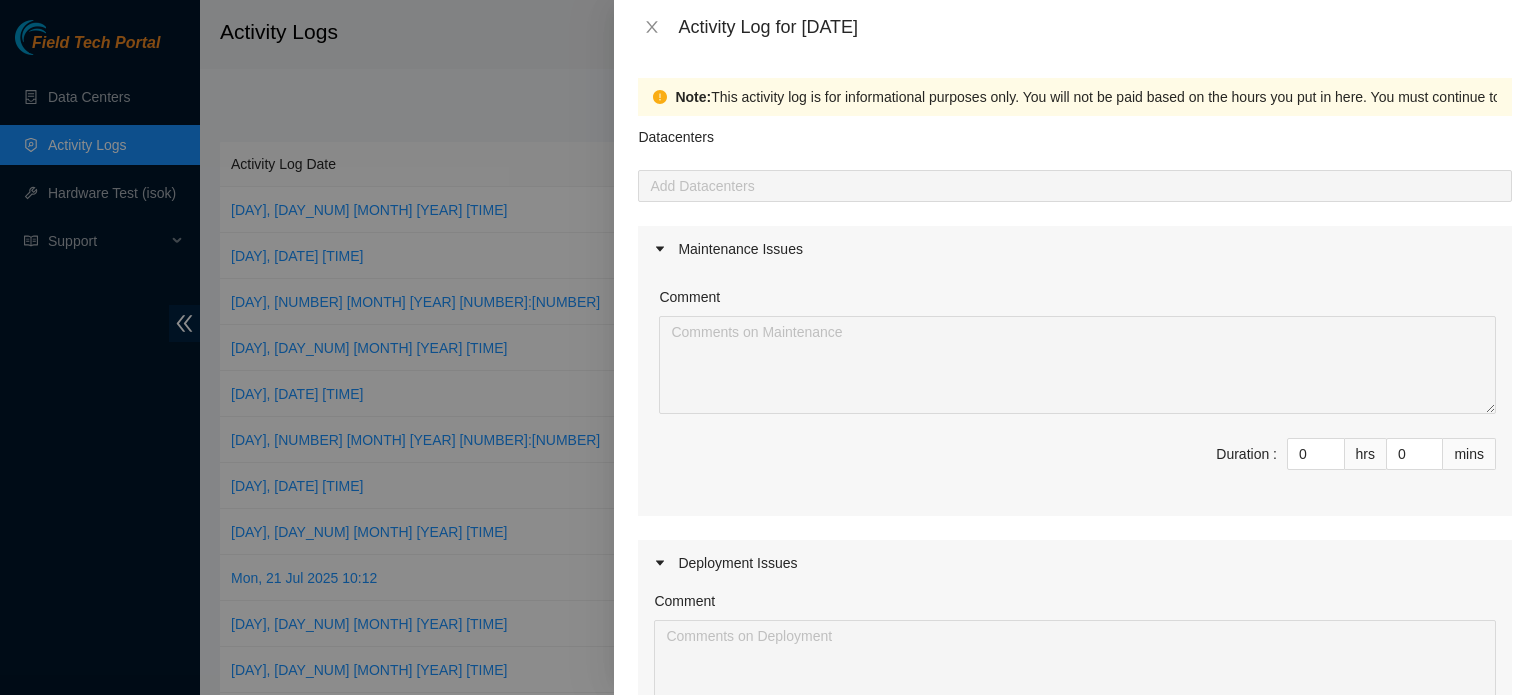 click on "Datacenters   Add Datacenters Maintenance Issues Comment Duration : 0 hrs 0 mins Deployment Issues Comment Duration : 0 hrs 0 mins Miscellaneous Comment Duration : 0 hrs 0 mins After the log is submitted, editing is allowed for 7 days from the date of creation.  After the log is submitted, editing is allowed for 7 days from the date of creation.  Total Duration : 0 hrs 0 mins" at bounding box center (1075, 705) 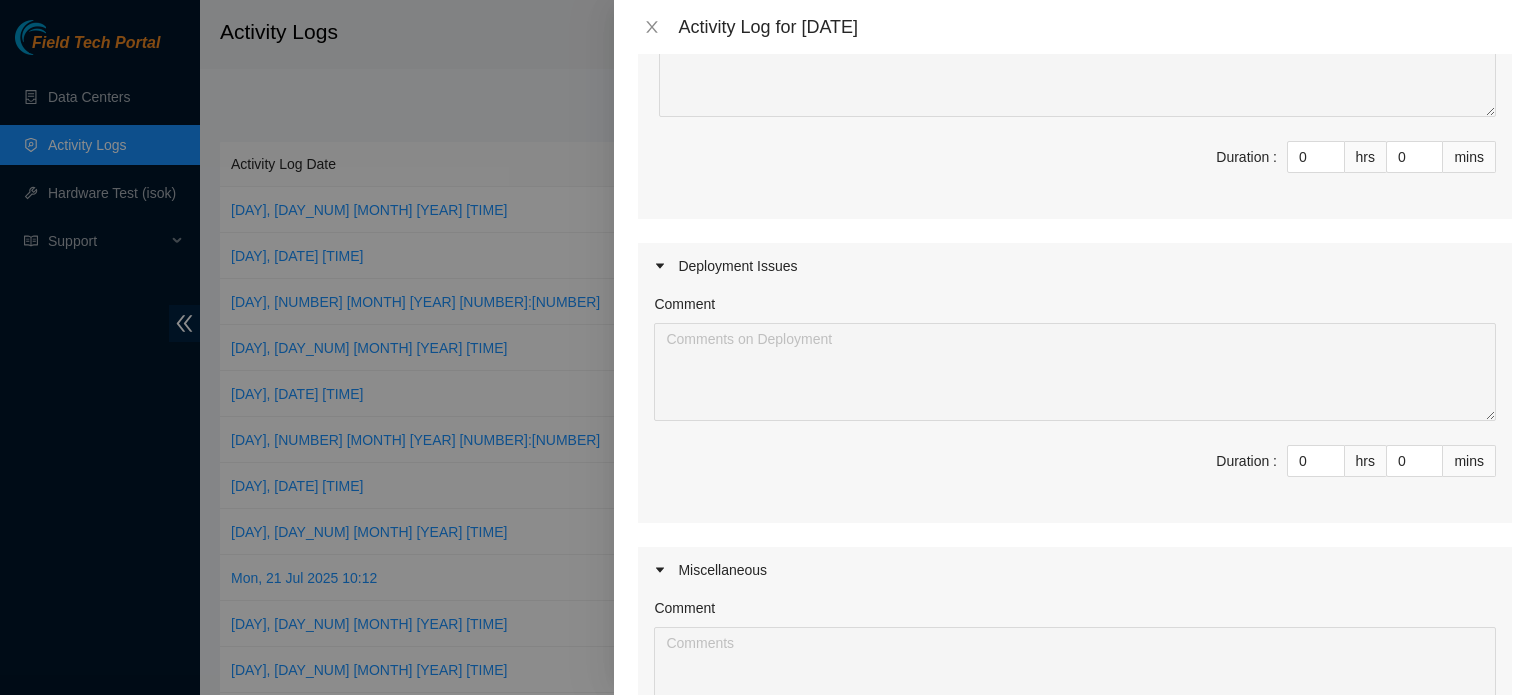 scroll, scrollTop: 300, scrollLeft: 0, axis: vertical 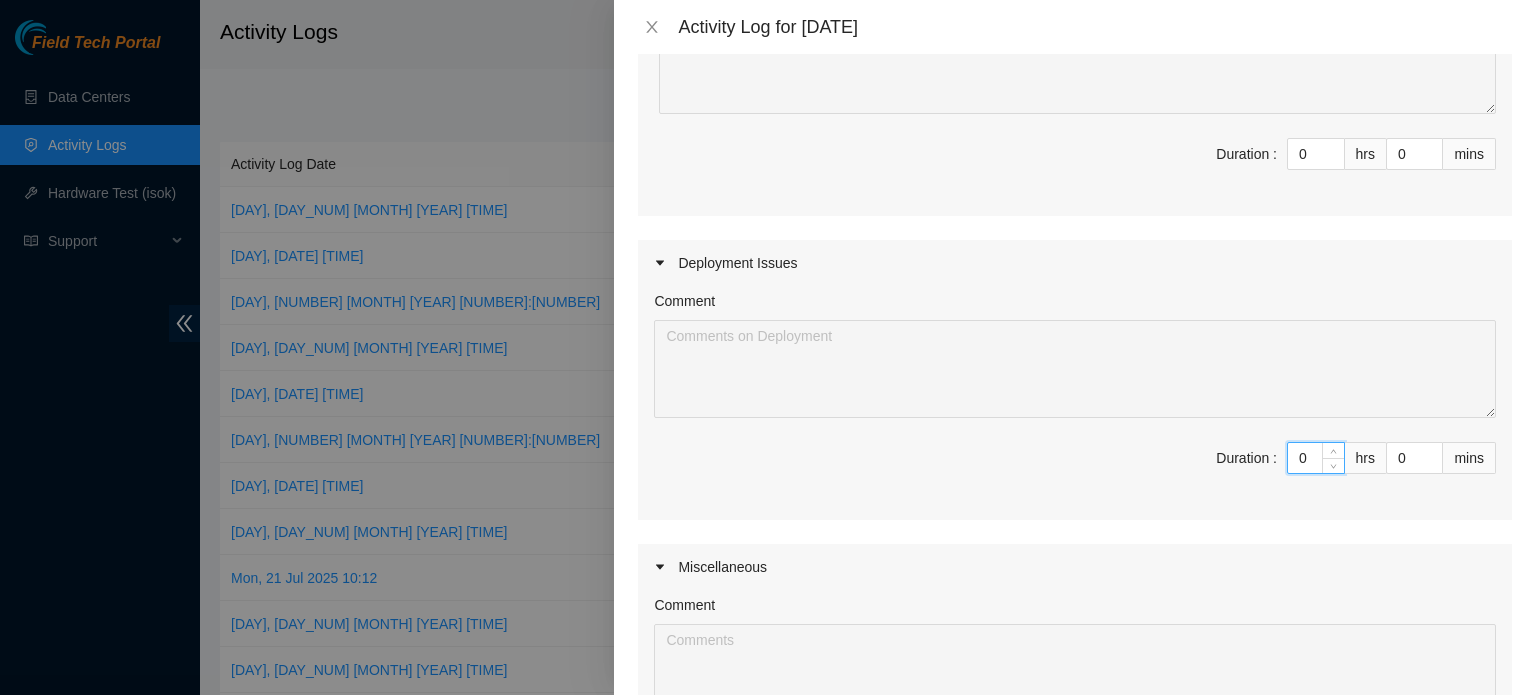 drag, startPoint x: 1292, startPoint y: 455, endPoint x: 1188, endPoint y: 455, distance: 104 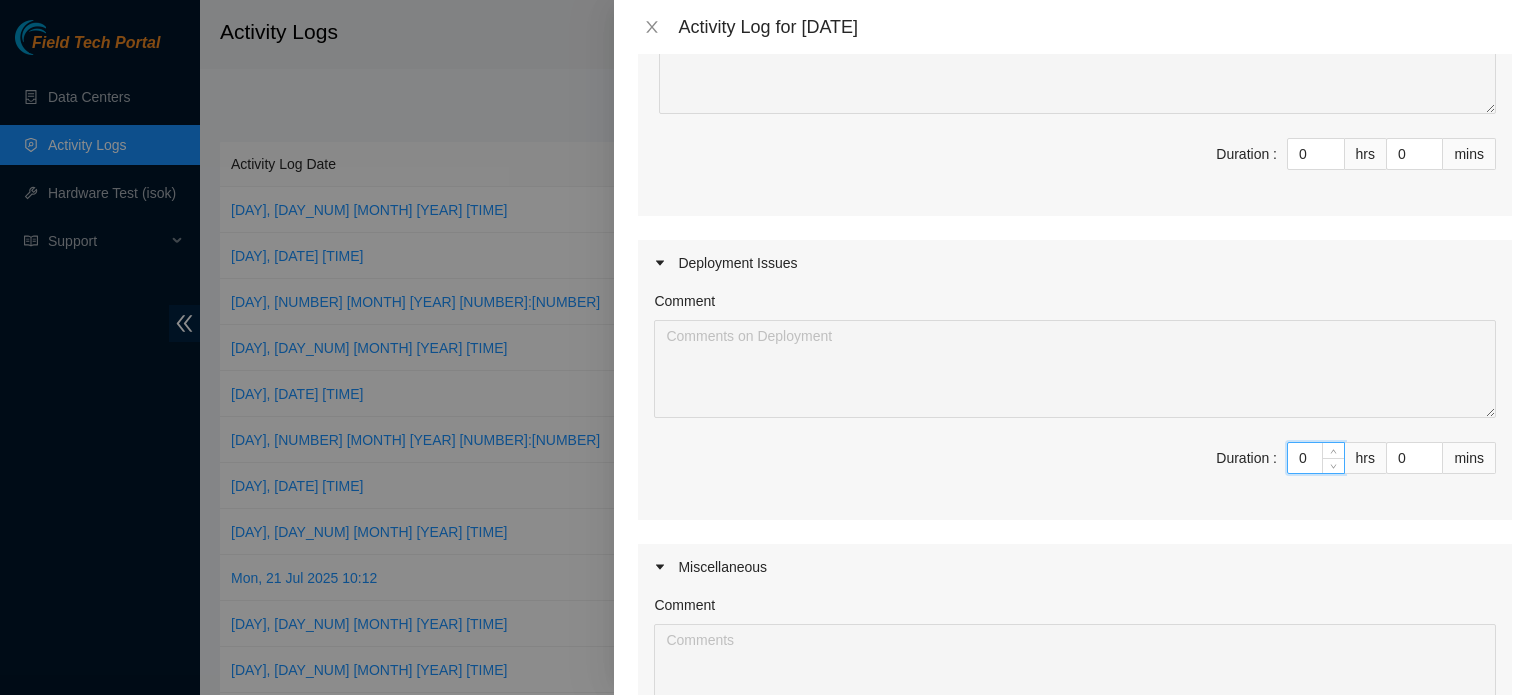 click on "Duration : 0 hrs 0 mins" at bounding box center [1075, 470] 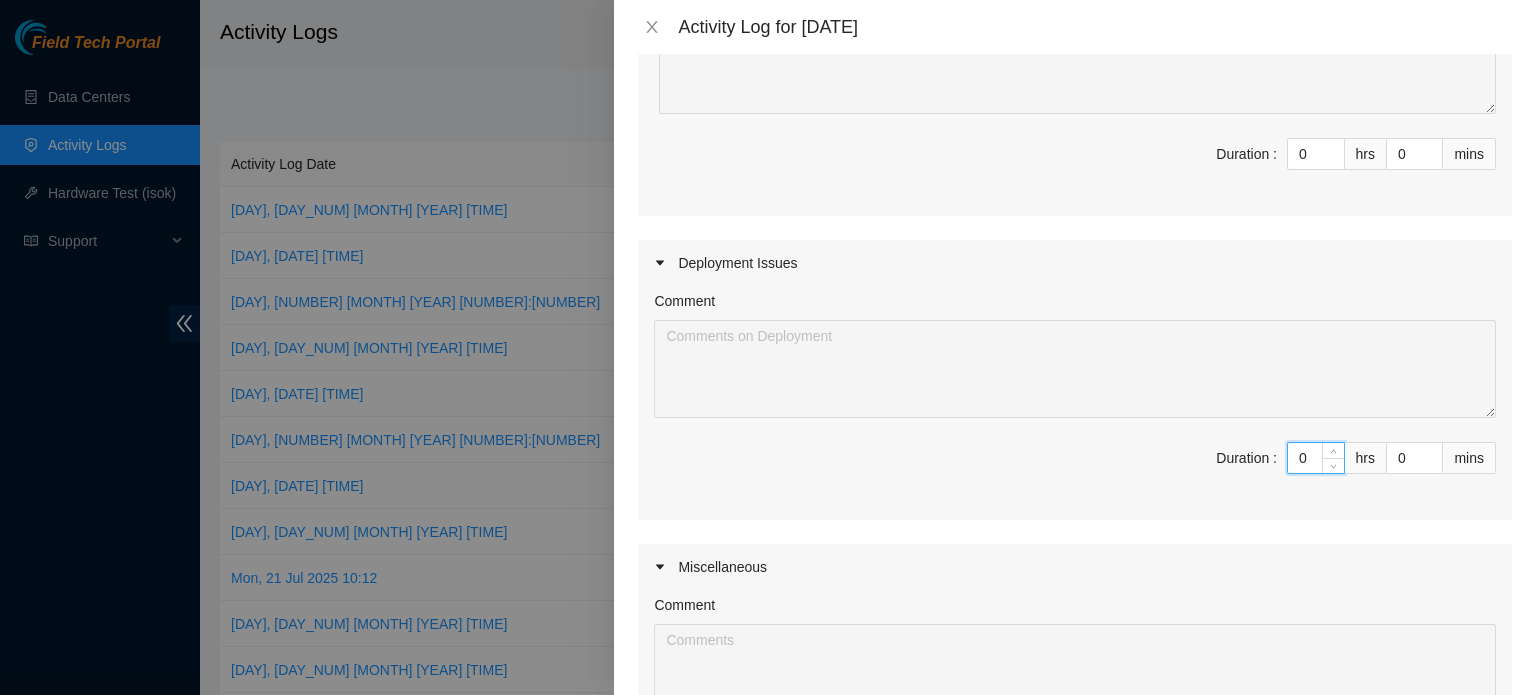 type on "8" 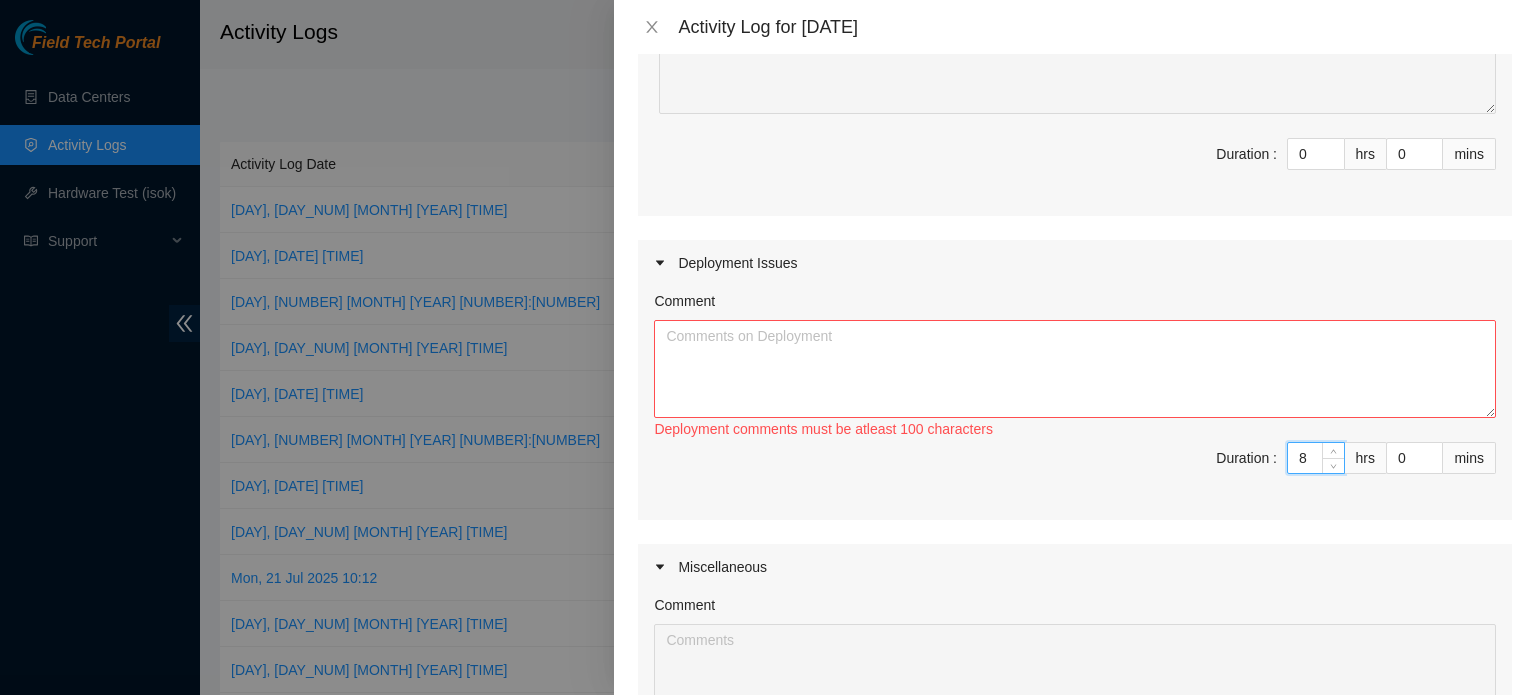 type on "8" 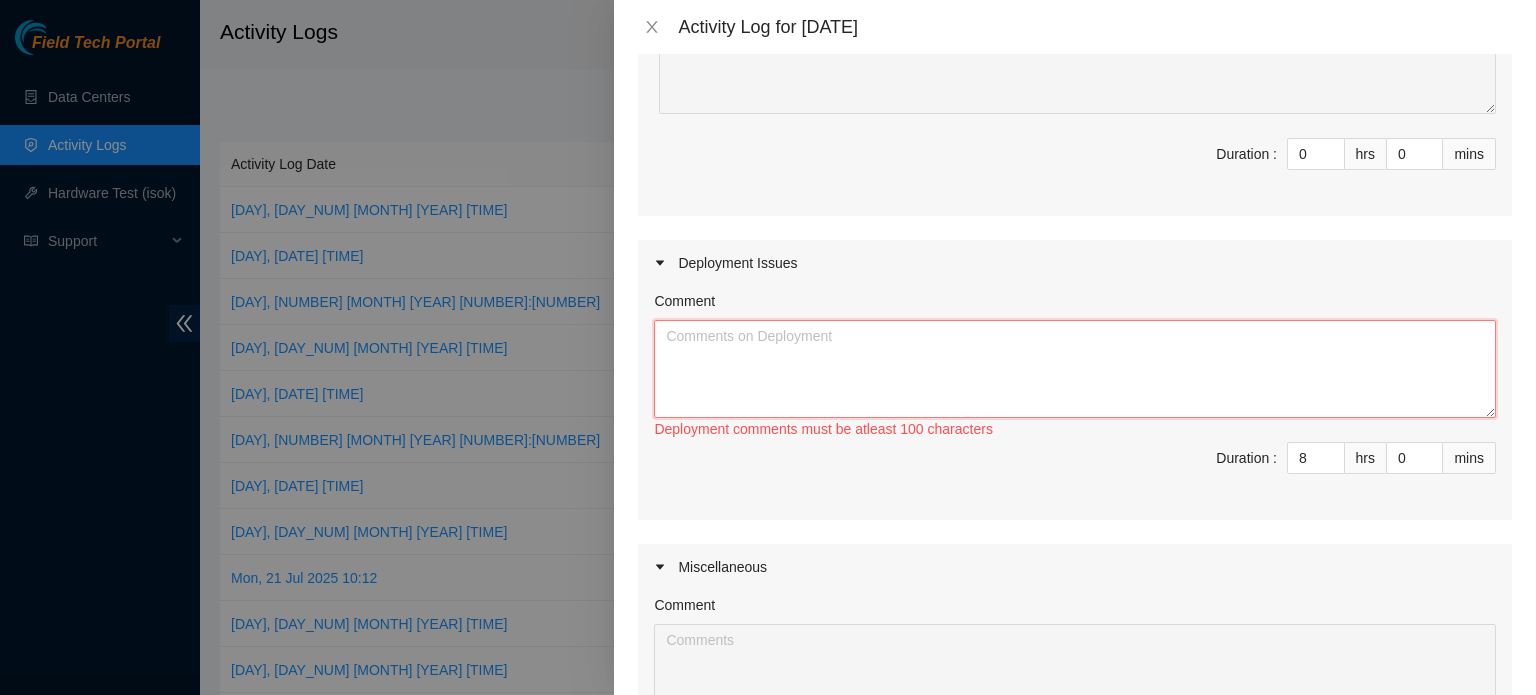 drag, startPoint x: 1099, startPoint y: 425, endPoint x: 829, endPoint y: 399, distance: 271.24896 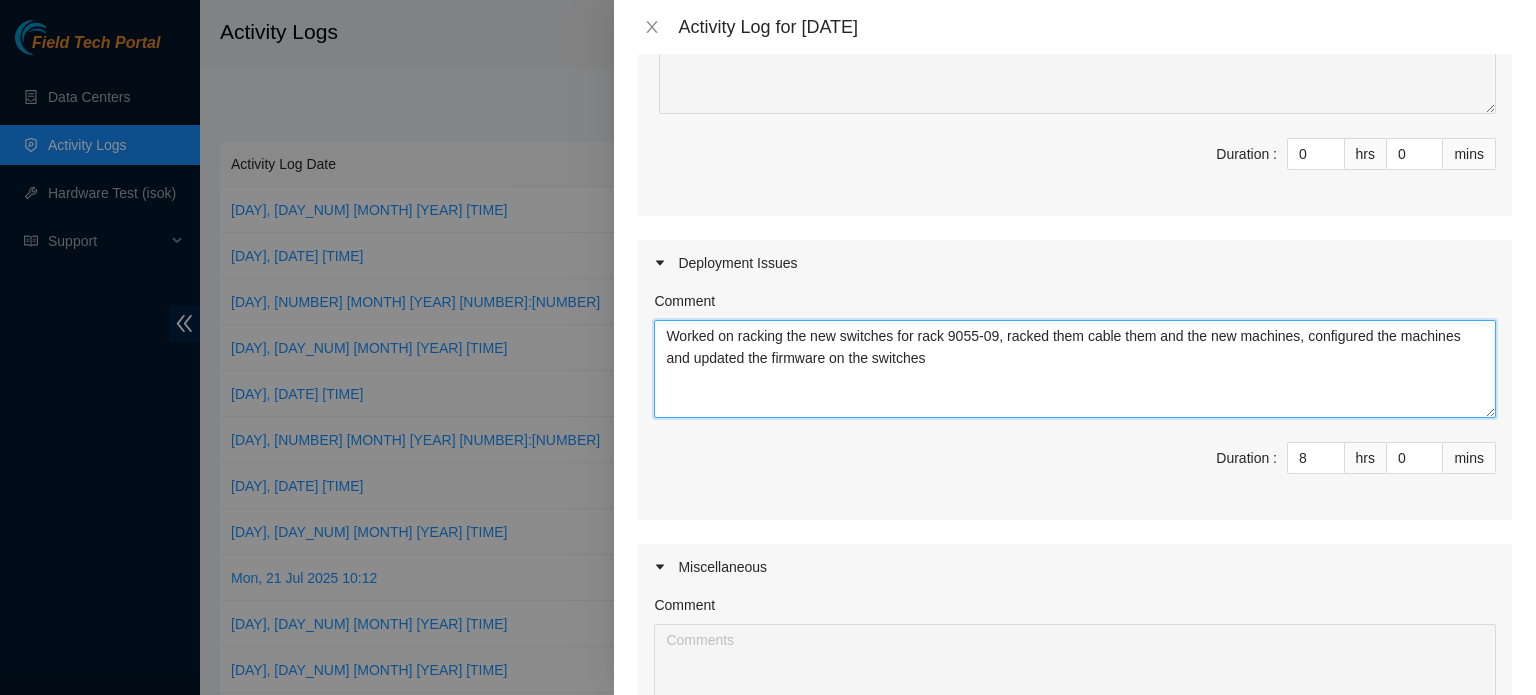 scroll, scrollTop: 643, scrollLeft: 0, axis: vertical 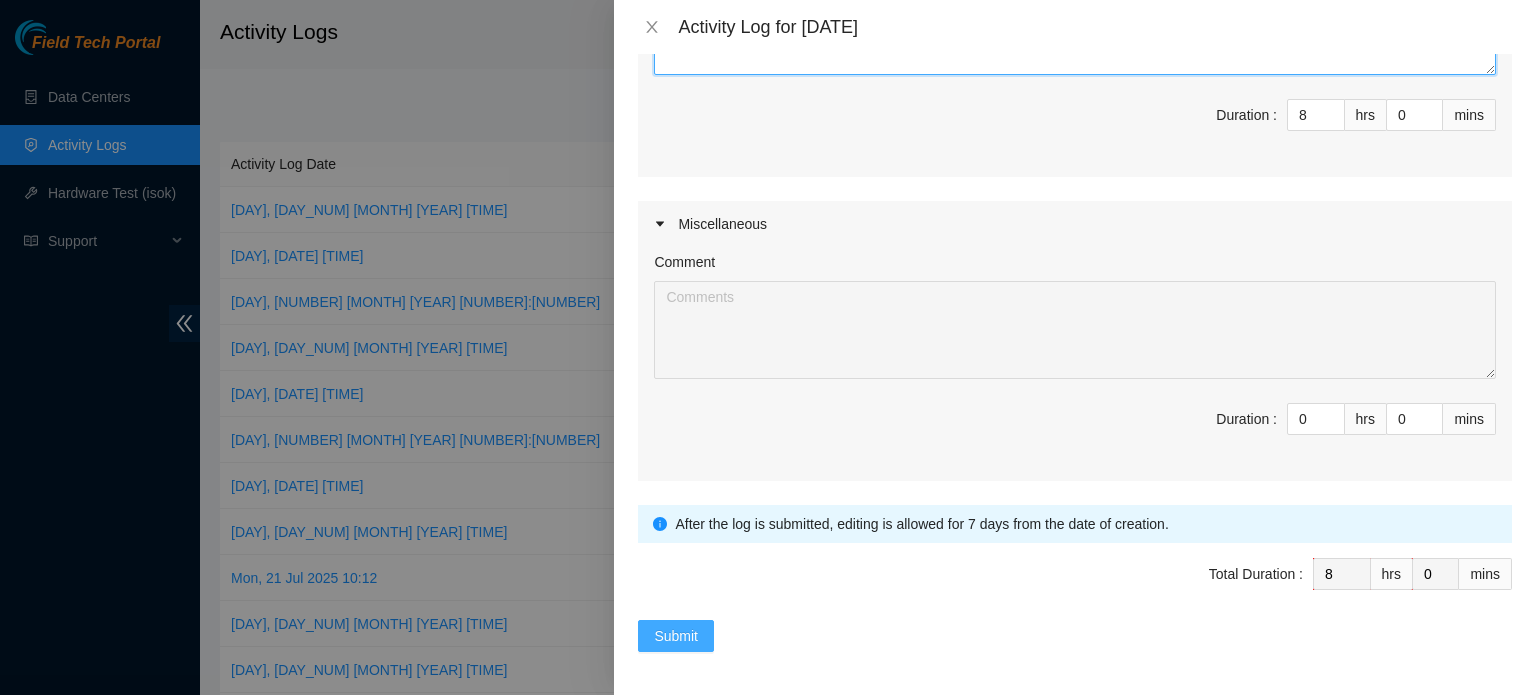 type on "Worked on racking the new switches for rack 9055-09, racked them cable them and the new machines, configured the machines and updated the firmware on the switches" 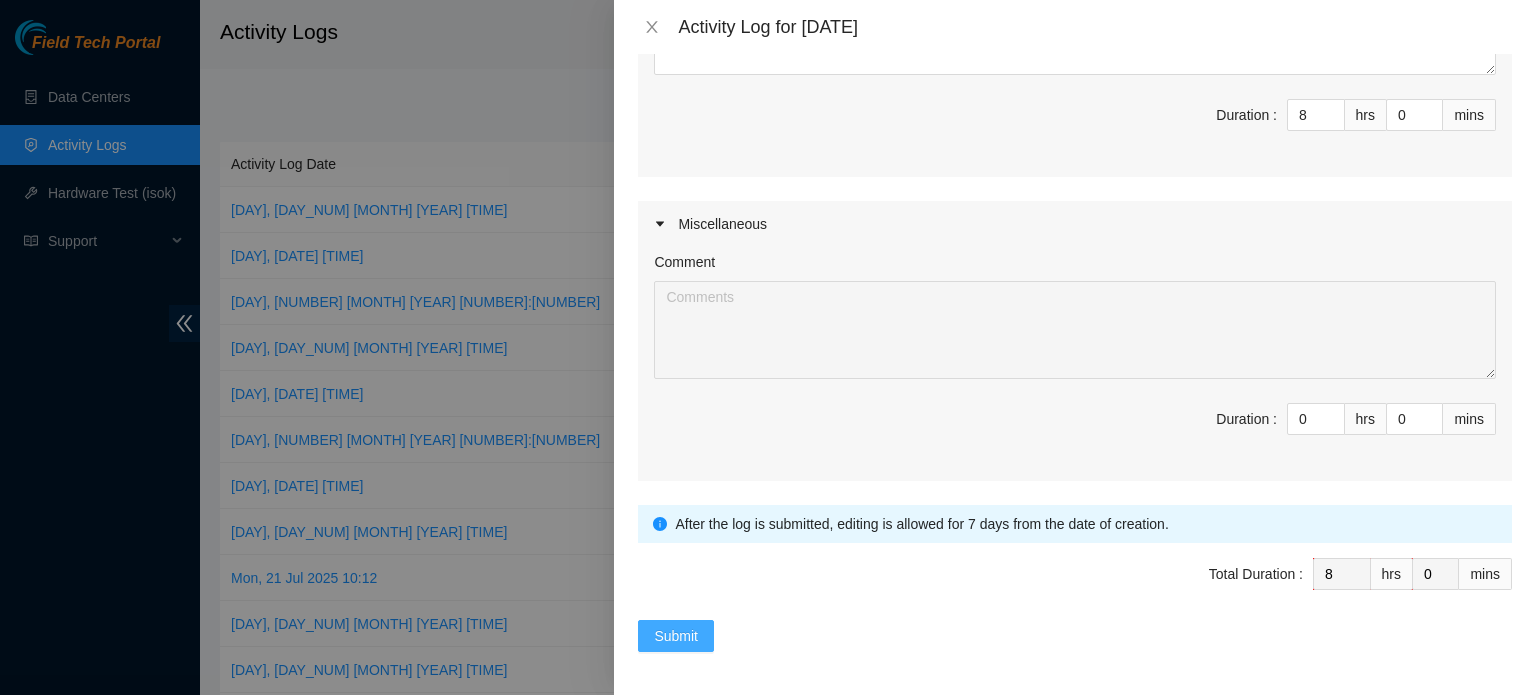click on "Submit" at bounding box center [676, 636] 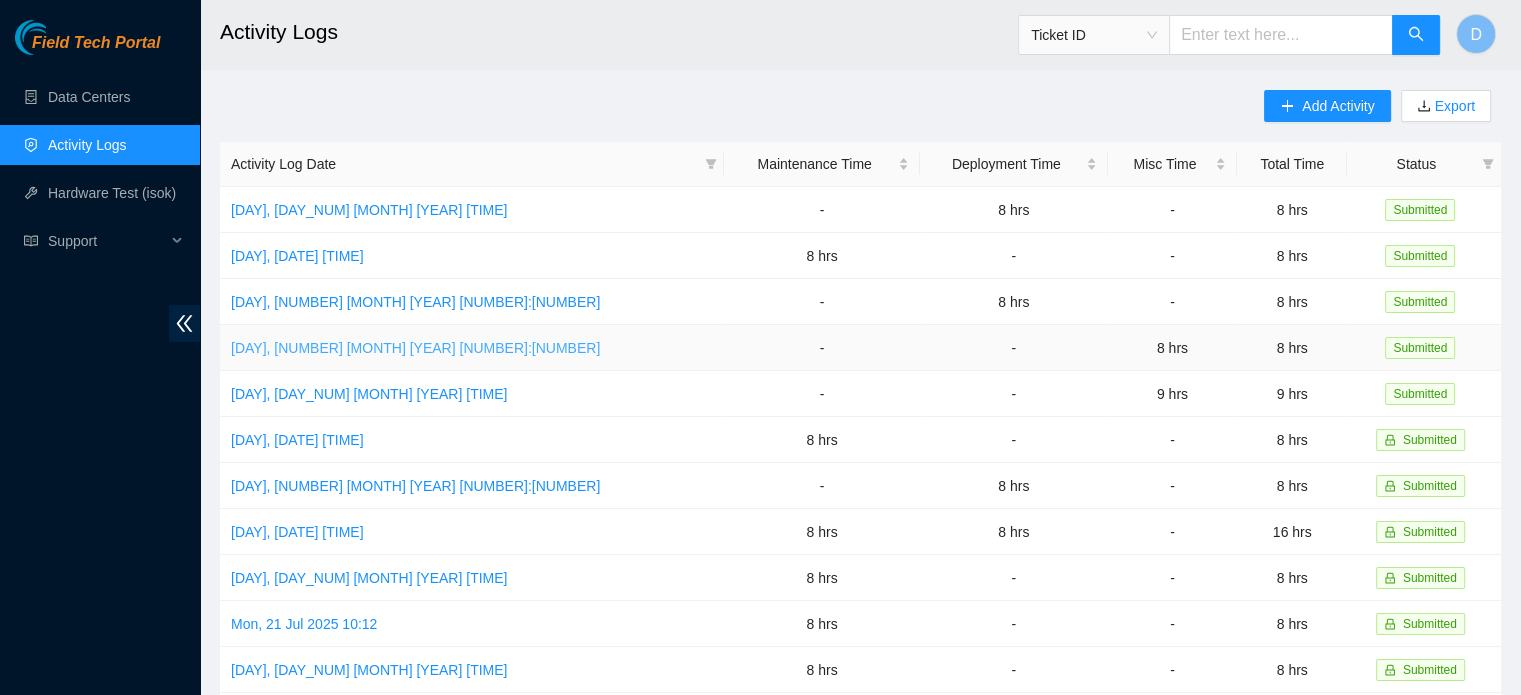 click on "[DAY], [NUMBER] [MONTH] [YEAR] [NUMBER]:[NUMBER]" at bounding box center [415, 348] 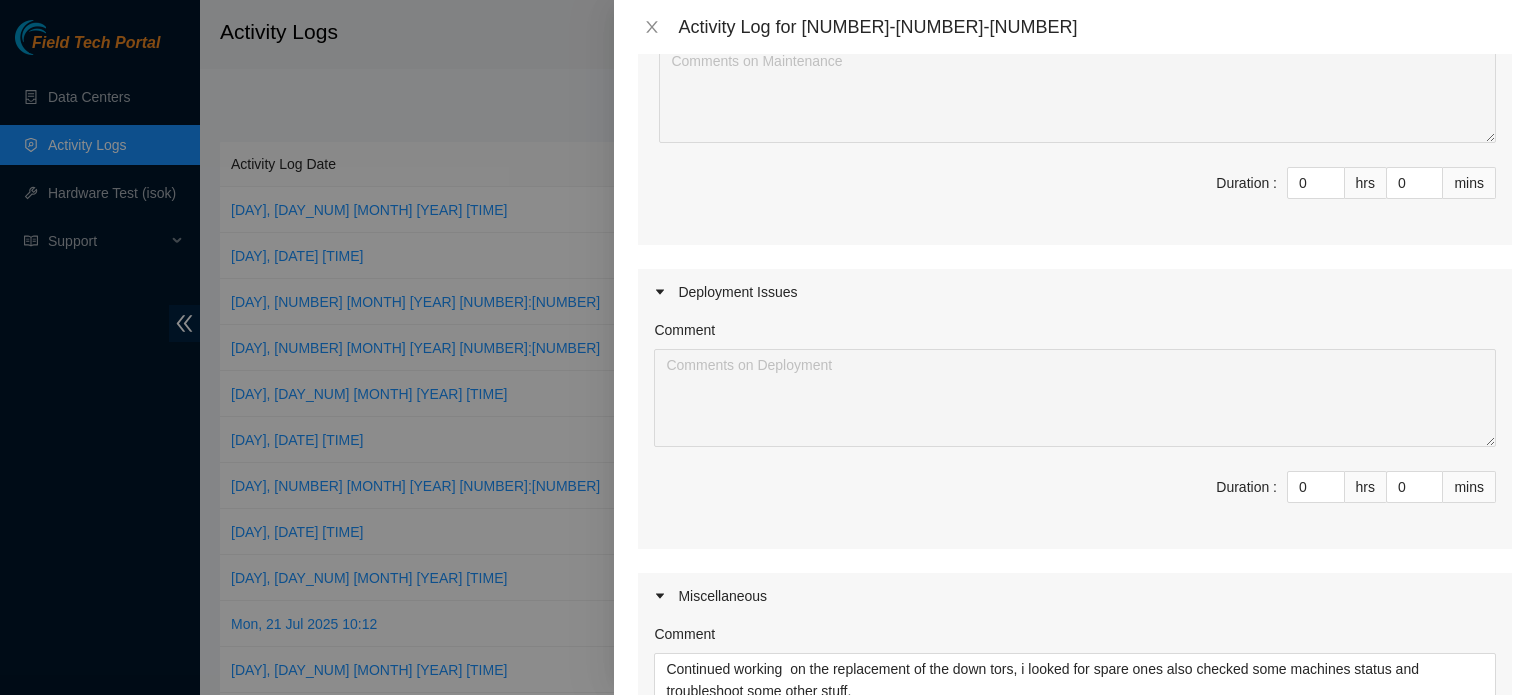 scroll, scrollTop: 643, scrollLeft: 0, axis: vertical 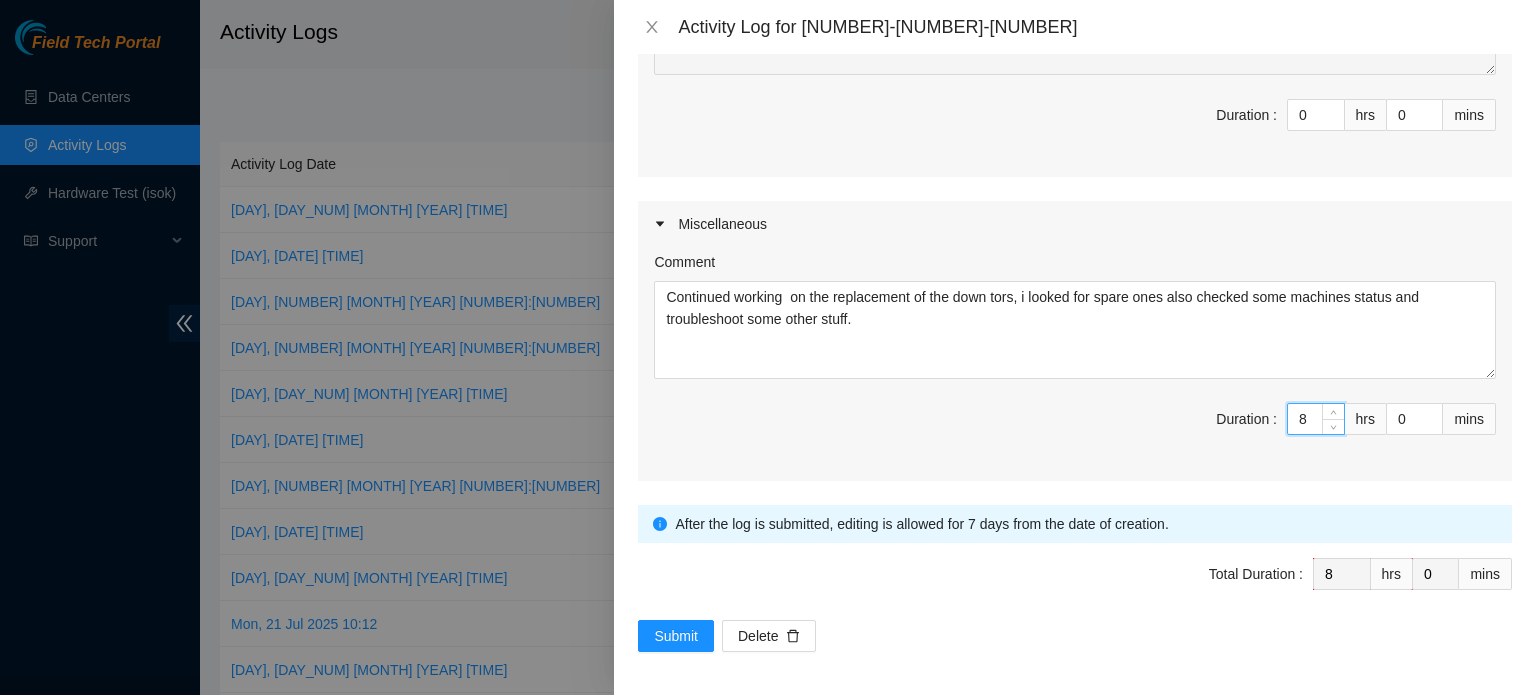 drag, startPoint x: 1289, startPoint y: 421, endPoint x: 1199, endPoint y: 427, distance: 90.199776 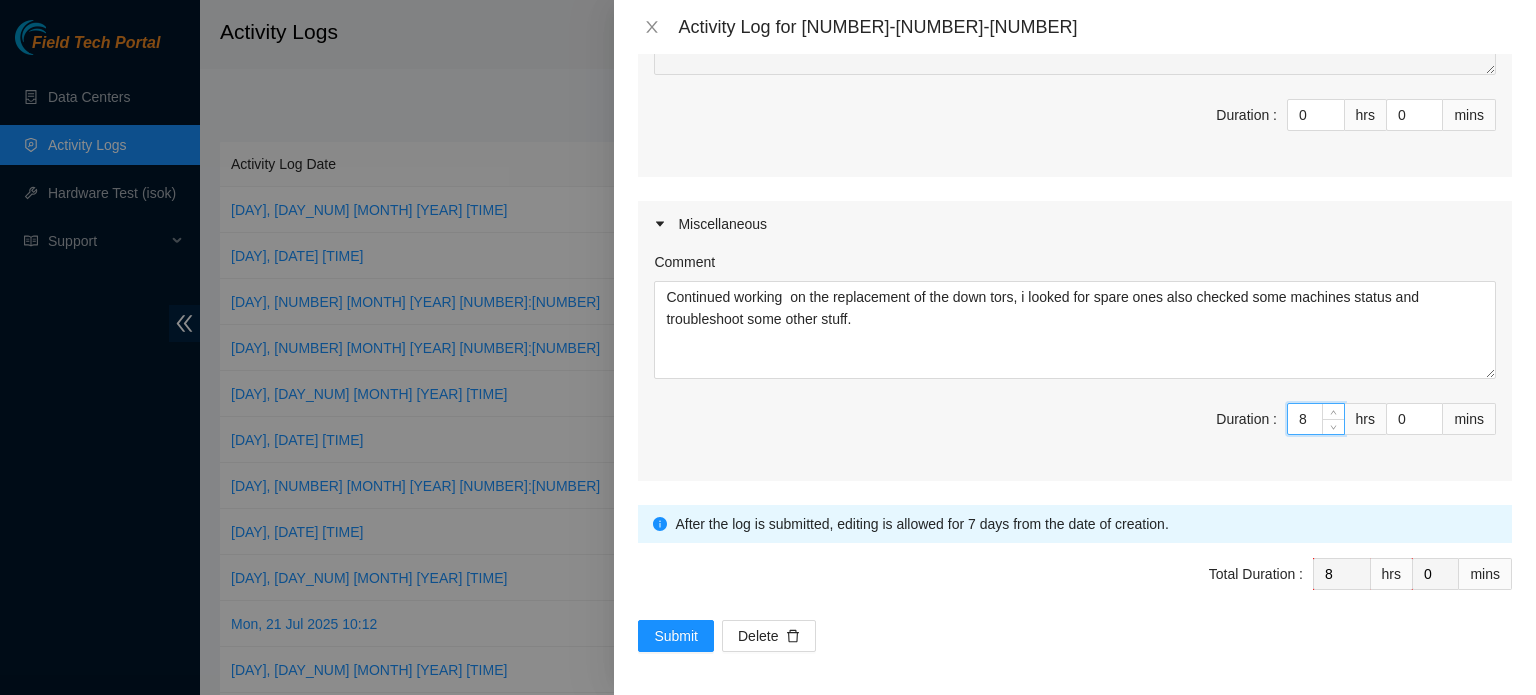 click on "Duration : 8 hrs 0 mins" at bounding box center (1075, 431) 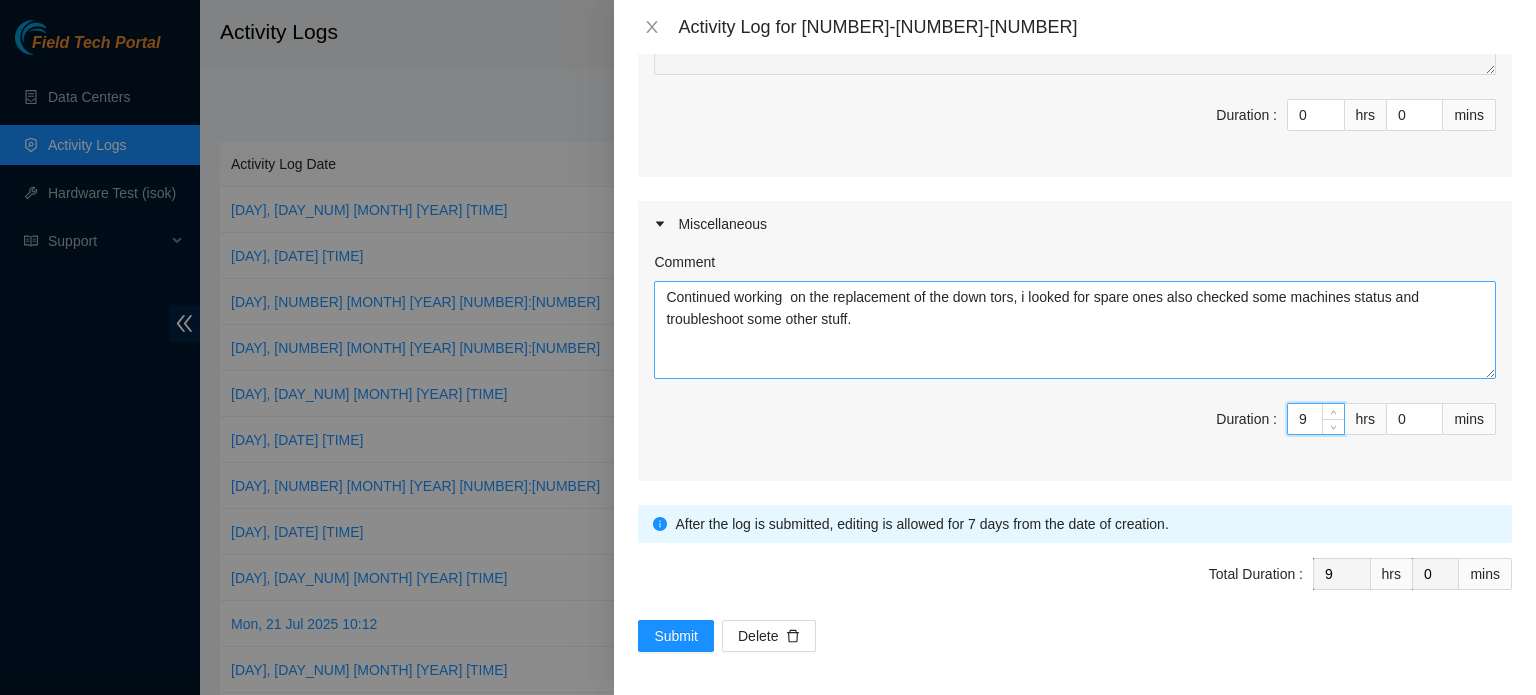 type on "9" 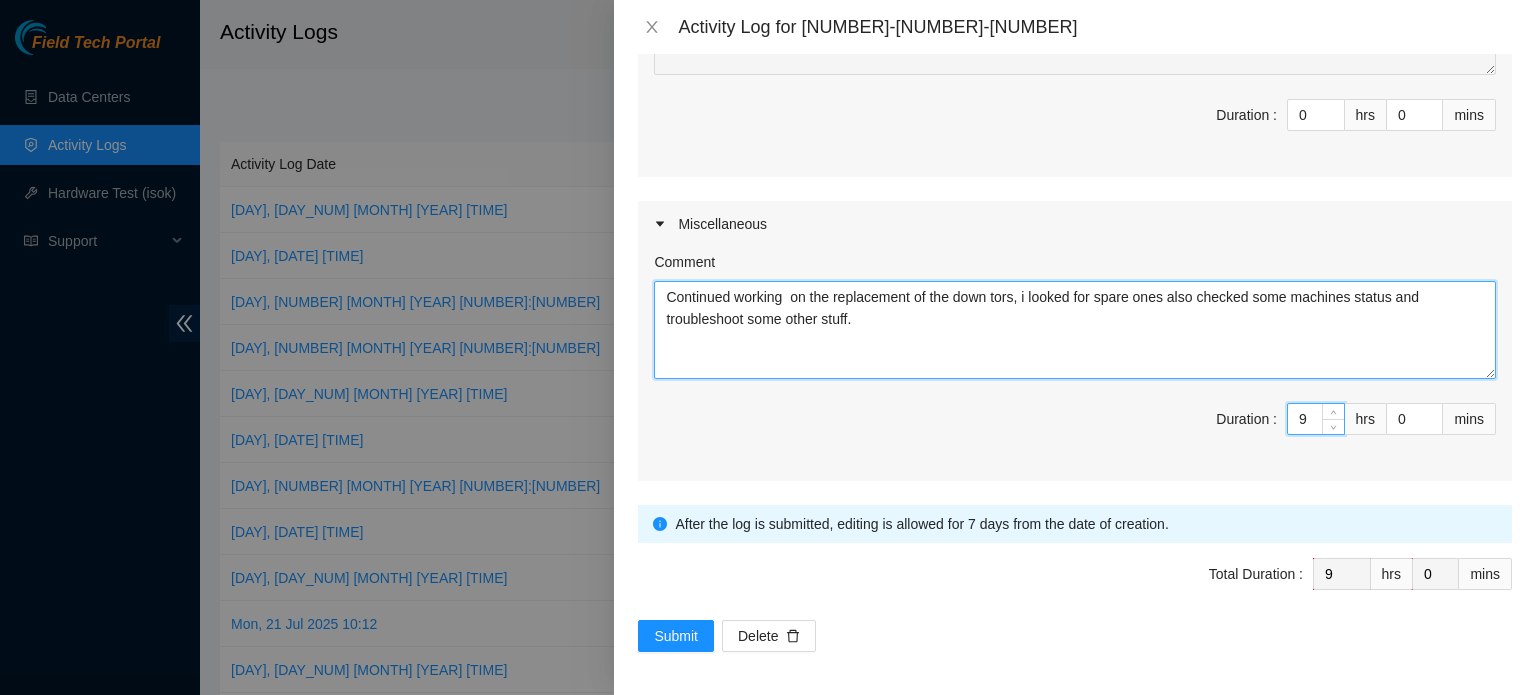 click on "Continued working  on the replacement of the down tors, i looked for spare ones also checked some machines status and troubleshoot some other stuff." at bounding box center (1075, 330) 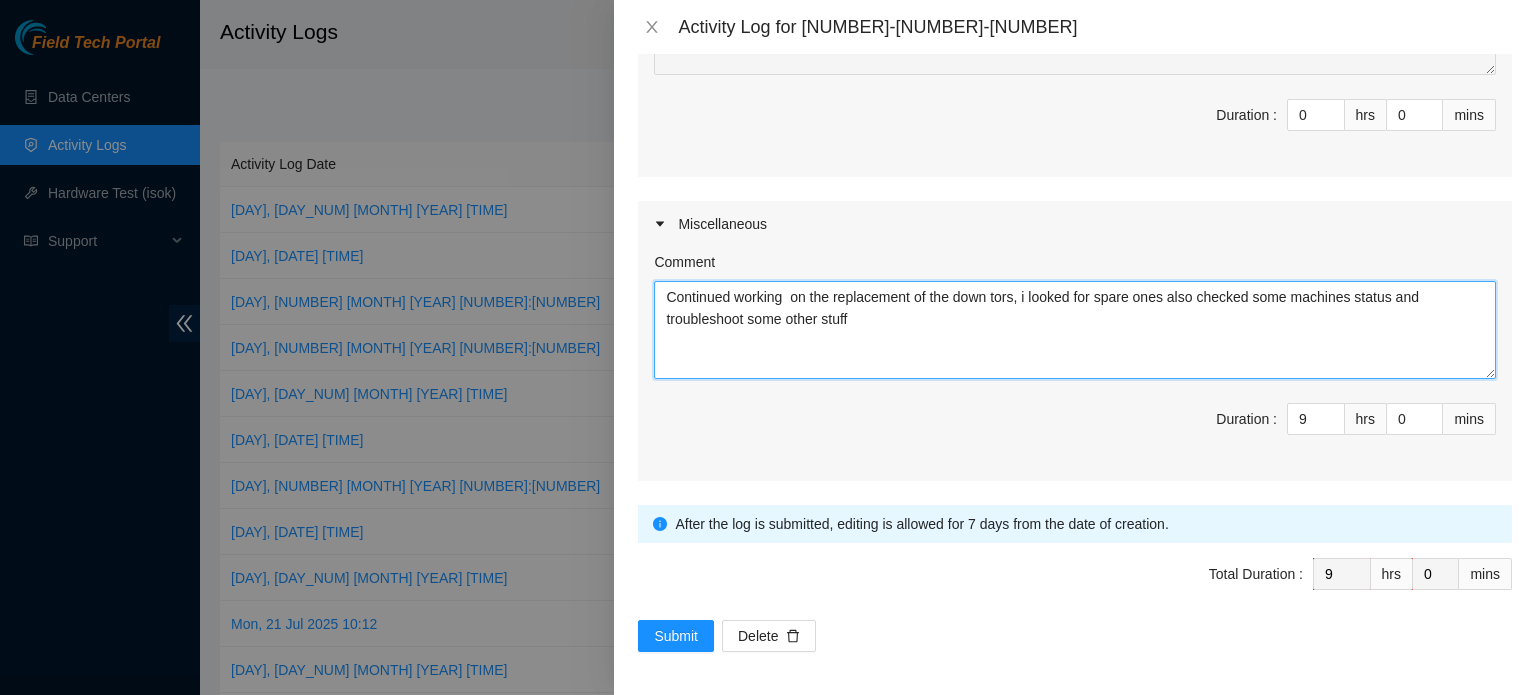 type on "Continued working  on the replacement of the down tors, i looked for spare ones also checked some machines status and troubleshoot some other stuff." 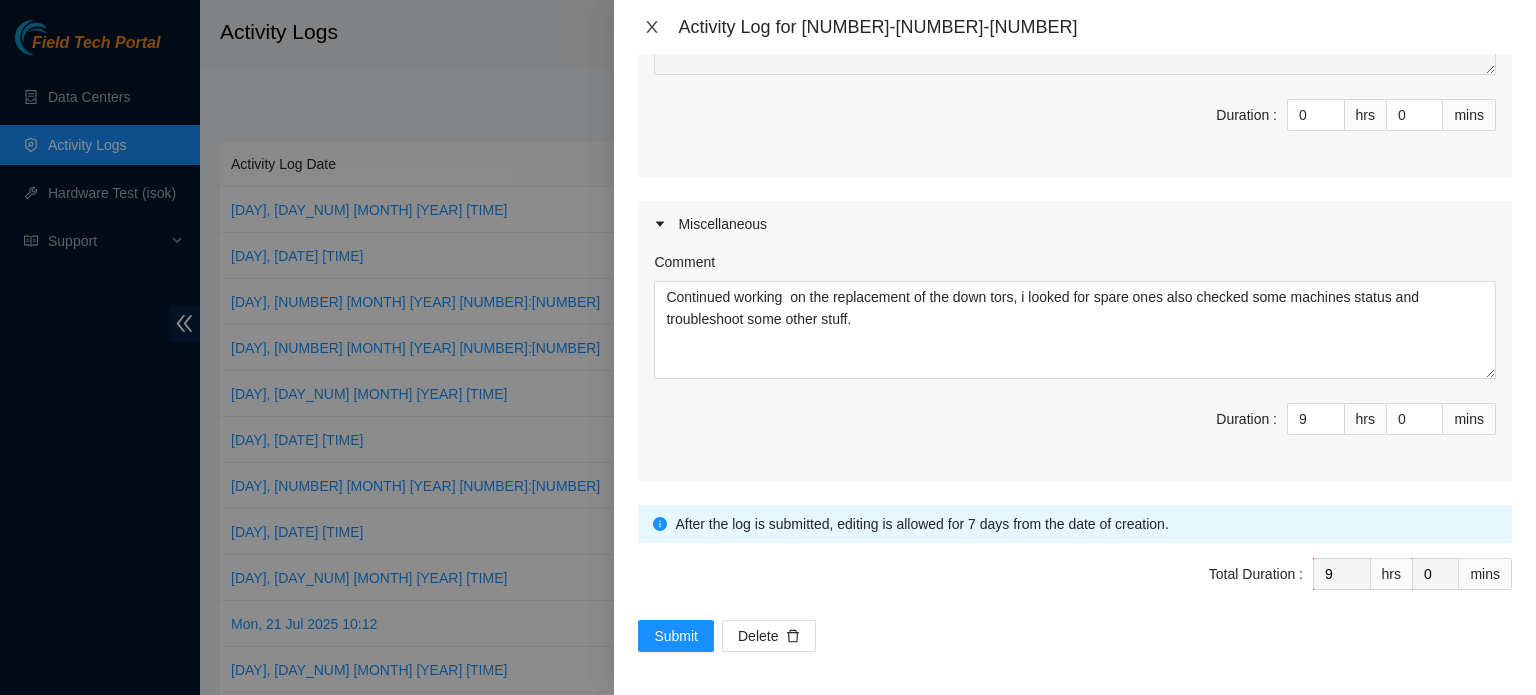 click at bounding box center (652, 27) 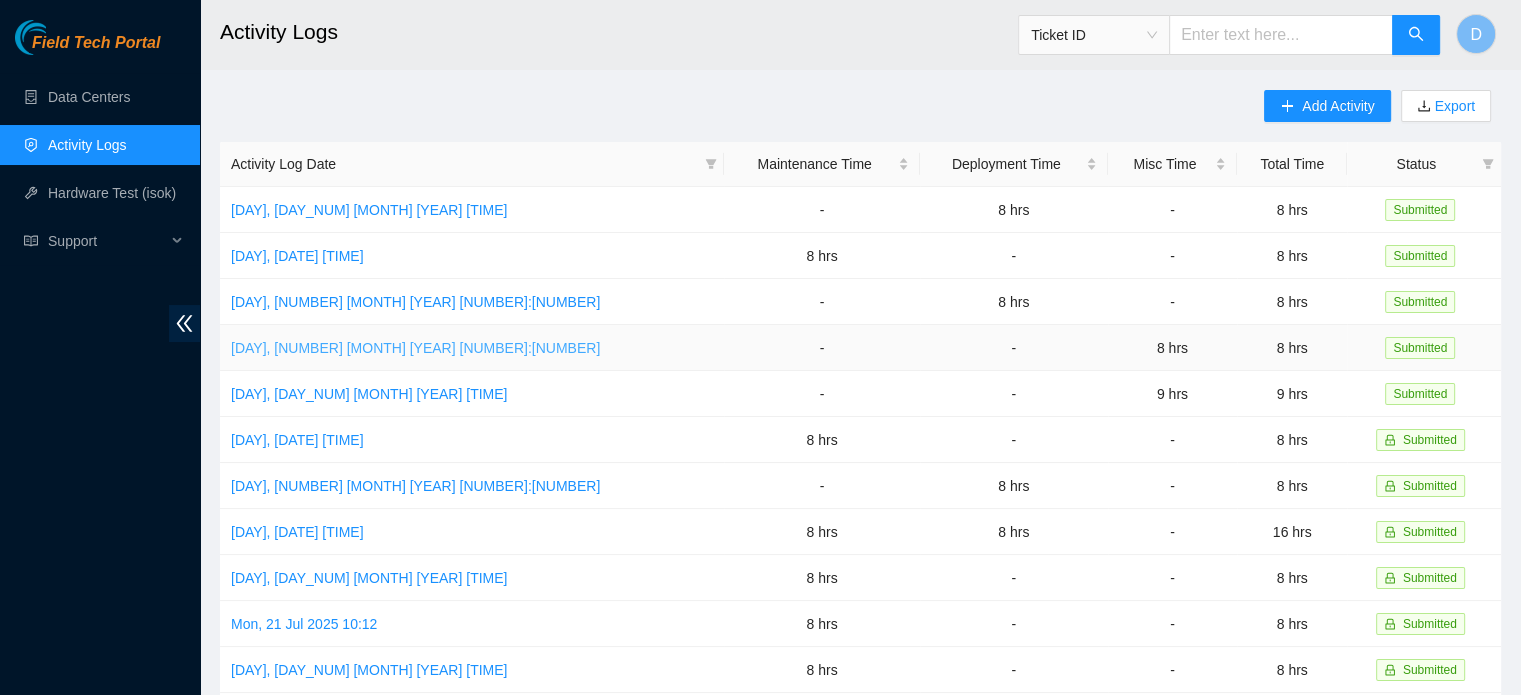 click on "[DAY], [NUMBER] [MONTH] [YEAR] [NUMBER]:[NUMBER]" at bounding box center (415, 348) 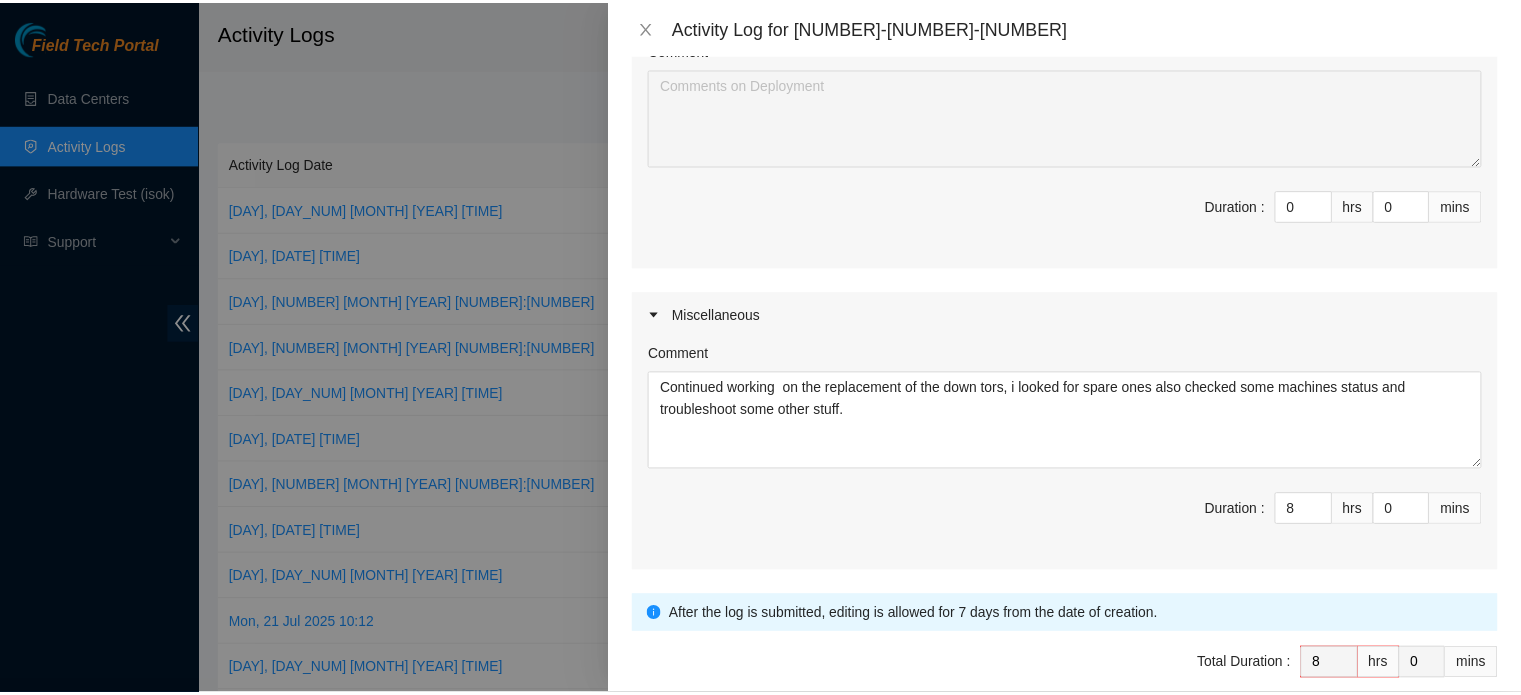 scroll, scrollTop: 643, scrollLeft: 0, axis: vertical 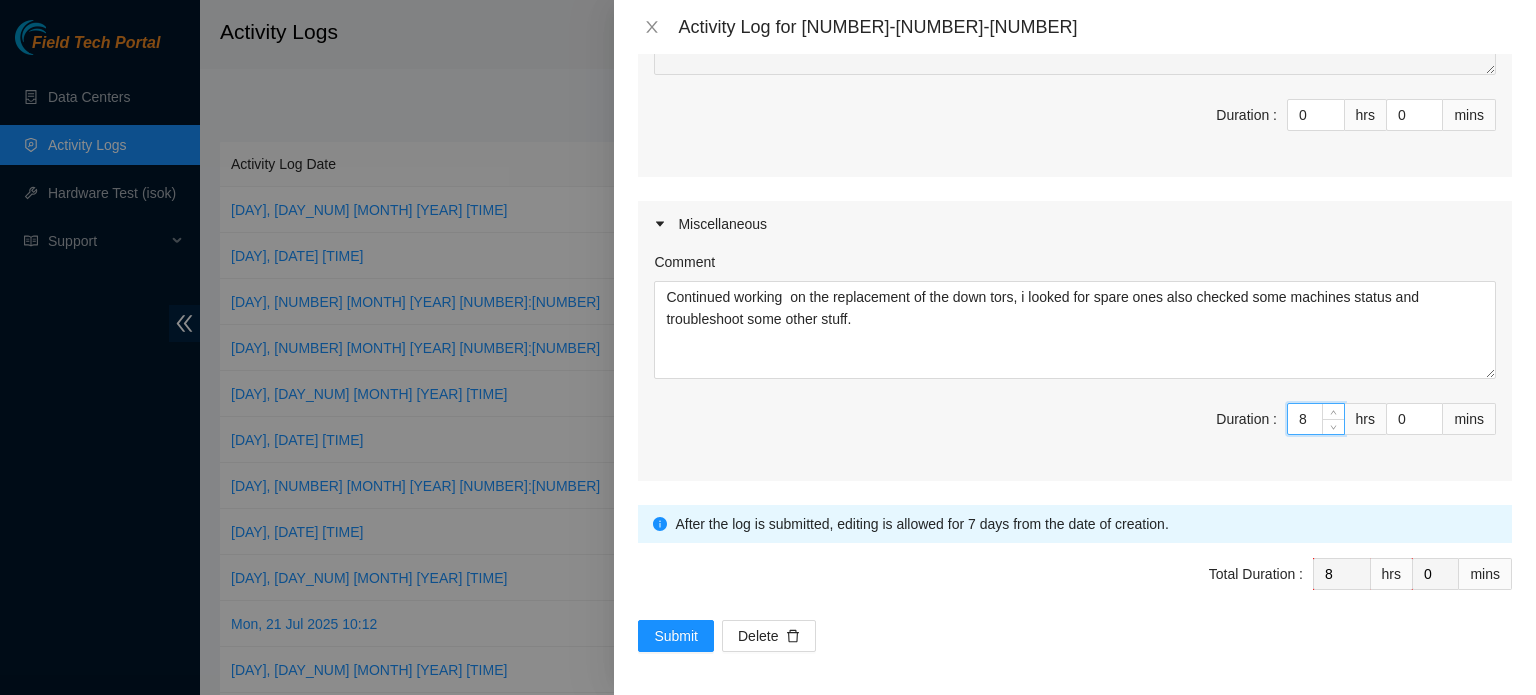 drag, startPoint x: 1287, startPoint y: 415, endPoint x: 1211, endPoint y: 419, distance: 76.105194 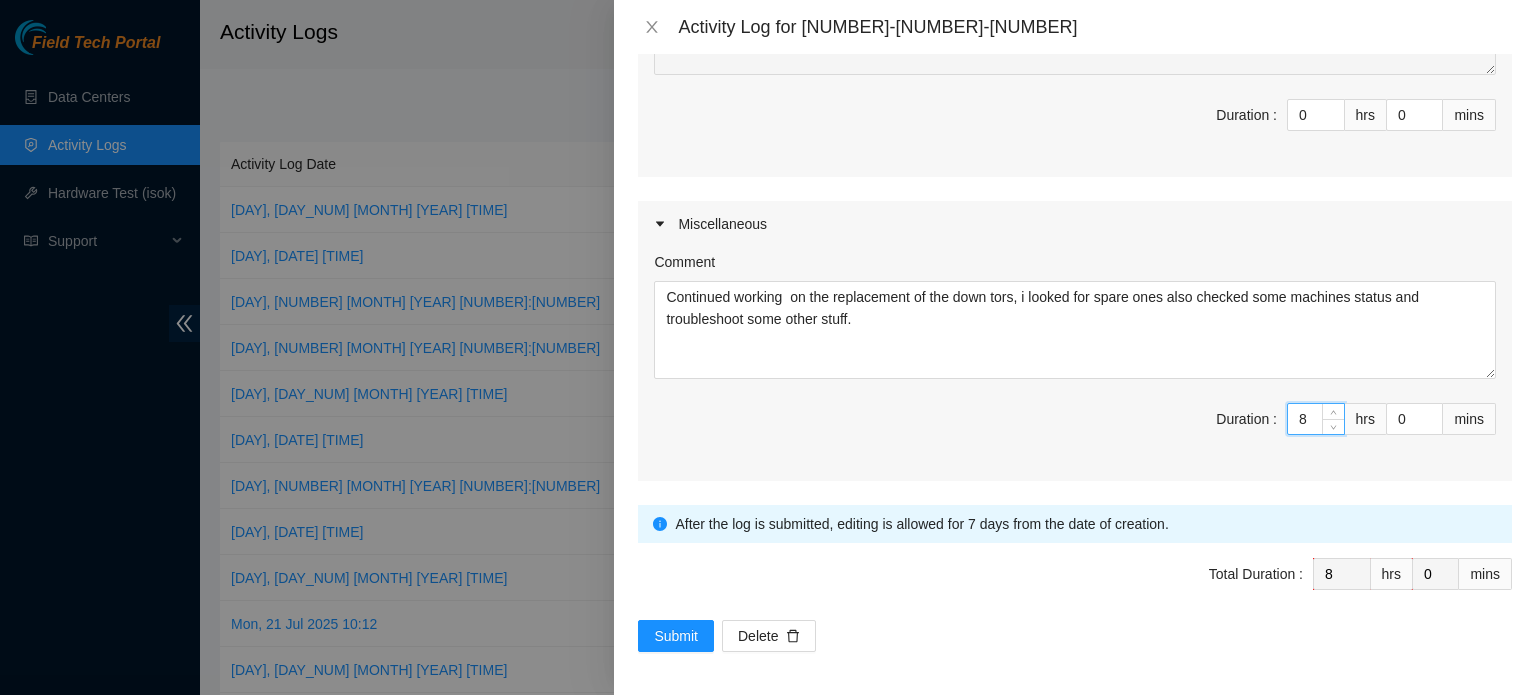 click on "Duration : 8 hrs 0 mins" at bounding box center [1075, 431] 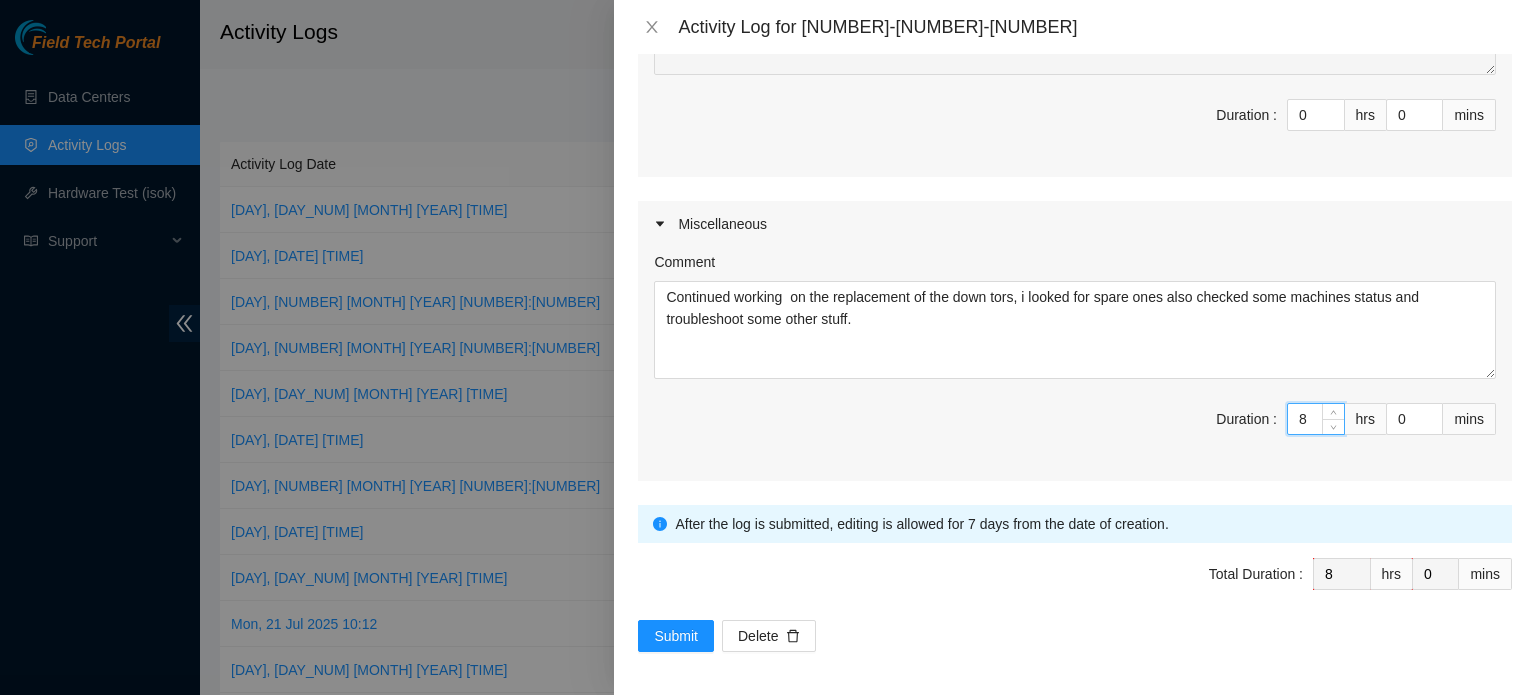 type 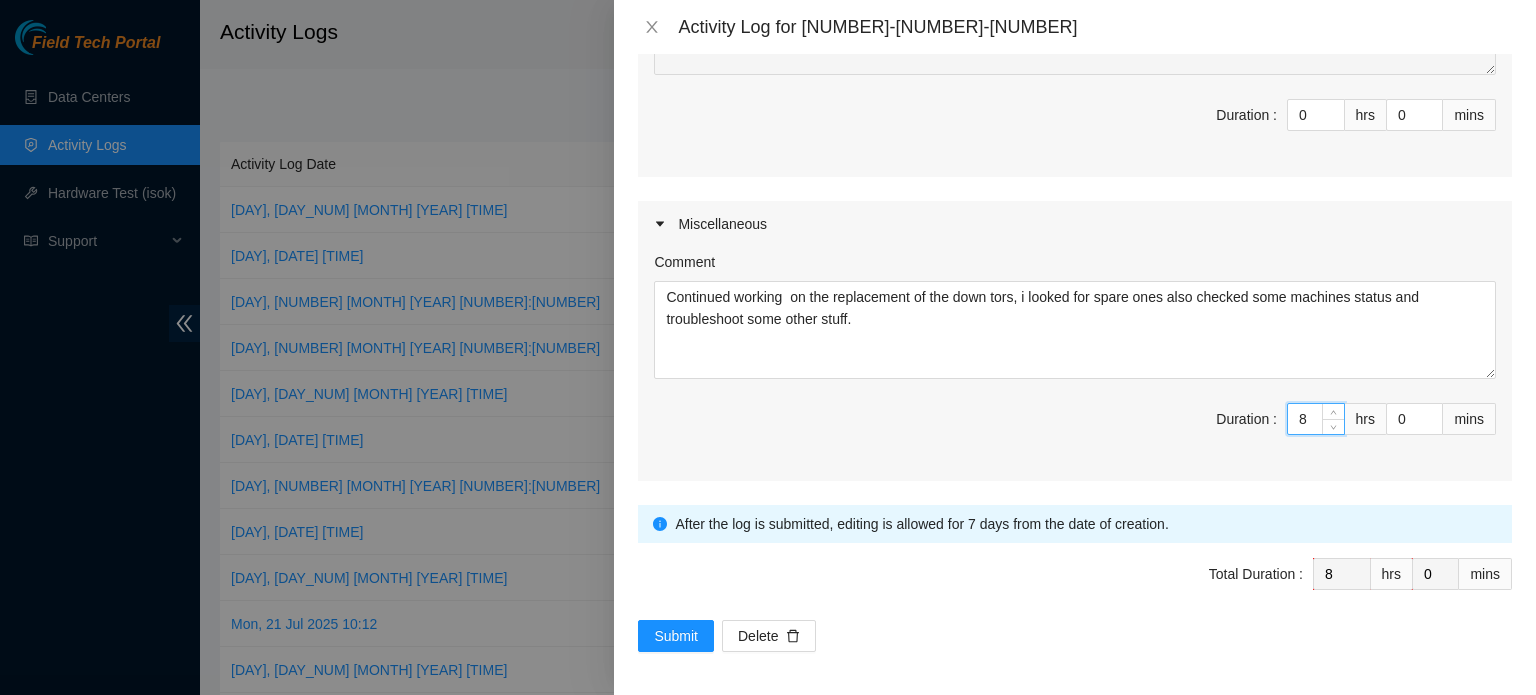 type on "0" 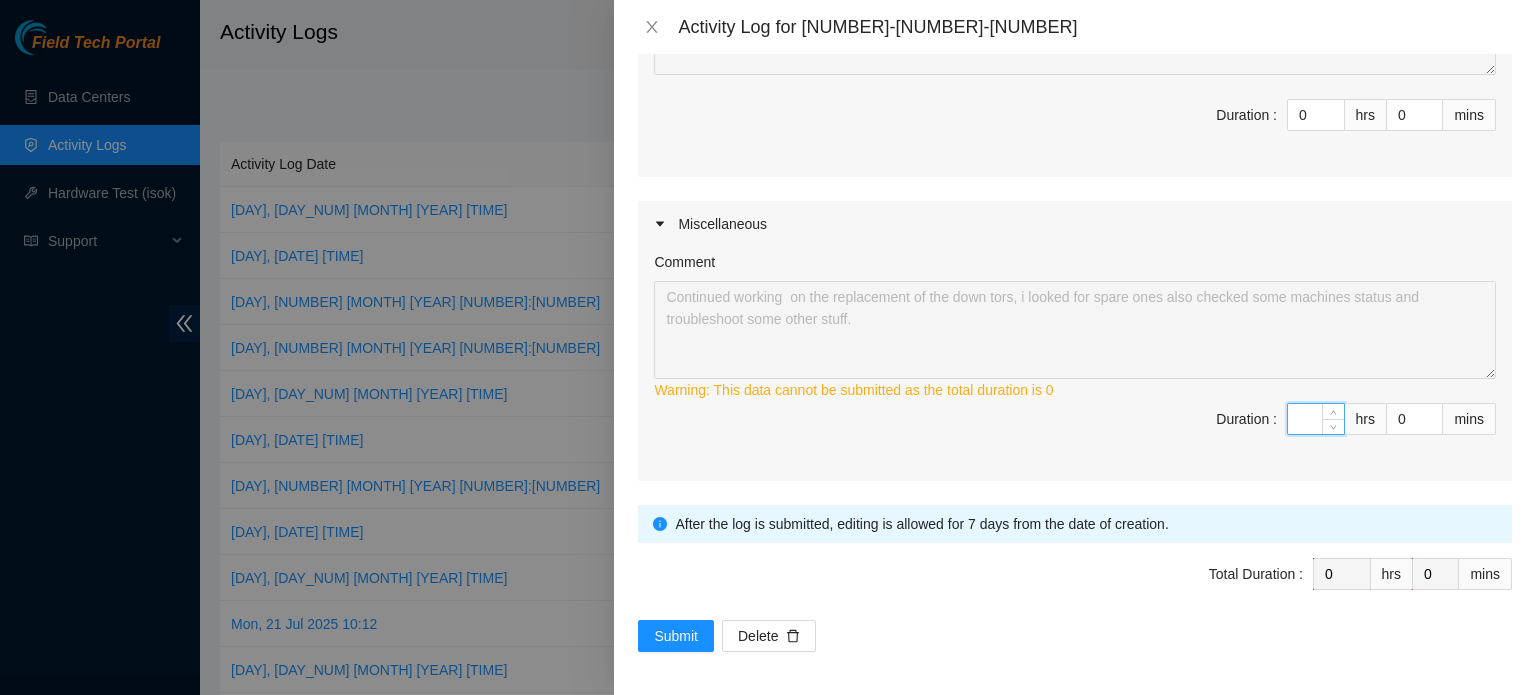 type on "9" 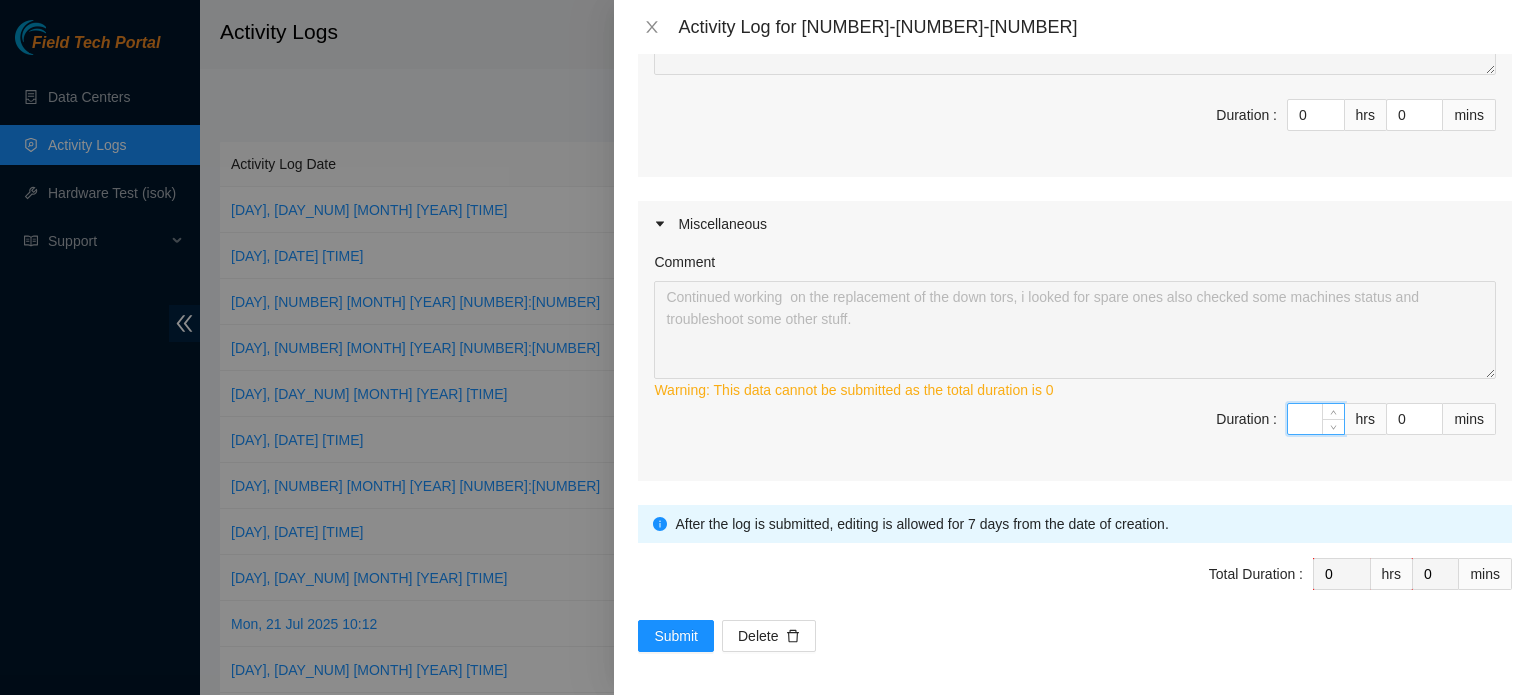 type on "9" 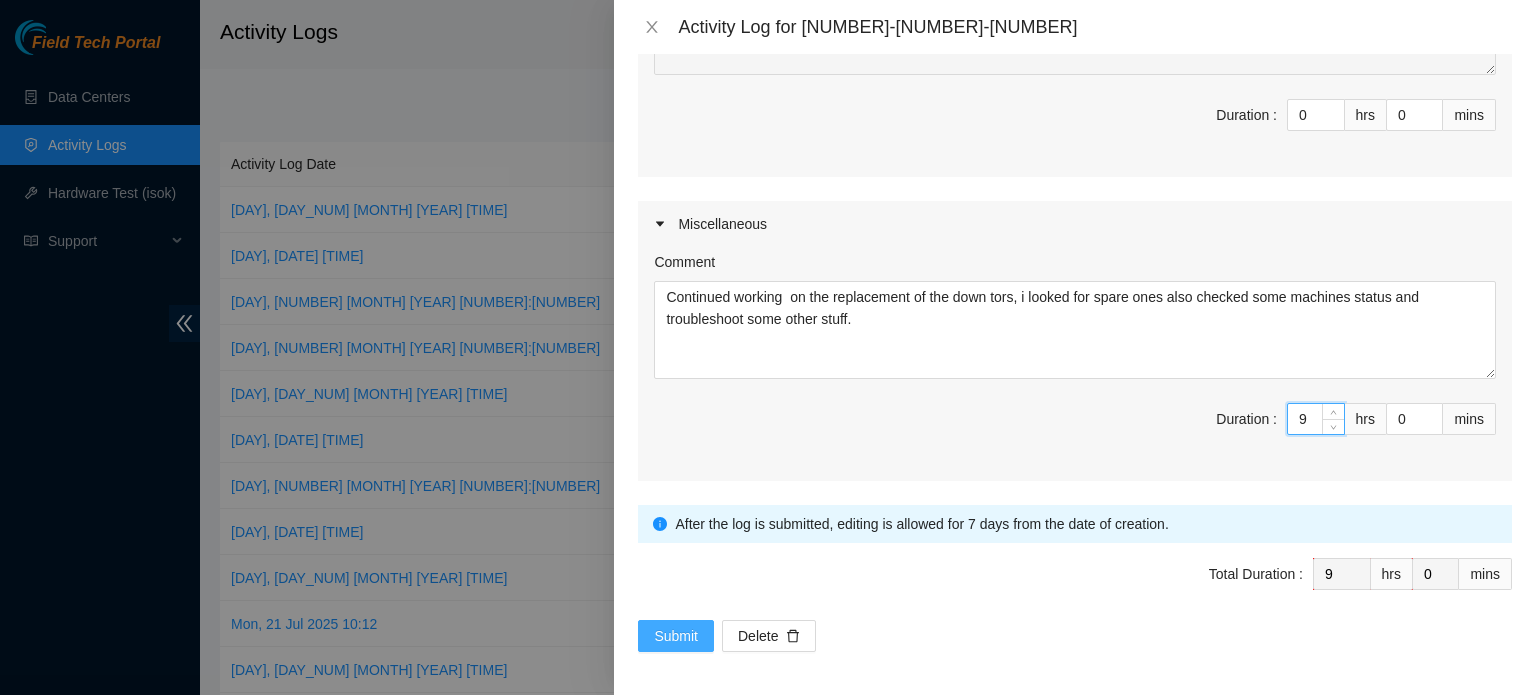 type on "9" 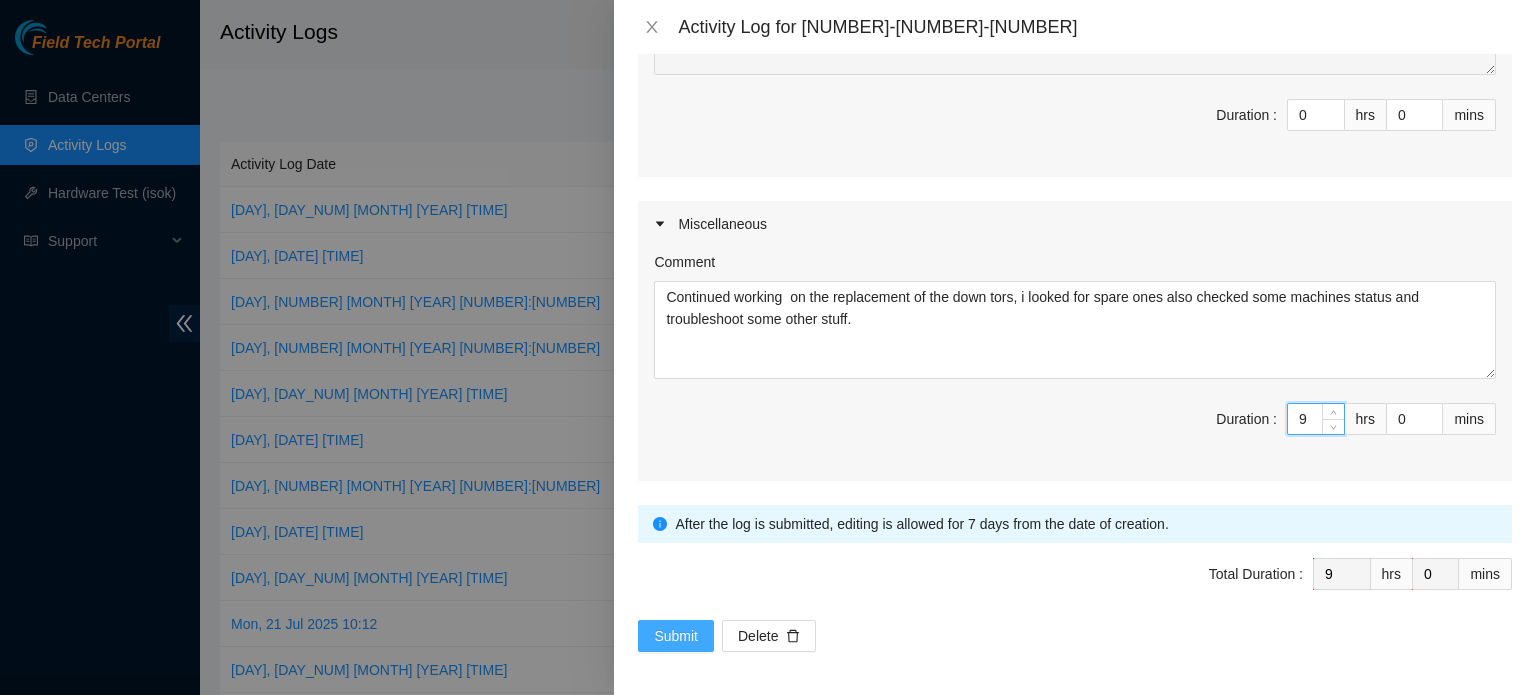 click on "Submit" at bounding box center (676, 636) 